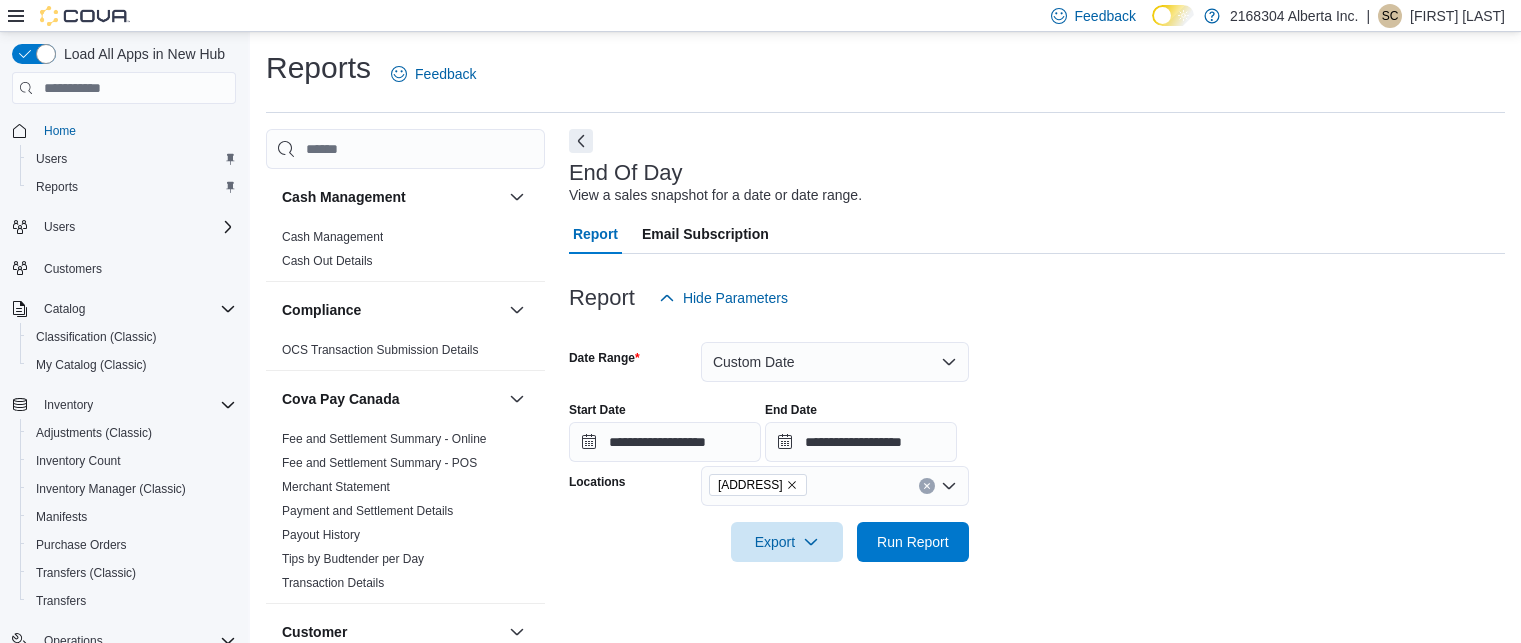 scroll, scrollTop: 24, scrollLeft: 0, axis: vertical 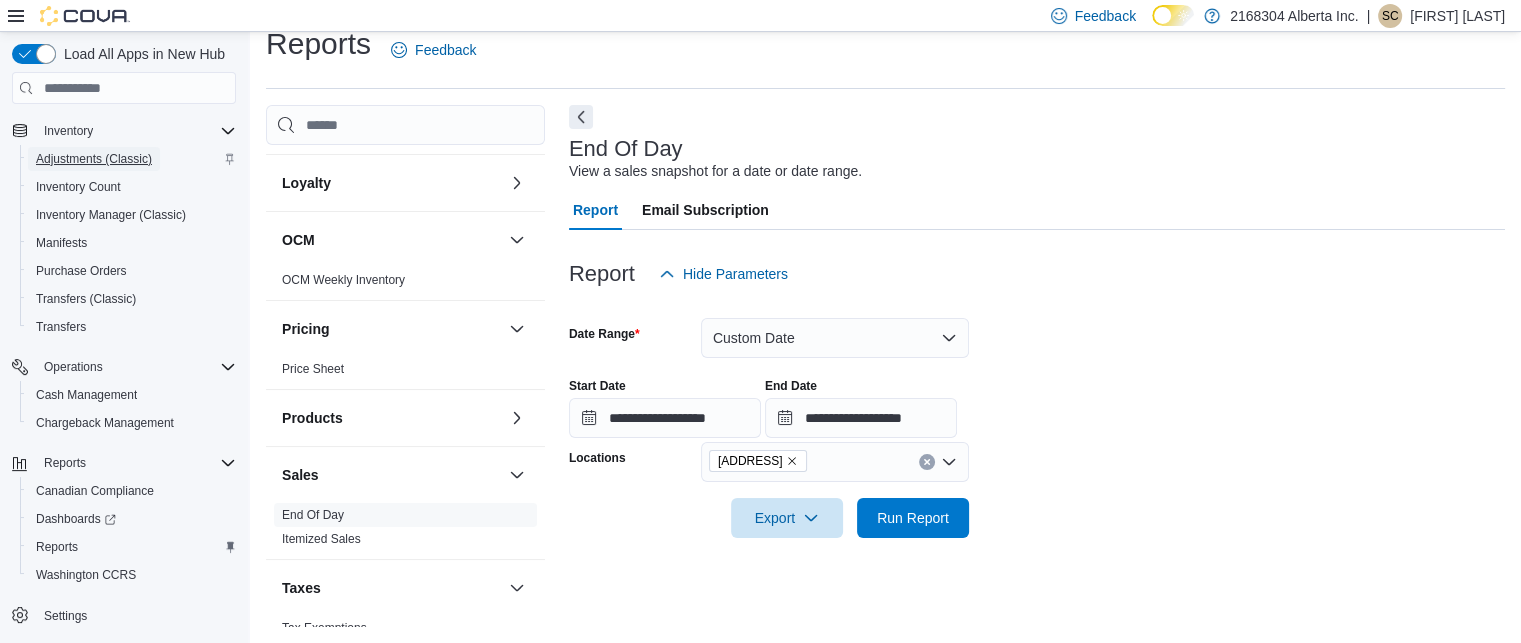 click on "Adjustments (Classic)" at bounding box center [94, 159] 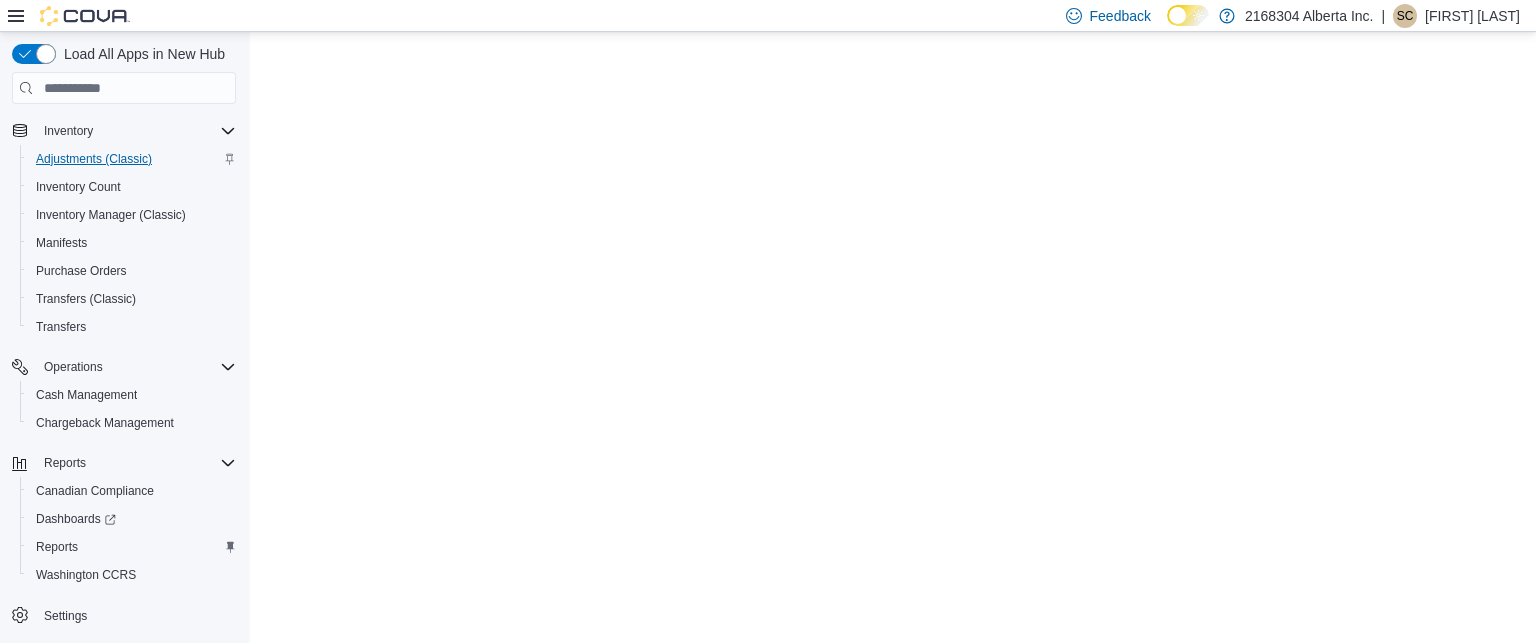 scroll, scrollTop: 0, scrollLeft: 0, axis: both 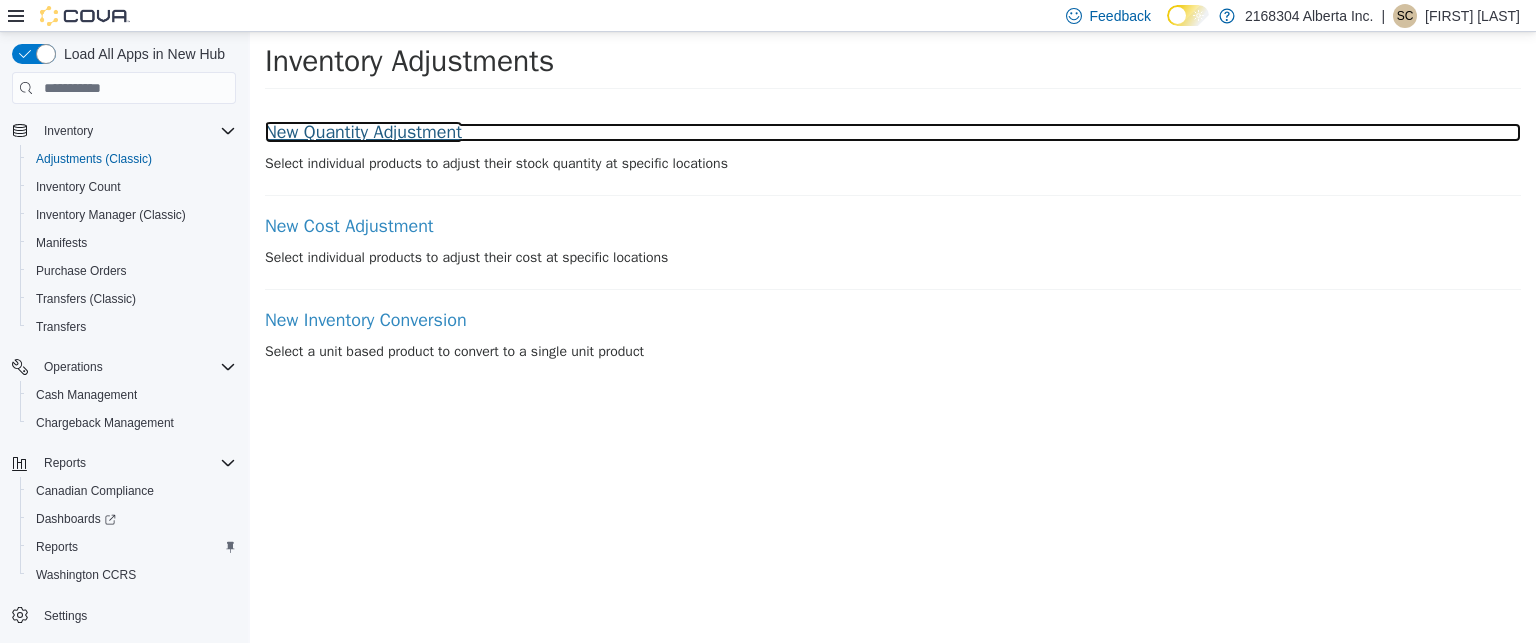 click on "New Quantity Adjustment" at bounding box center (893, 133) 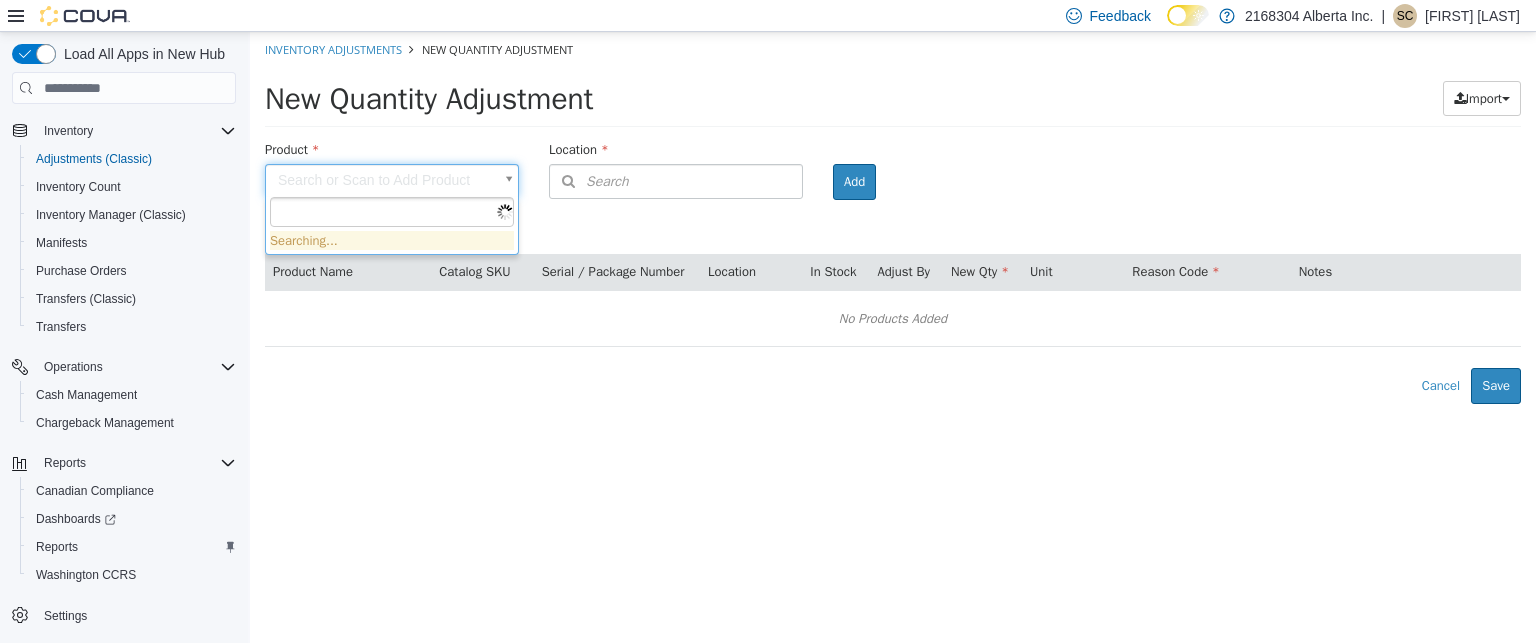 click on "×
Inventory Adjustments
New Quantity Adjustment
New Quantity Adjustment
Import  Inventory Export (.CSV) Package List (.TXT)
Product     Search or Scan to Add Product     Location Search Type 3 or more characters or browse       [COMPANY_NAME]     (6)         [COMPANY_NAME]     (2)         [COMPANY_NAME]             [COMPANY_NAME]             [COMPANY_NAME]     (4)         [STREET_ADDRESS]             [STREET_ADDRESS]             [STREET_ADDRESS]             [POSTAL_CODE] [STREET_NAME]         Room   Add Products  ( 0 ) Product Name Catalog SKU Serial / Package Number Location In Stock Adjust By New Qty Unit Reason Code Notes No Products Added Error saving adjustment please resolve the errors above. Cancel Save
Searching..." at bounding box center (893, 218) 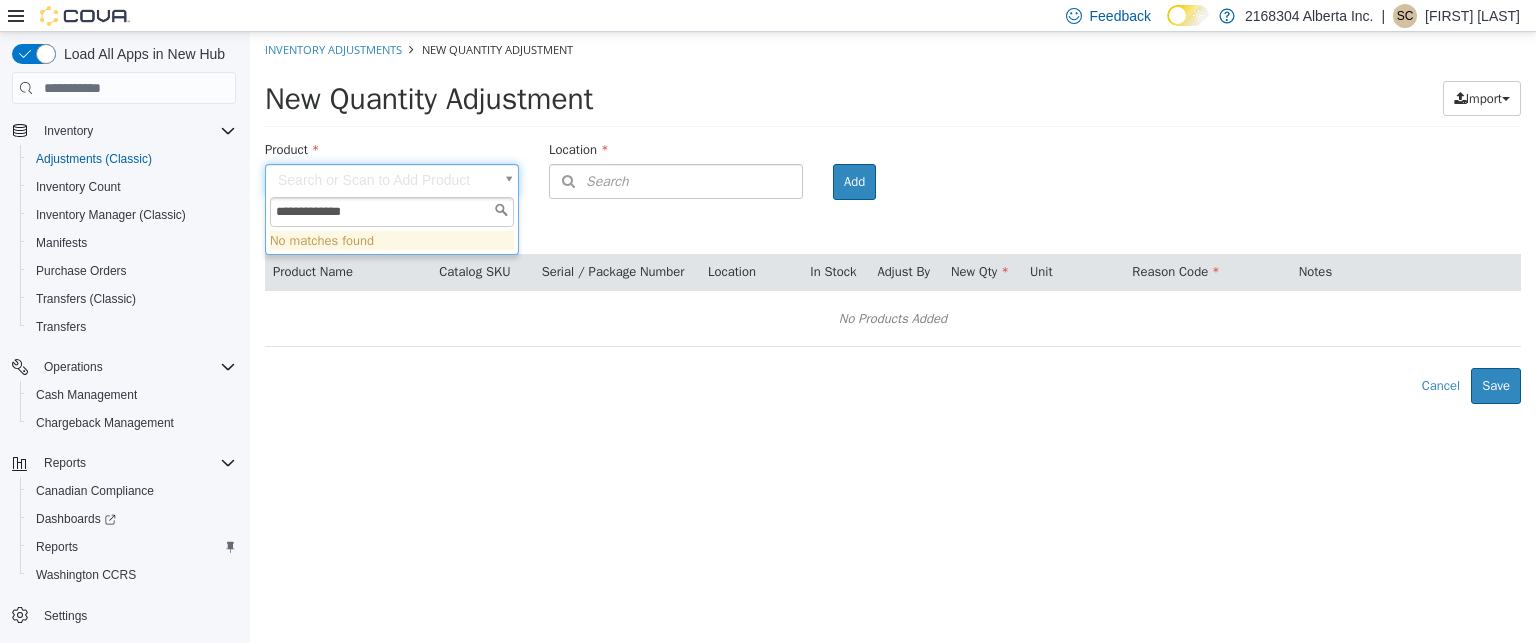 click on "**********" at bounding box center (392, 212) 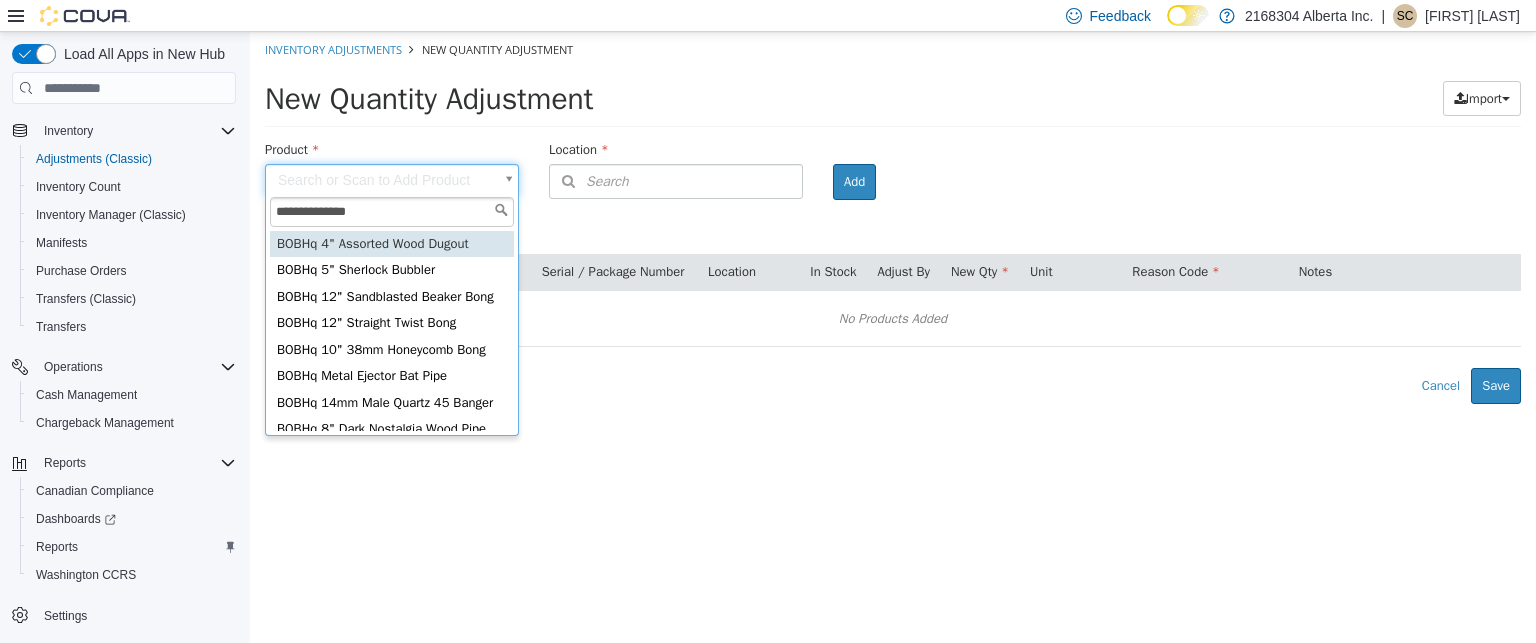 type on "**********" 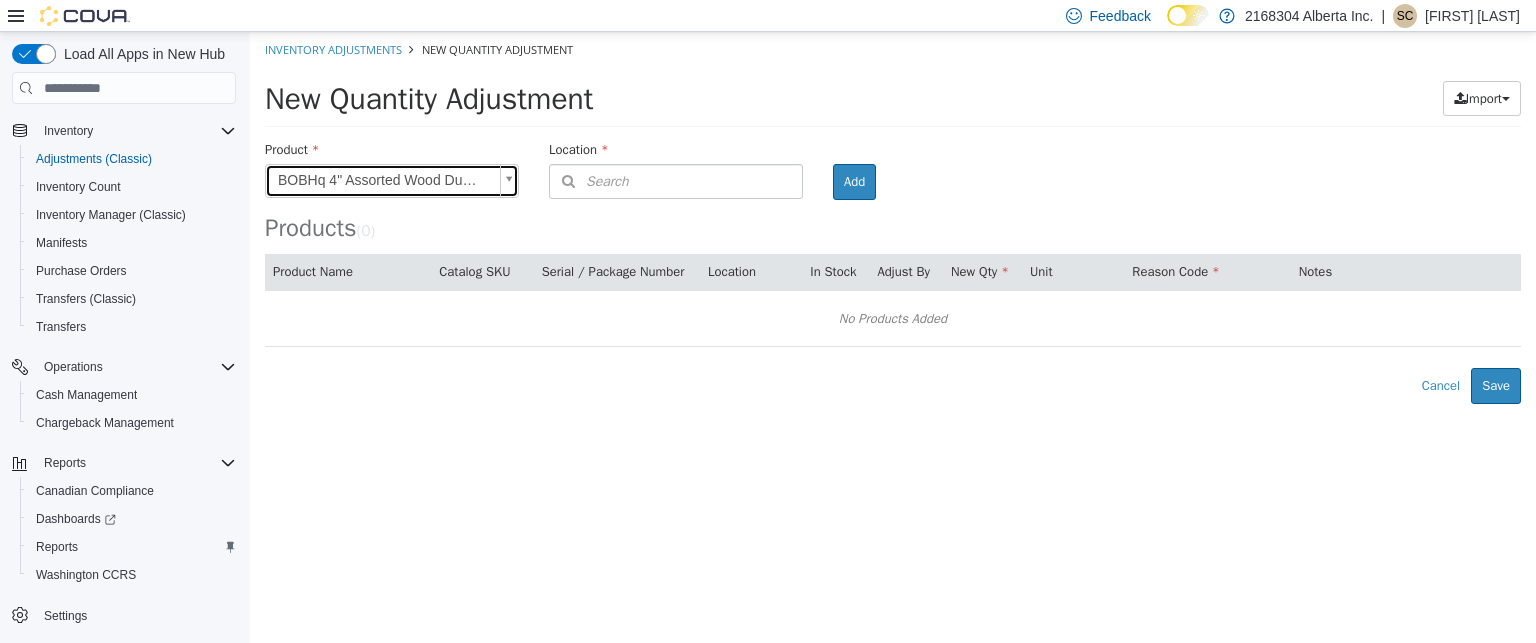 type on "**********" 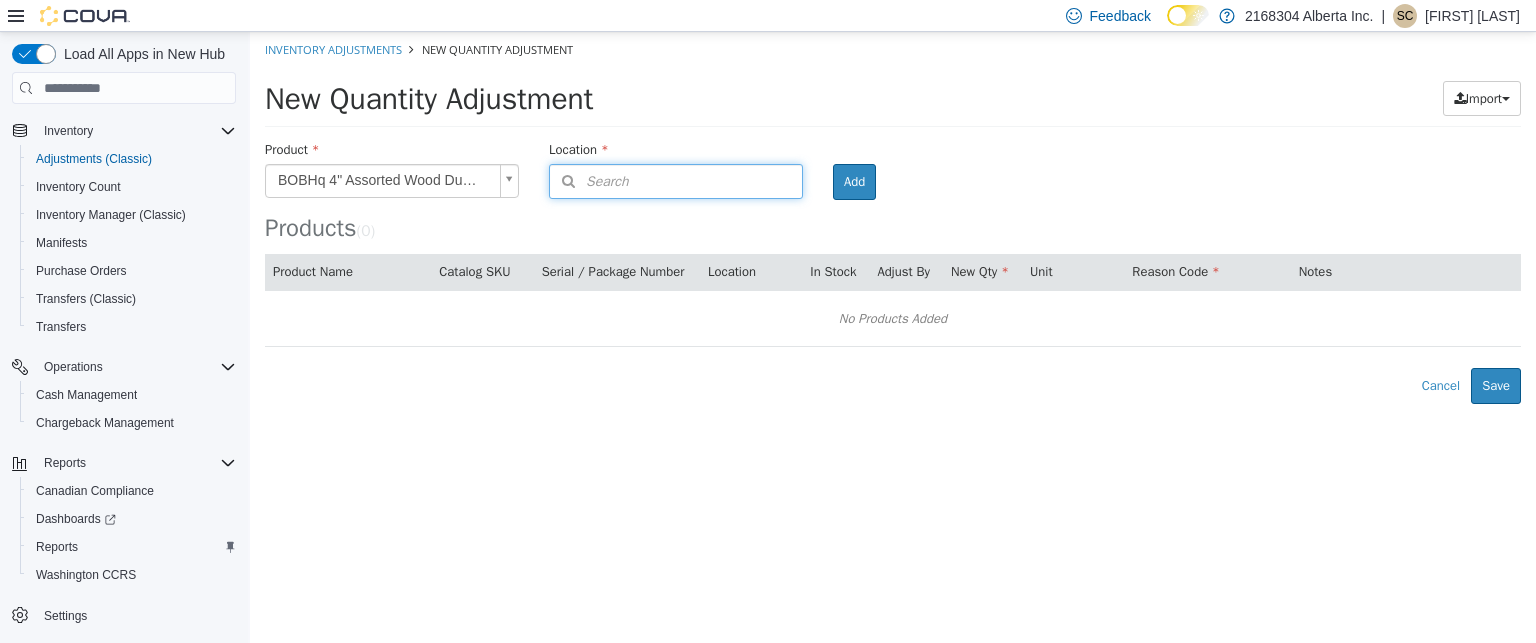 click on "Search" at bounding box center [676, 181] 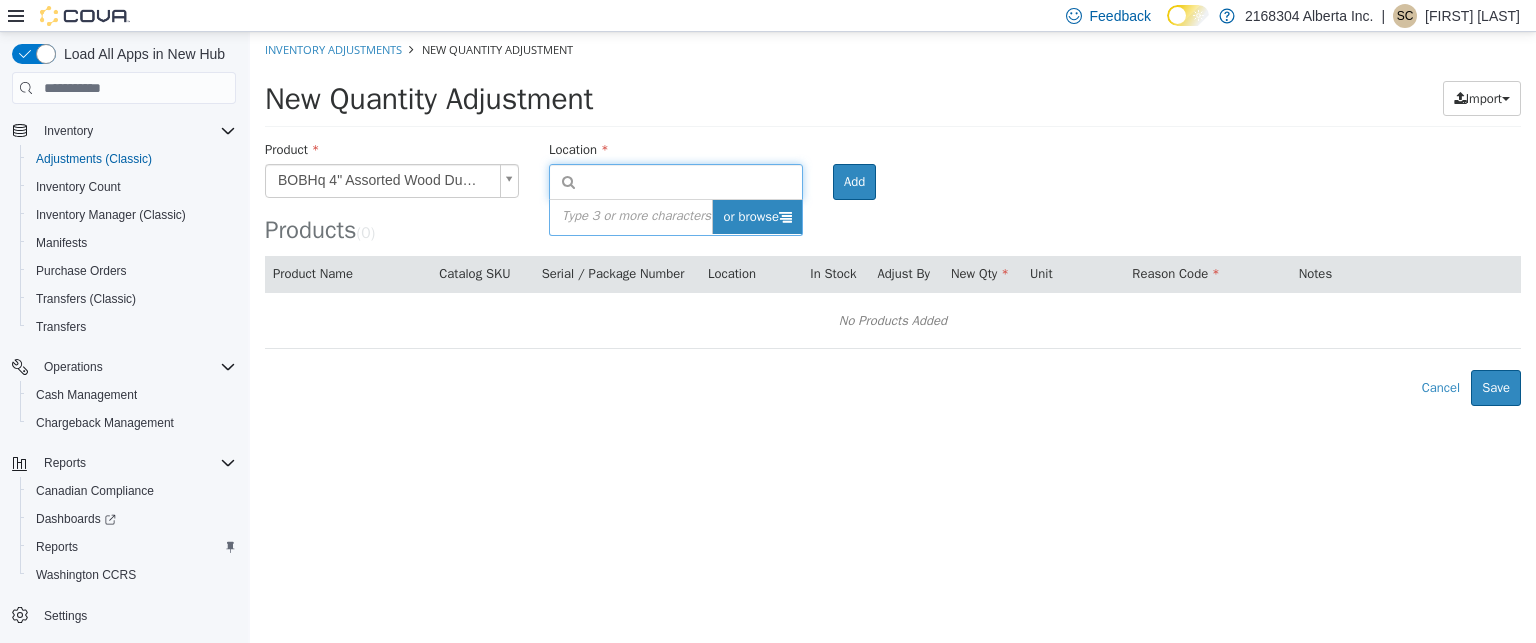click on "or browse" at bounding box center [757, 217] 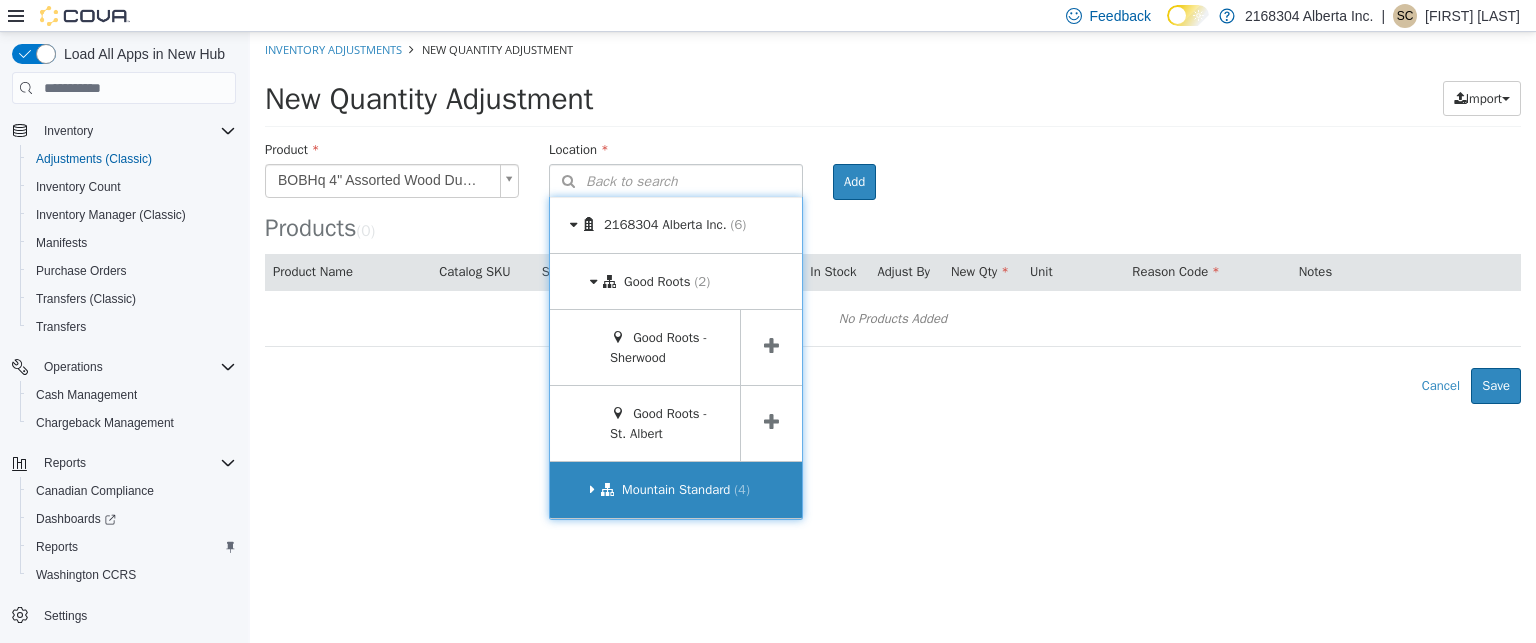 click on "Mountain Standard" at bounding box center (676, 489) 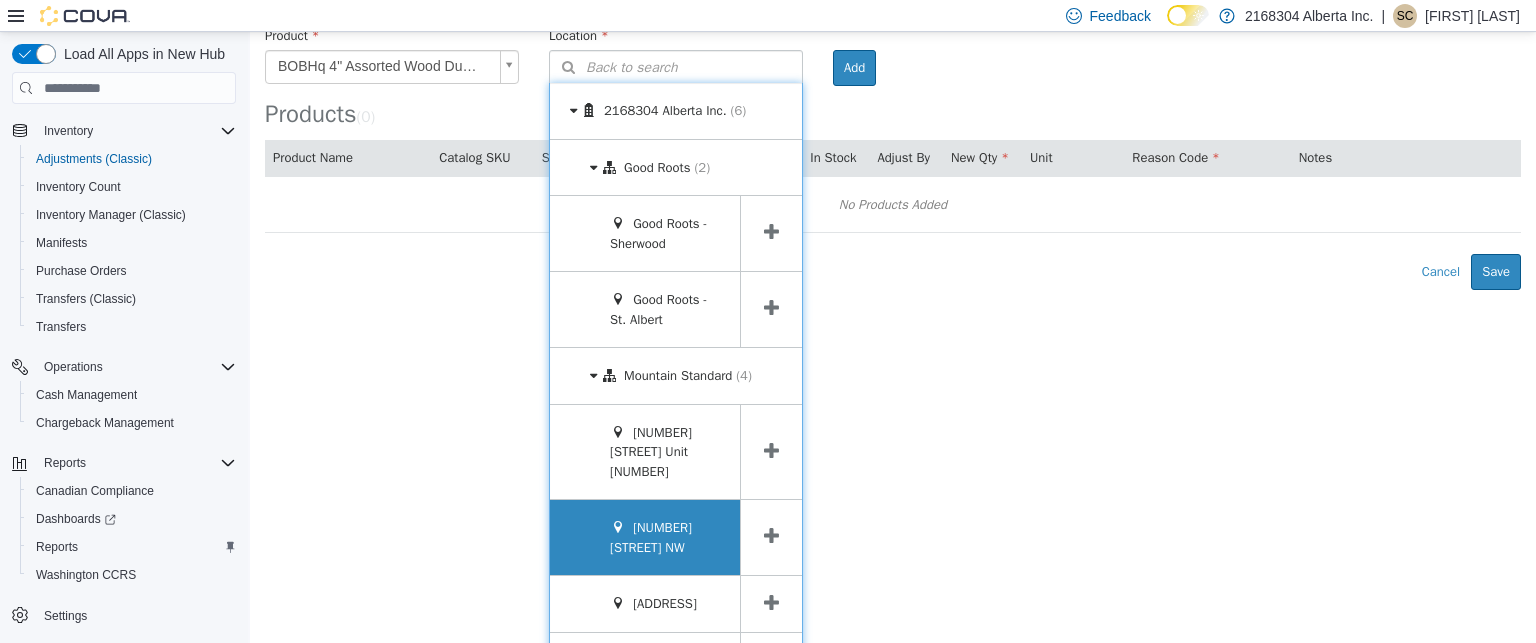 scroll, scrollTop: 177, scrollLeft: 0, axis: vertical 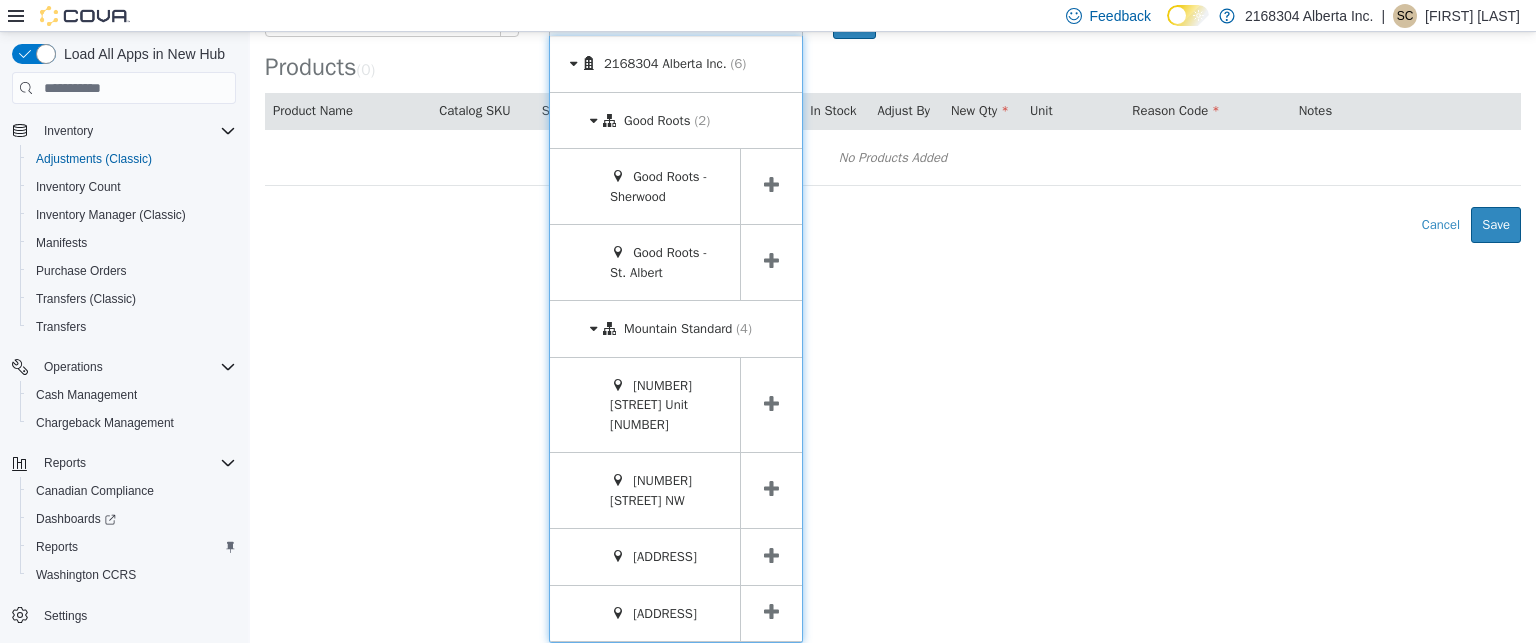 click at bounding box center (771, 612) 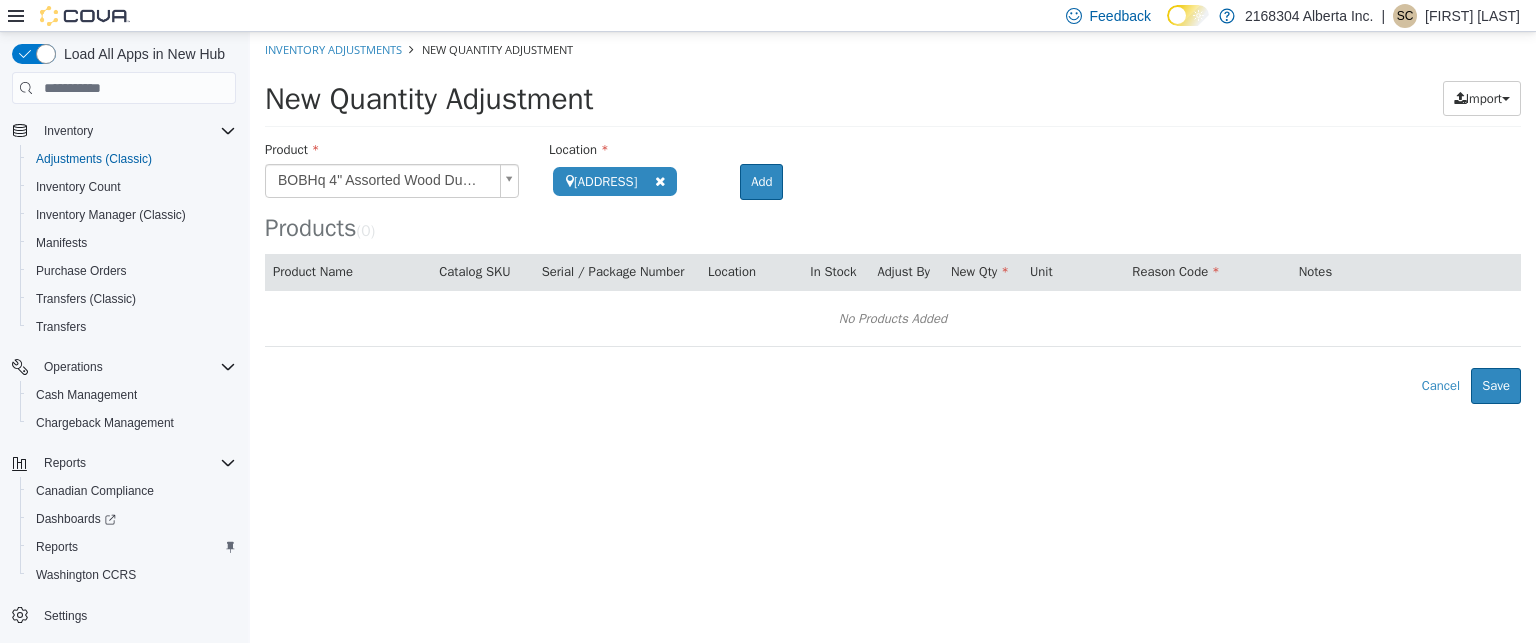 scroll, scrollTop: 0, scrollLeft: 0, axis: both 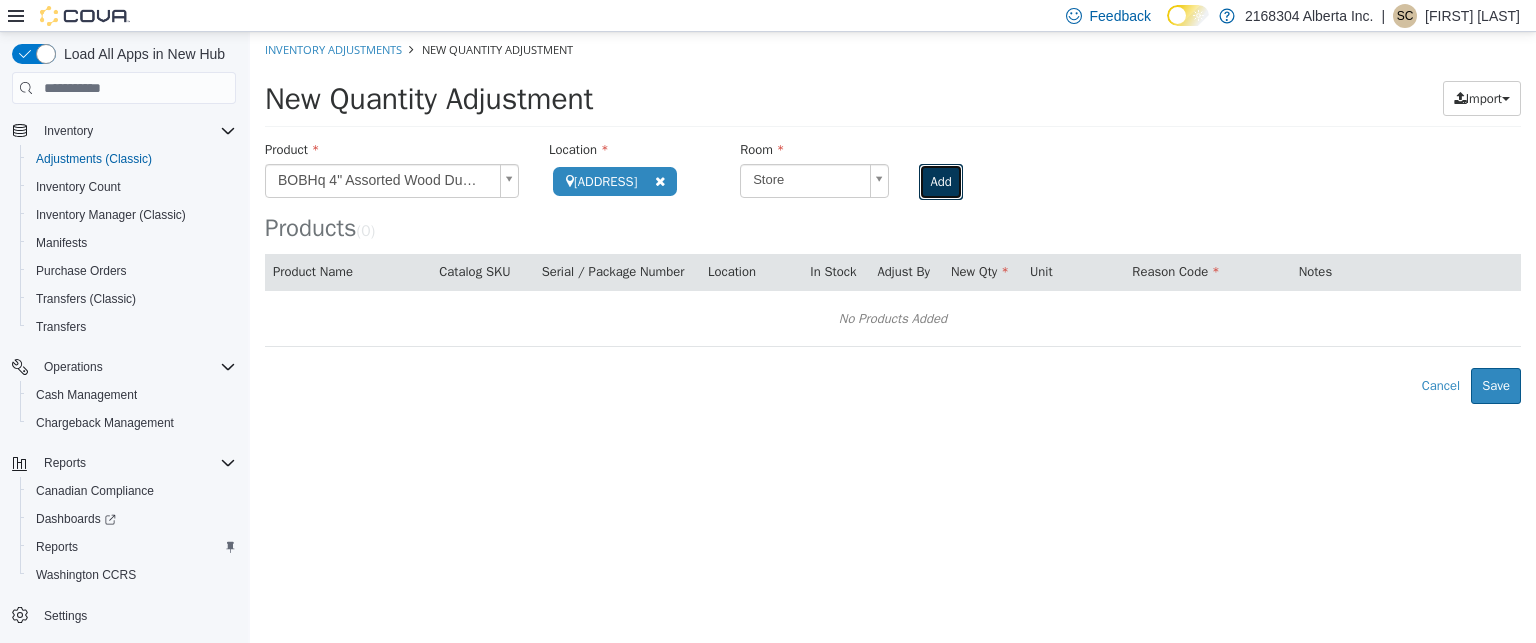 click on "Add" at bounding box center (940, 182) 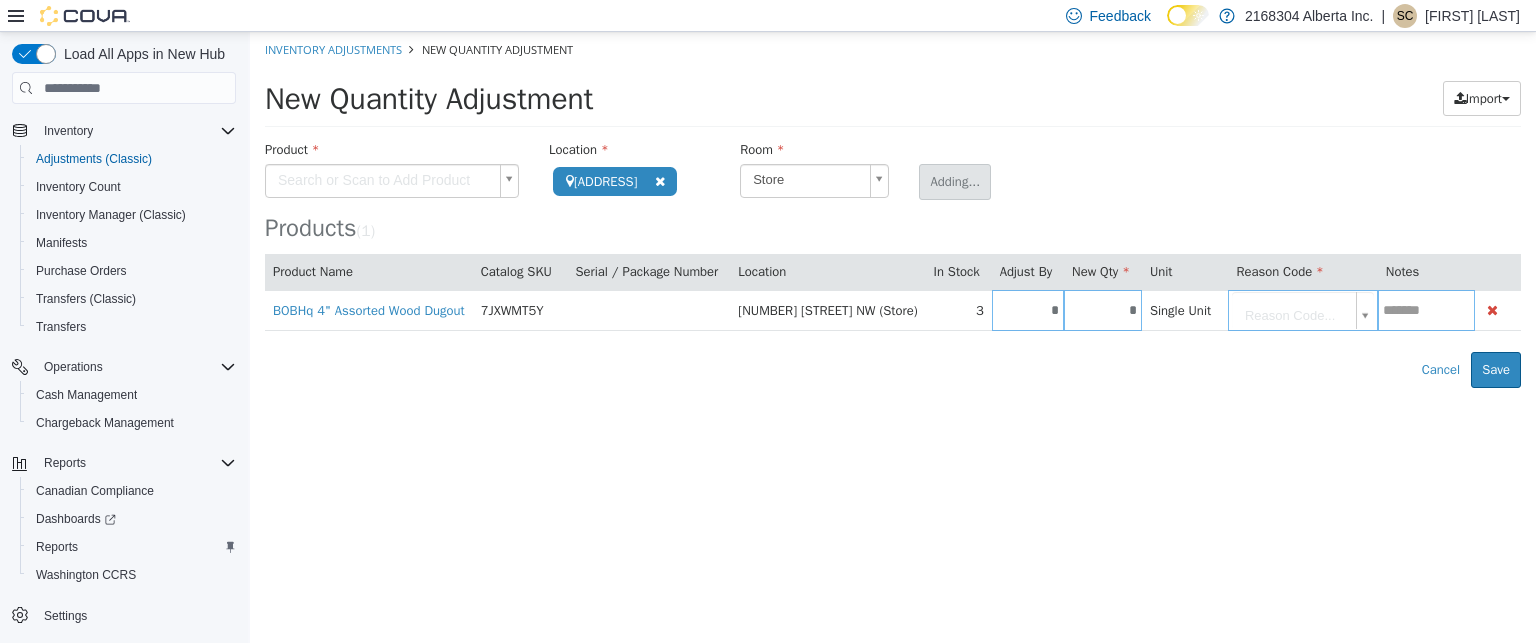 type 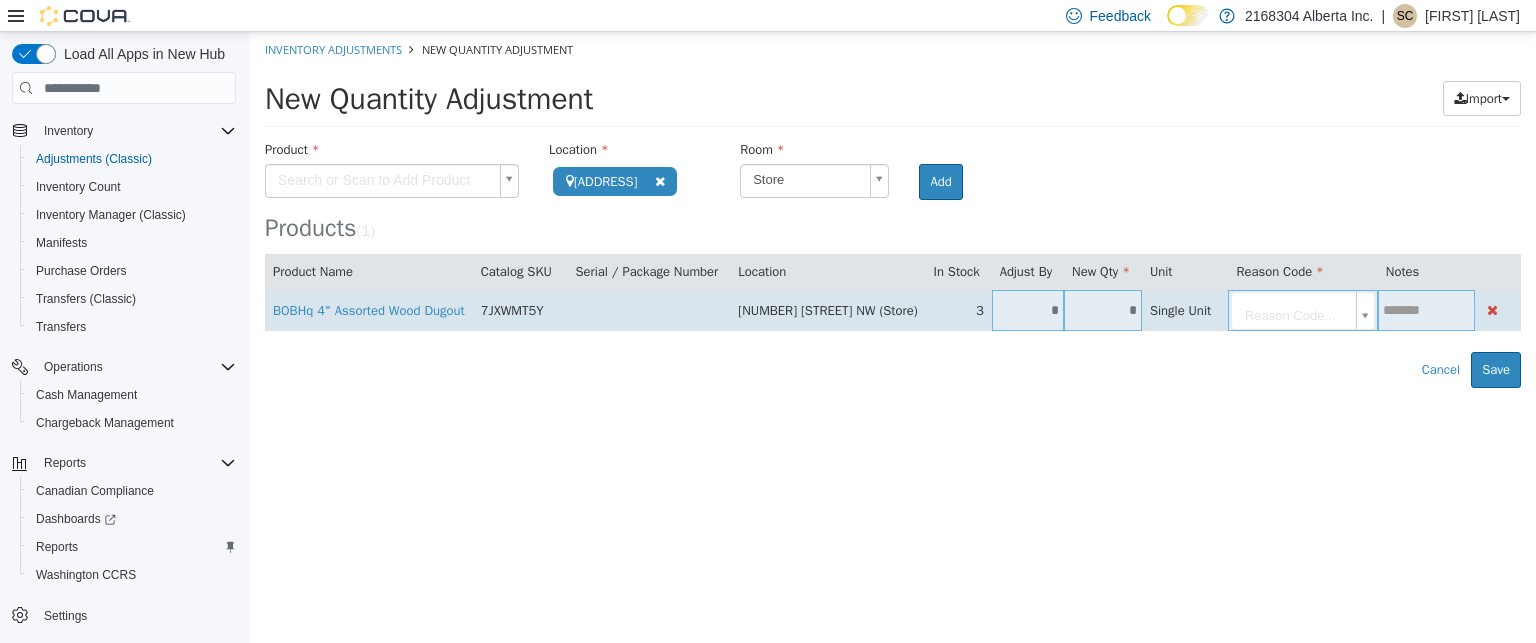 click on "*" at bounding box center [1103, 310] 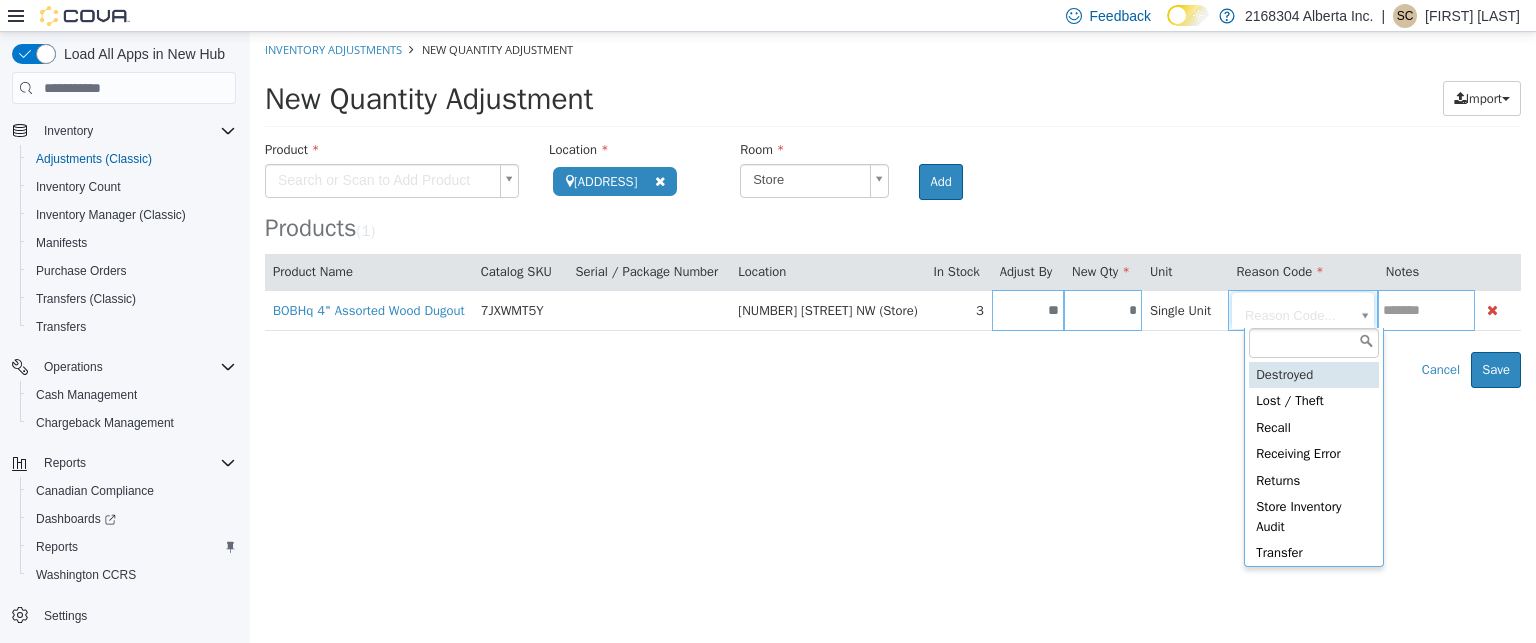 click on "**********" at bounding box center (893, 210) 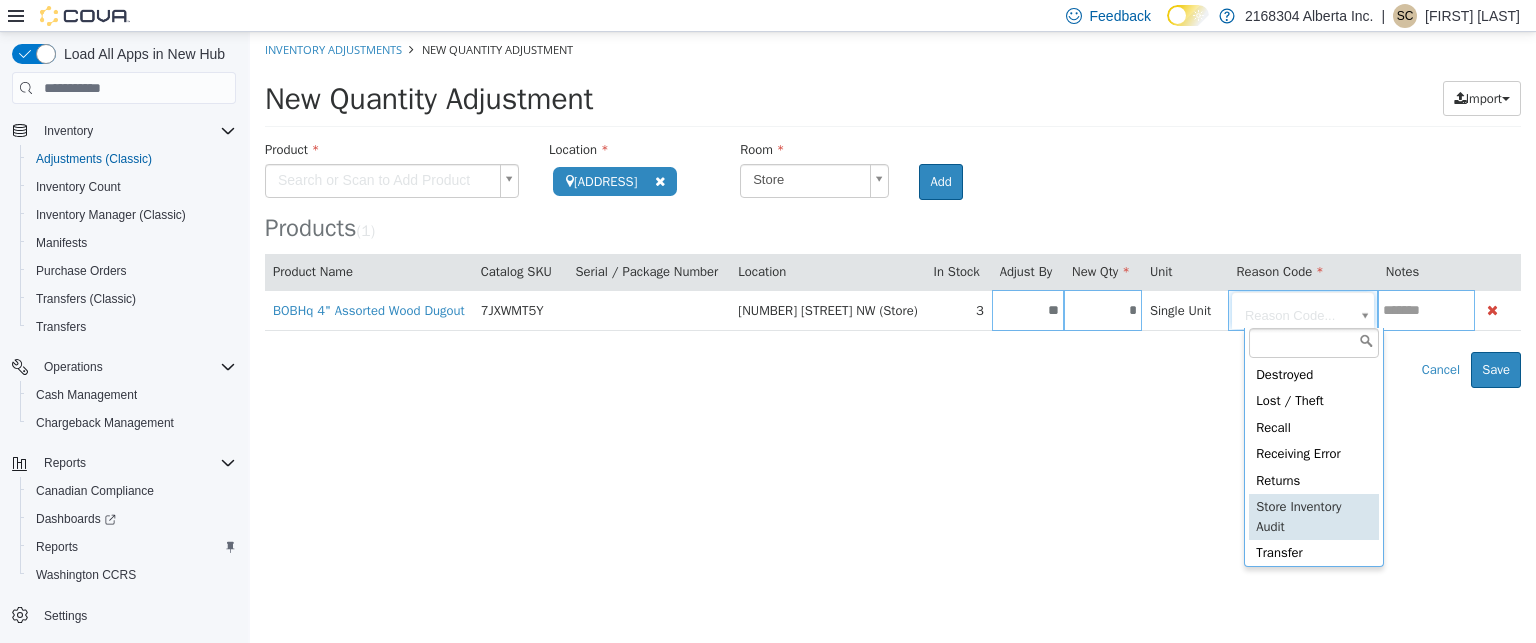 type on "**********" 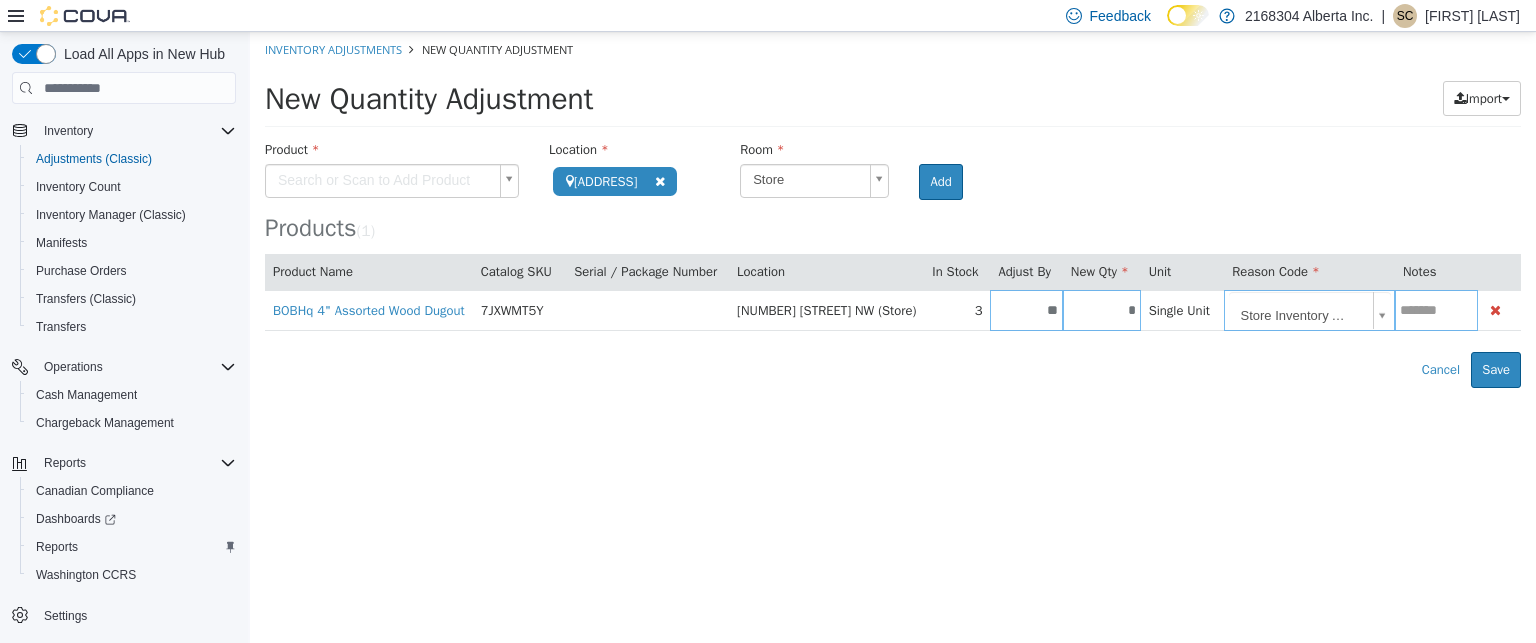 click on "**********" at bounding box center (893, 210) 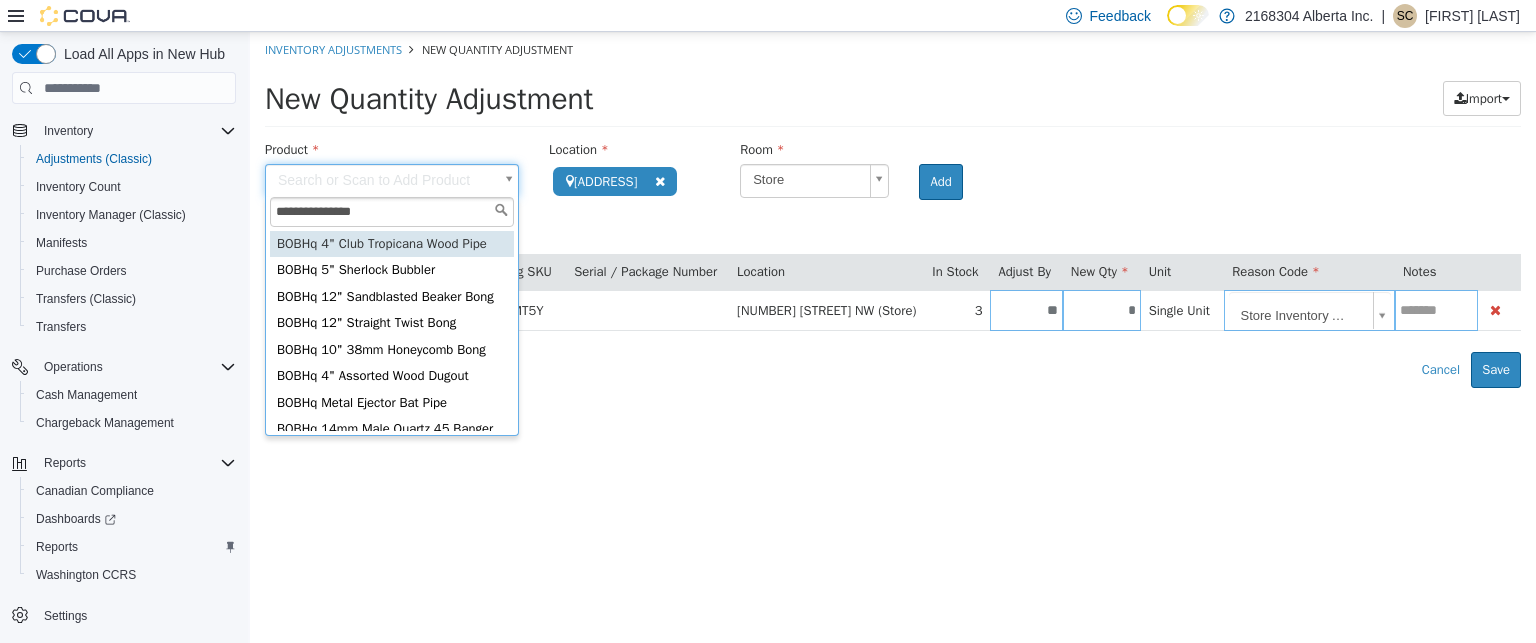 type on "**********" 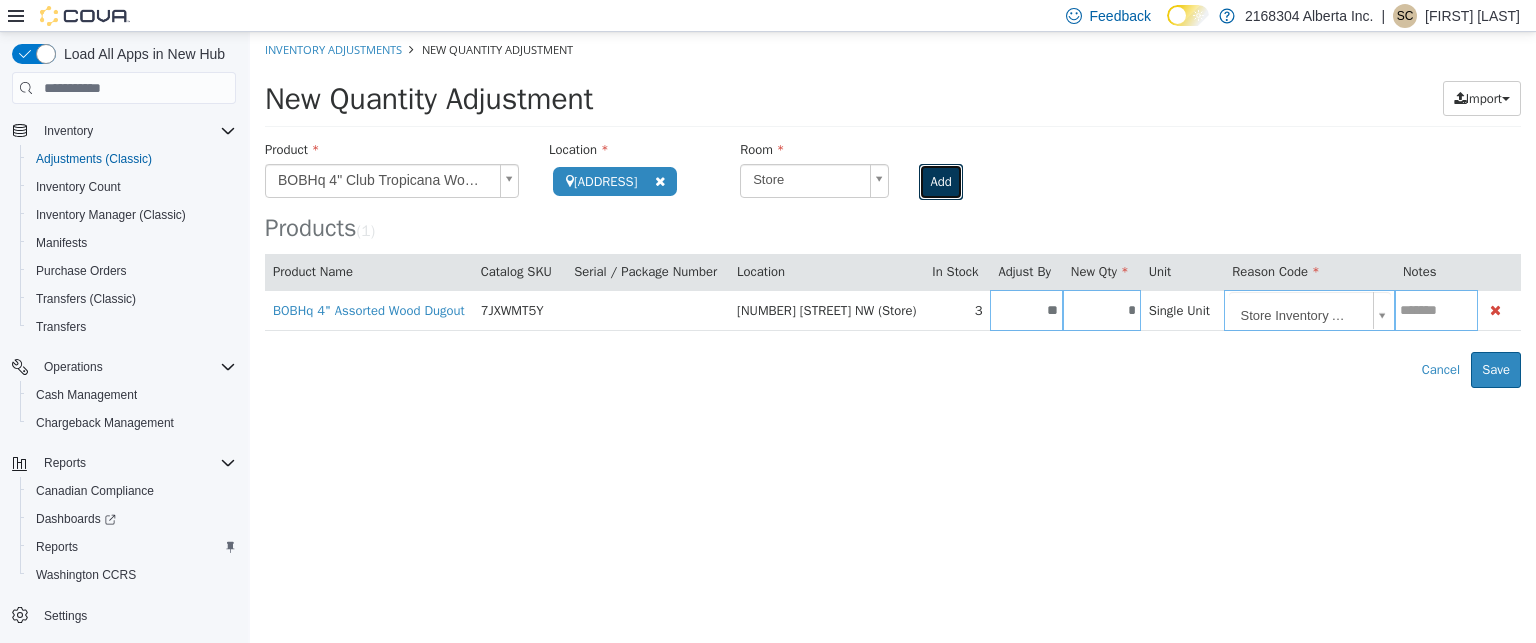 click on "Add" at bounding box center (940, 182) 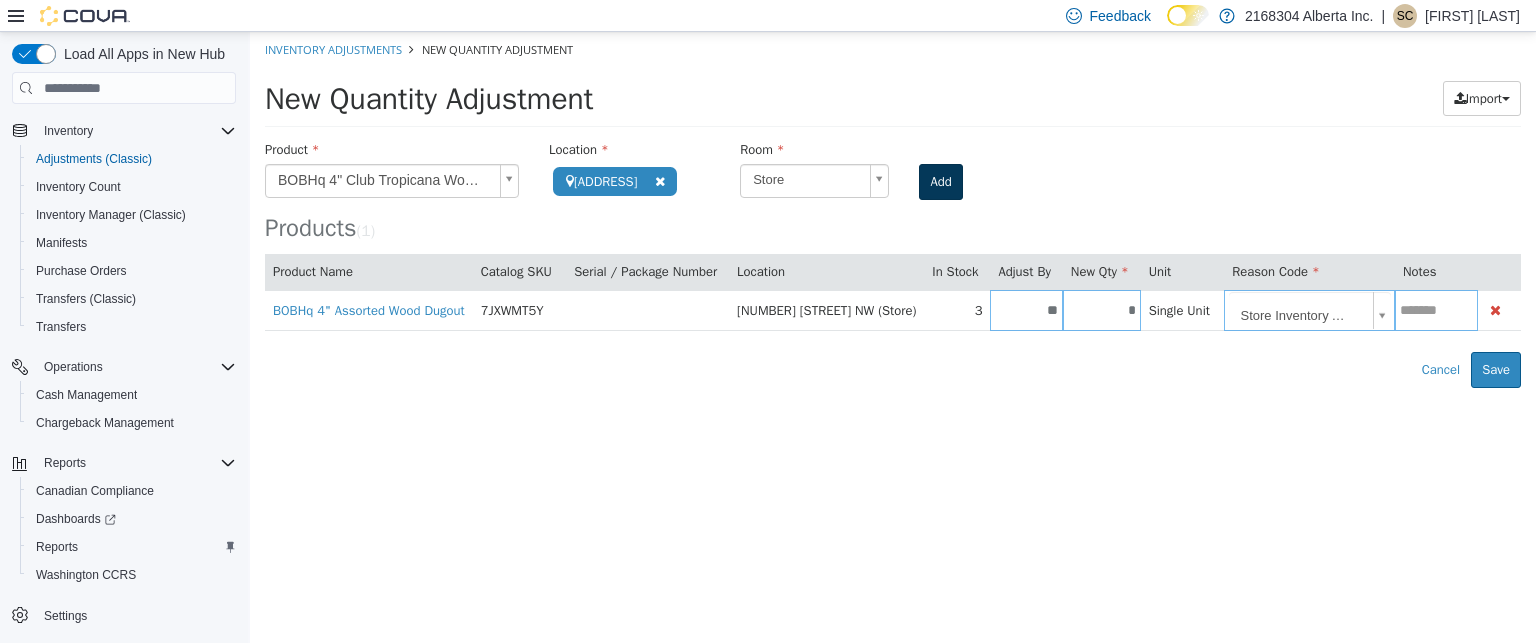 type 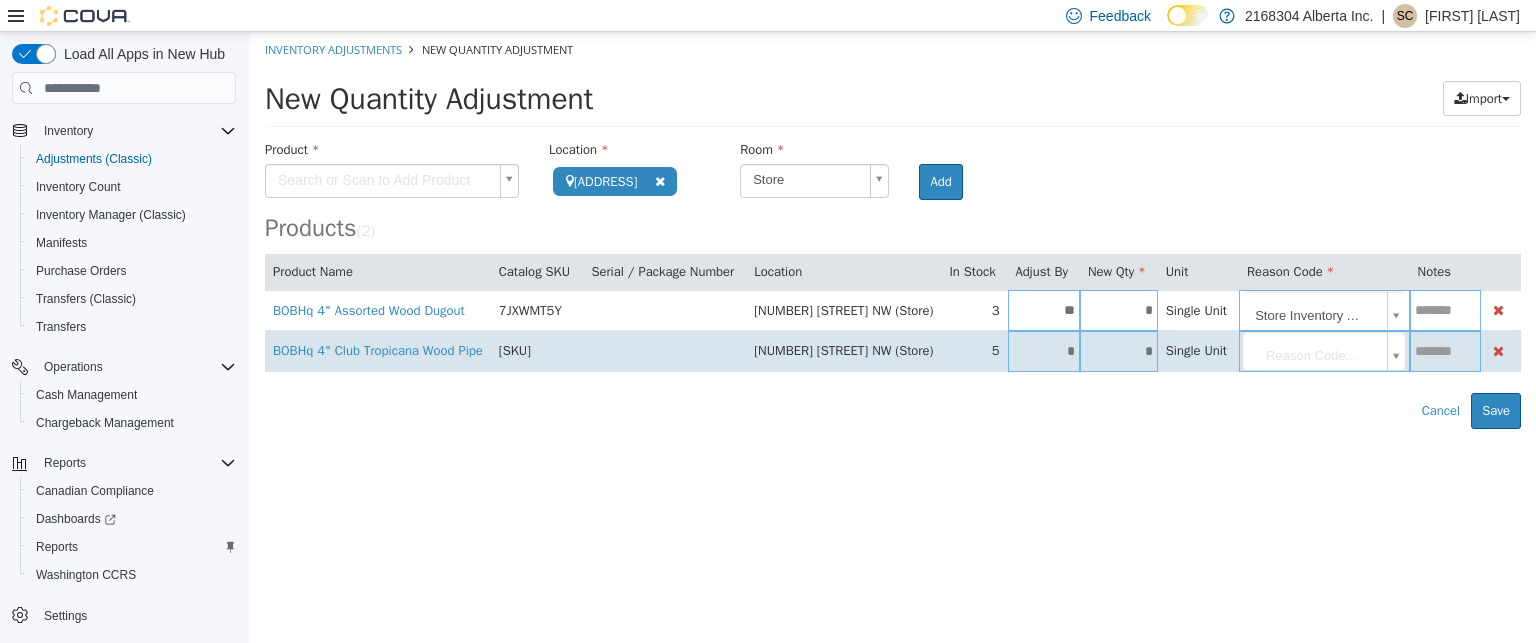 click on "*" at bounding box center [1119, 351] 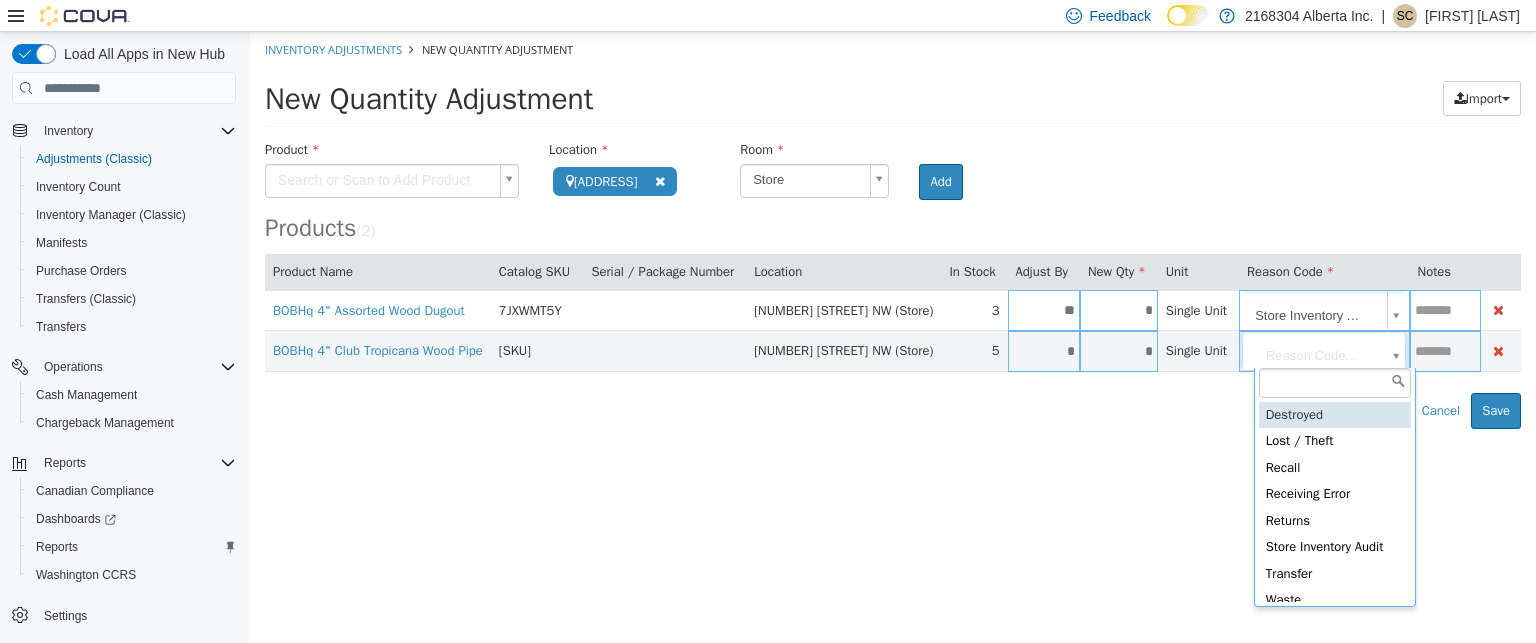 click on "**********" at bounding box center (893, 230) 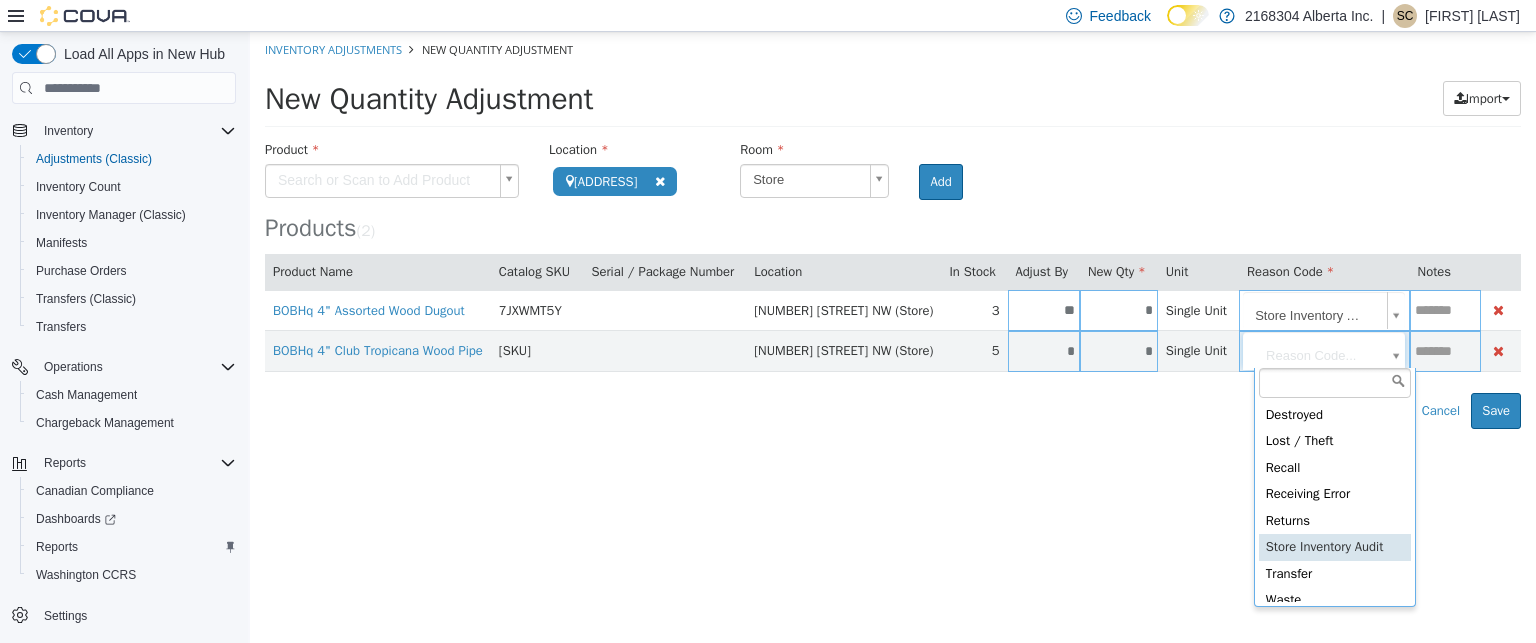 type on "**********" 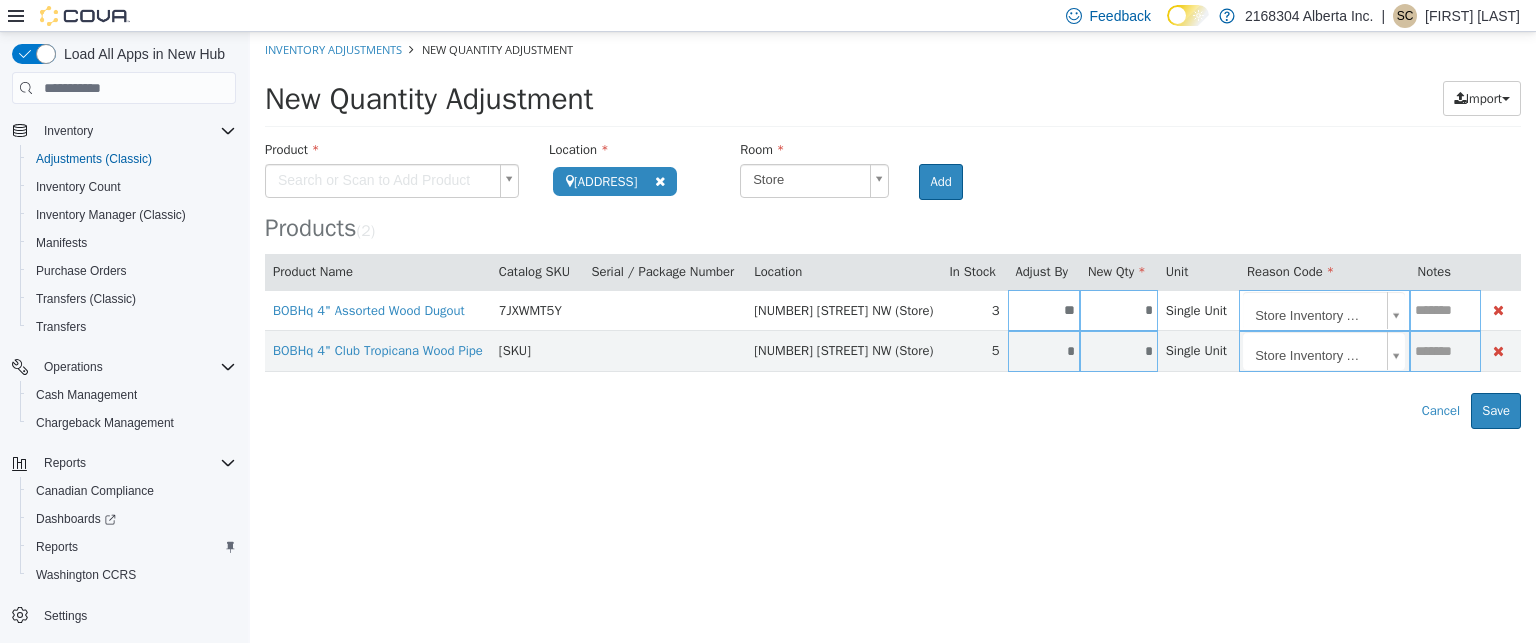 click on "**********" at bounding box center (893, 230) 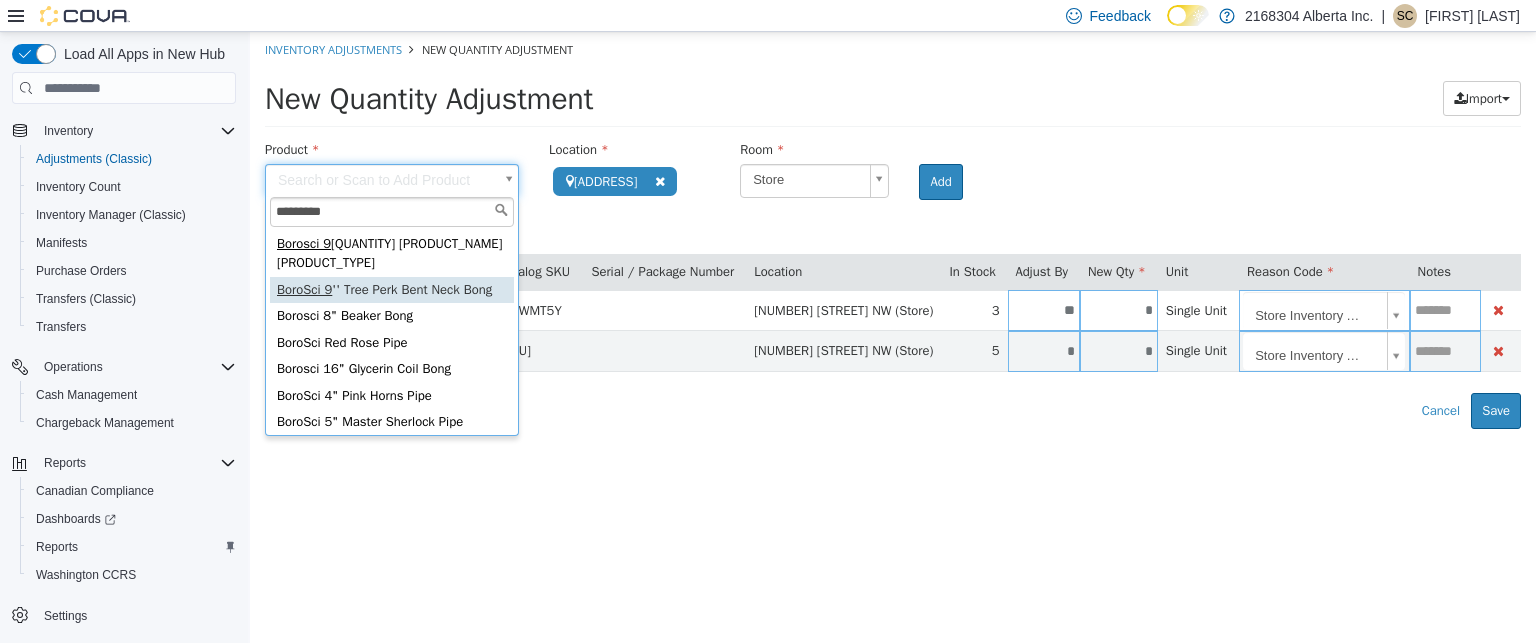 type on "*********" 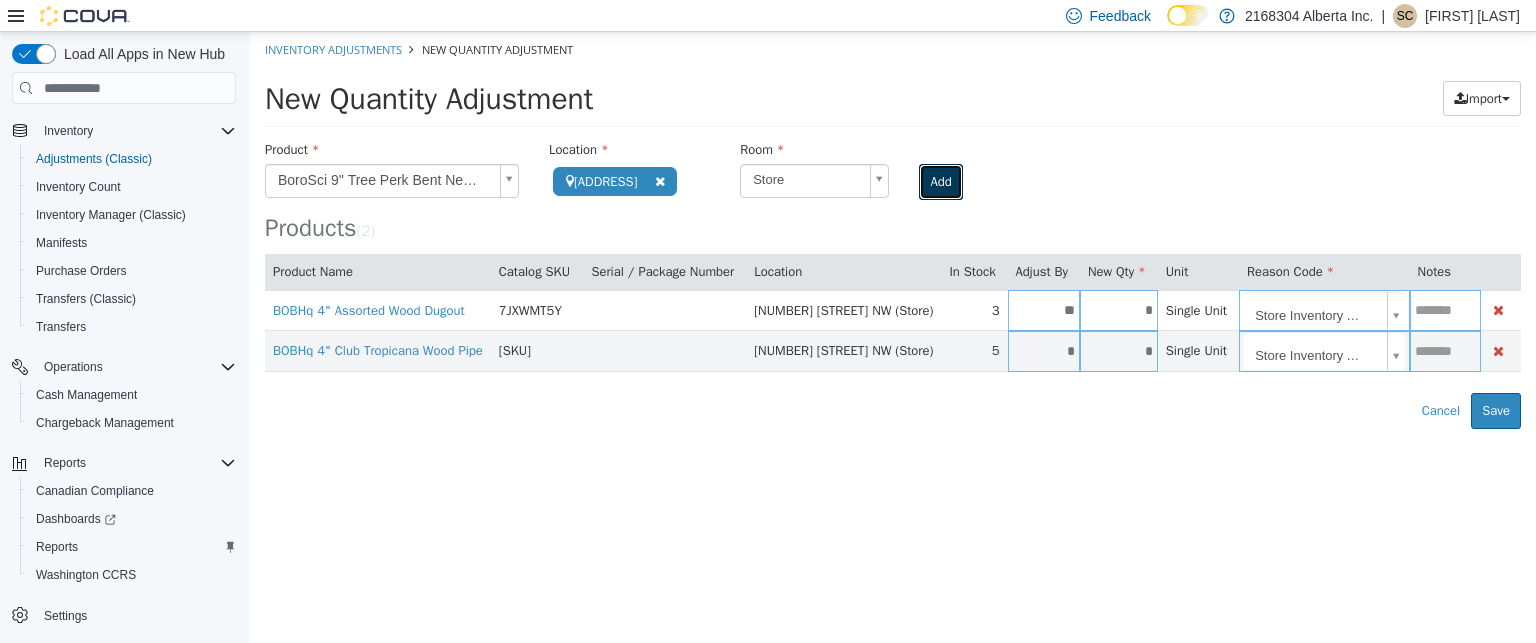 click on "Add" at bounding box center [940, 182] 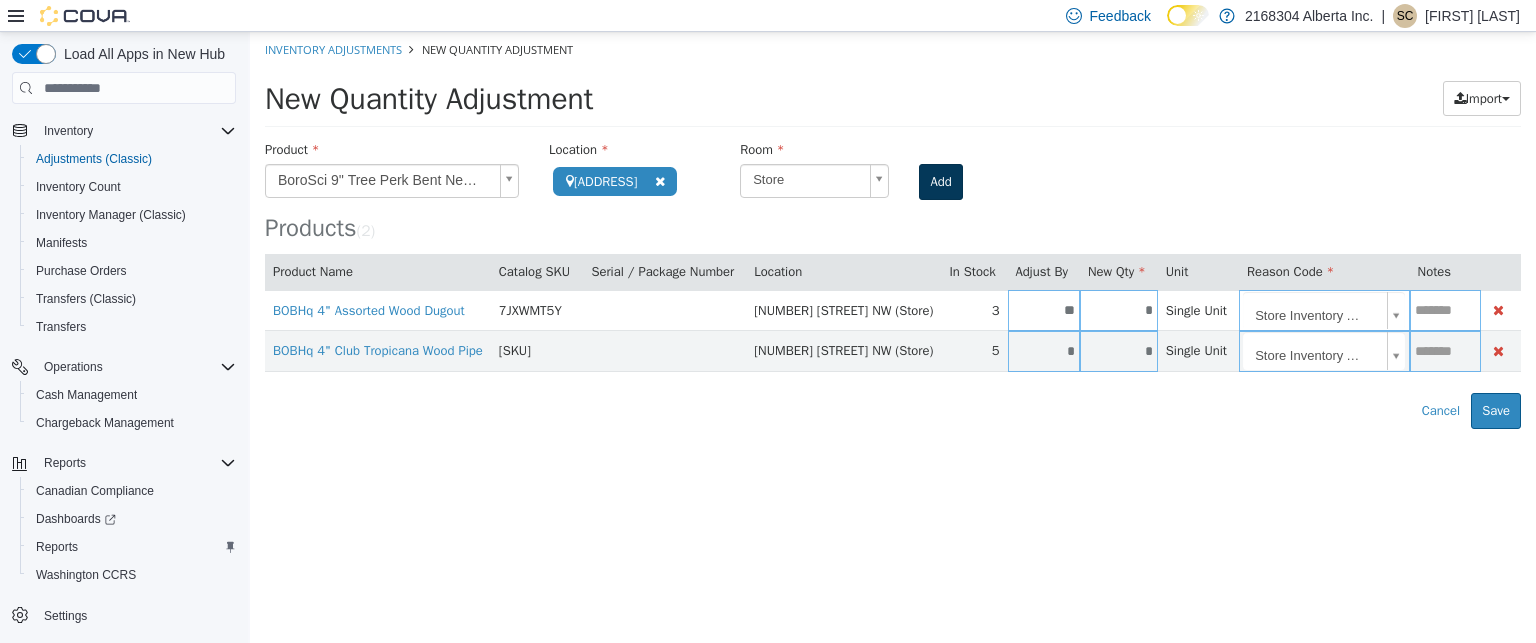 type 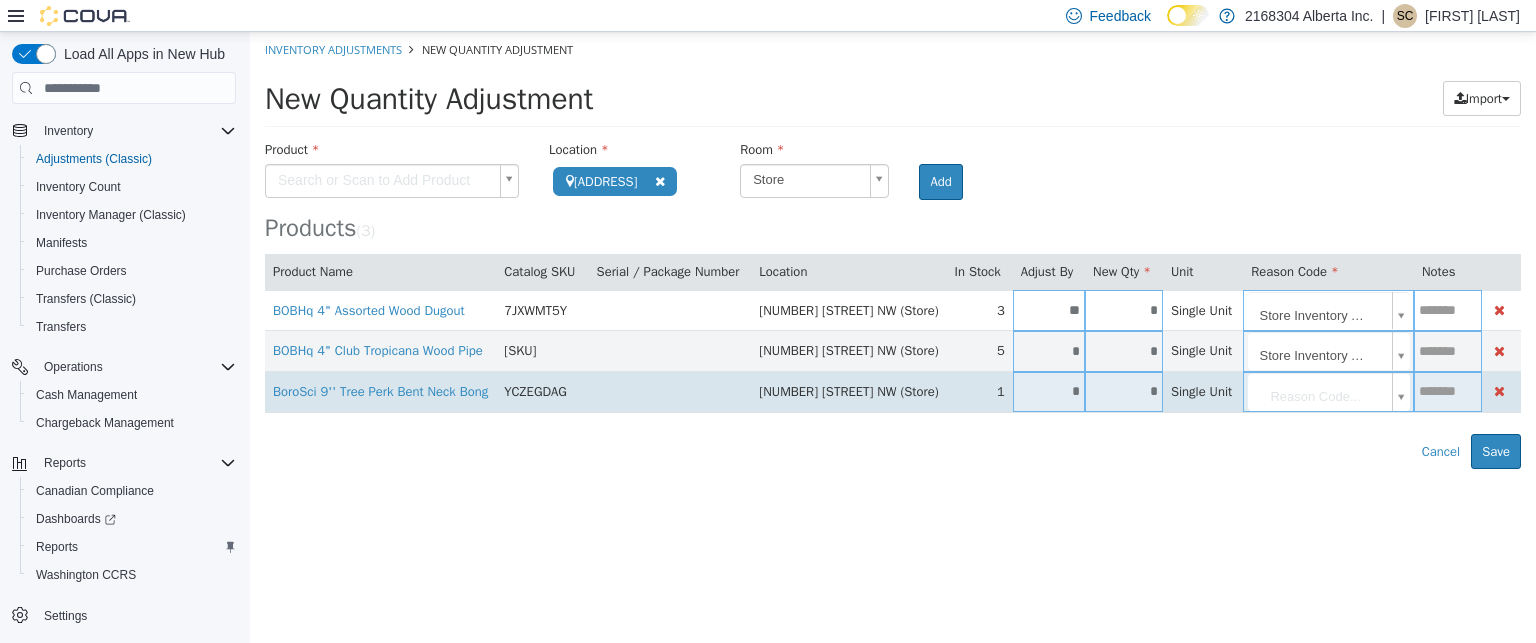 click on "*" at bounding box center [1124, 391] 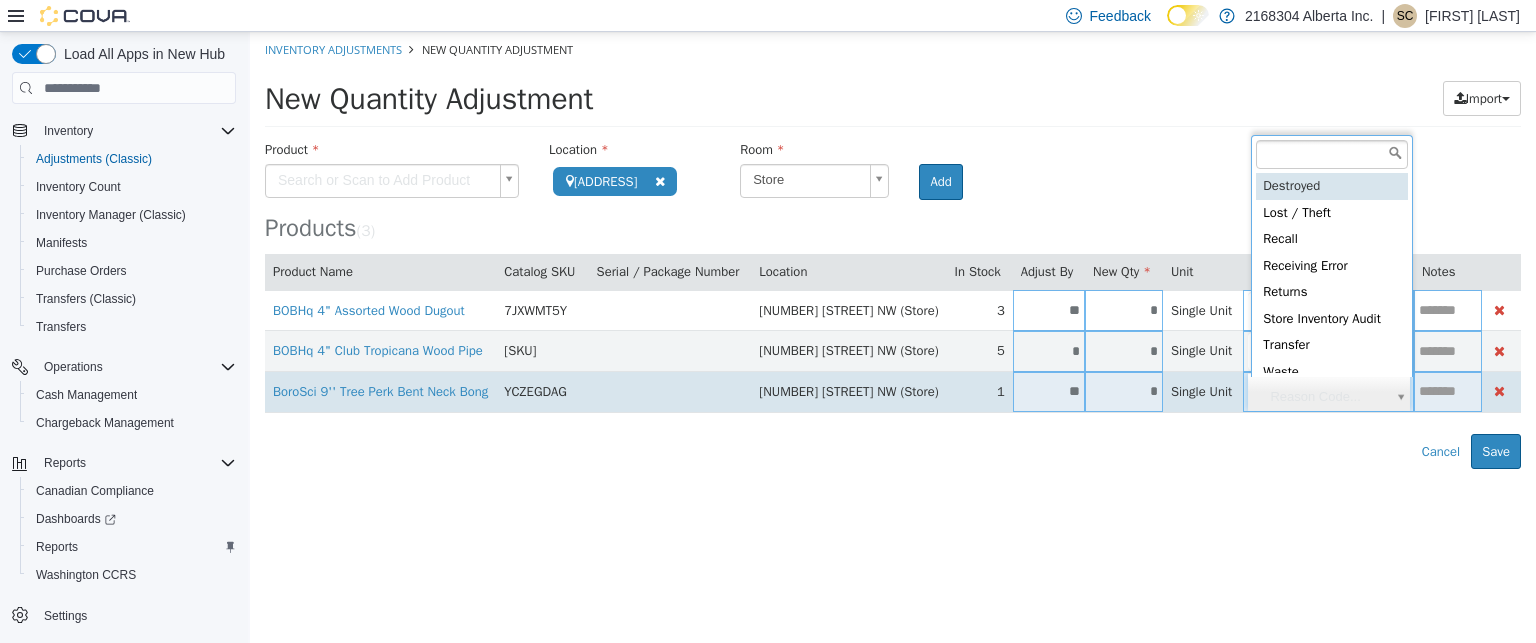 click on "**********" at bounding box center [893, 250] 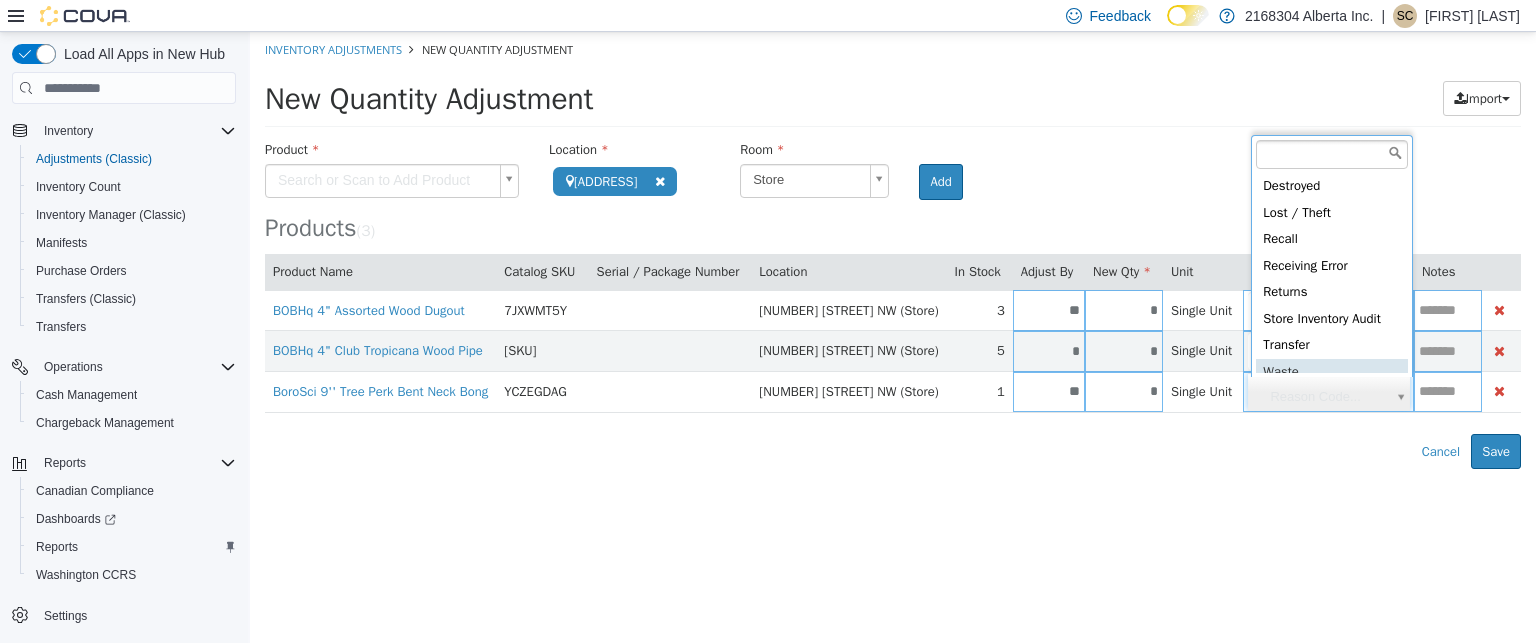 scroll, scrollTop: 4, scrollLeft: 0, axis: vertical 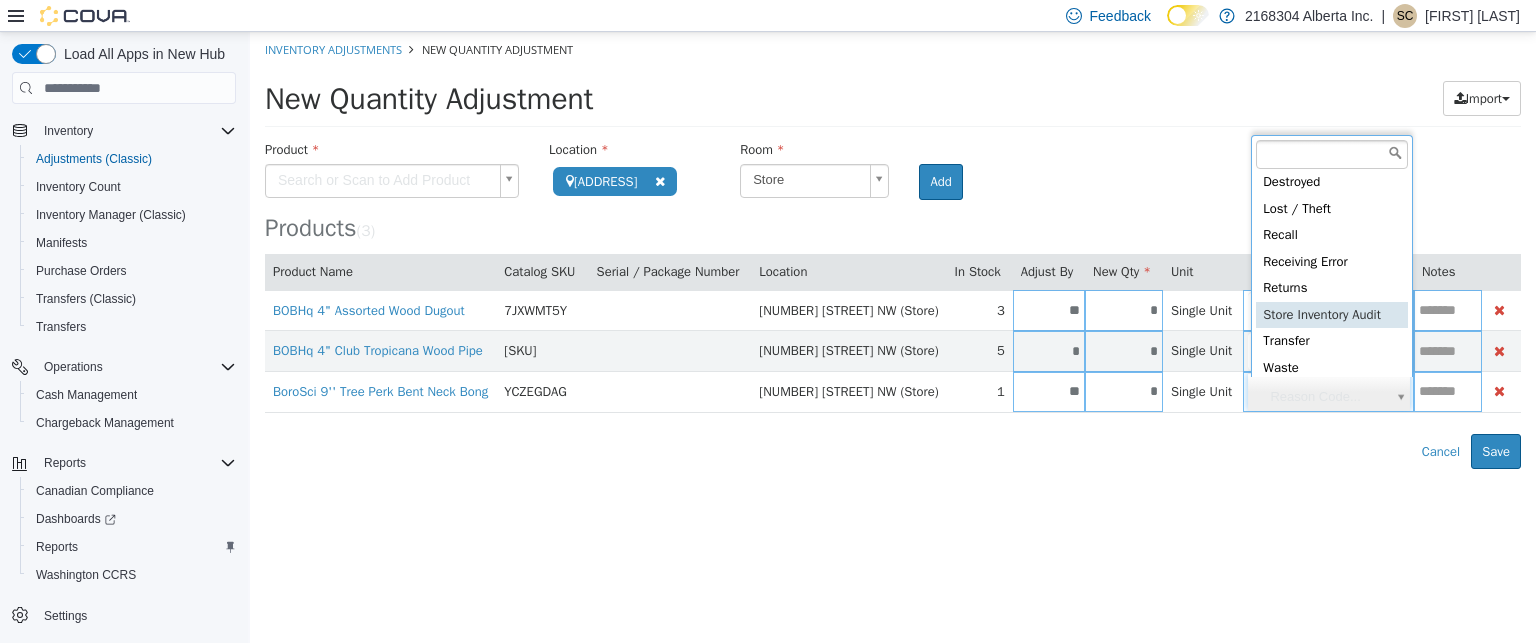 type on "**********" 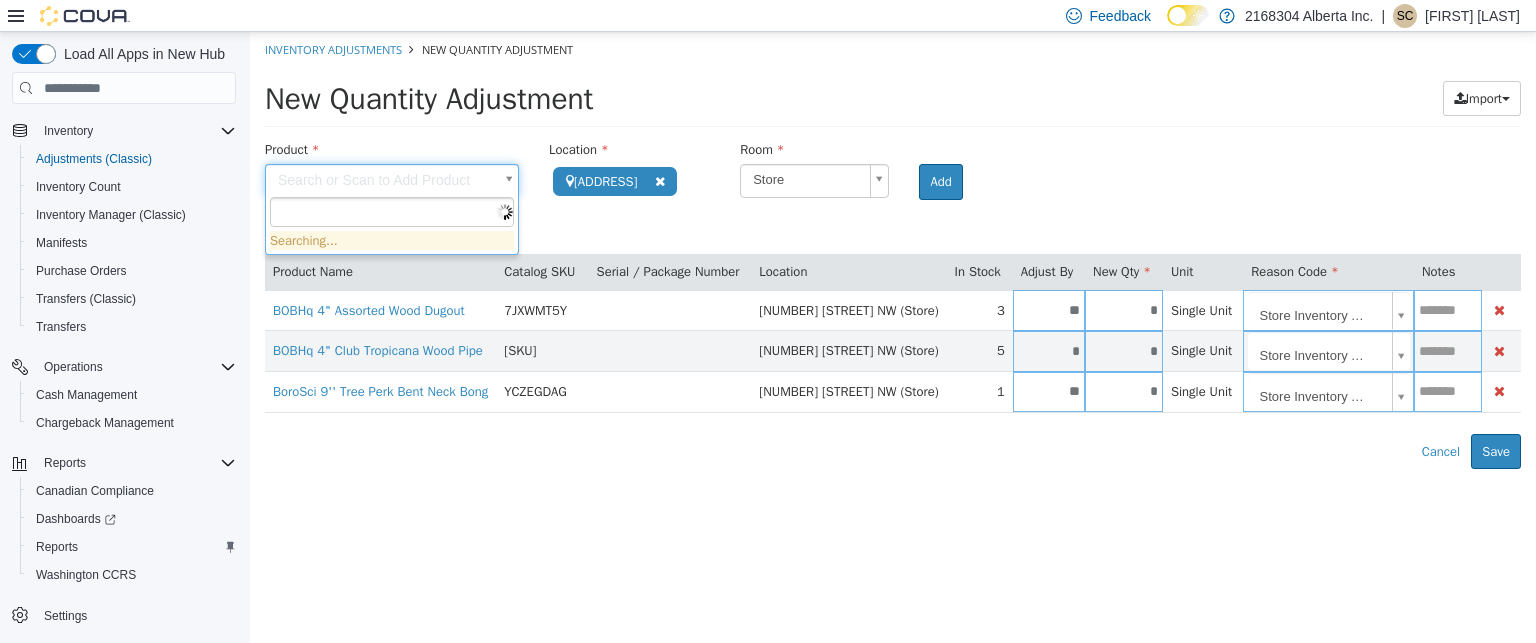 click on "**********" at bounding box center [893, 250] 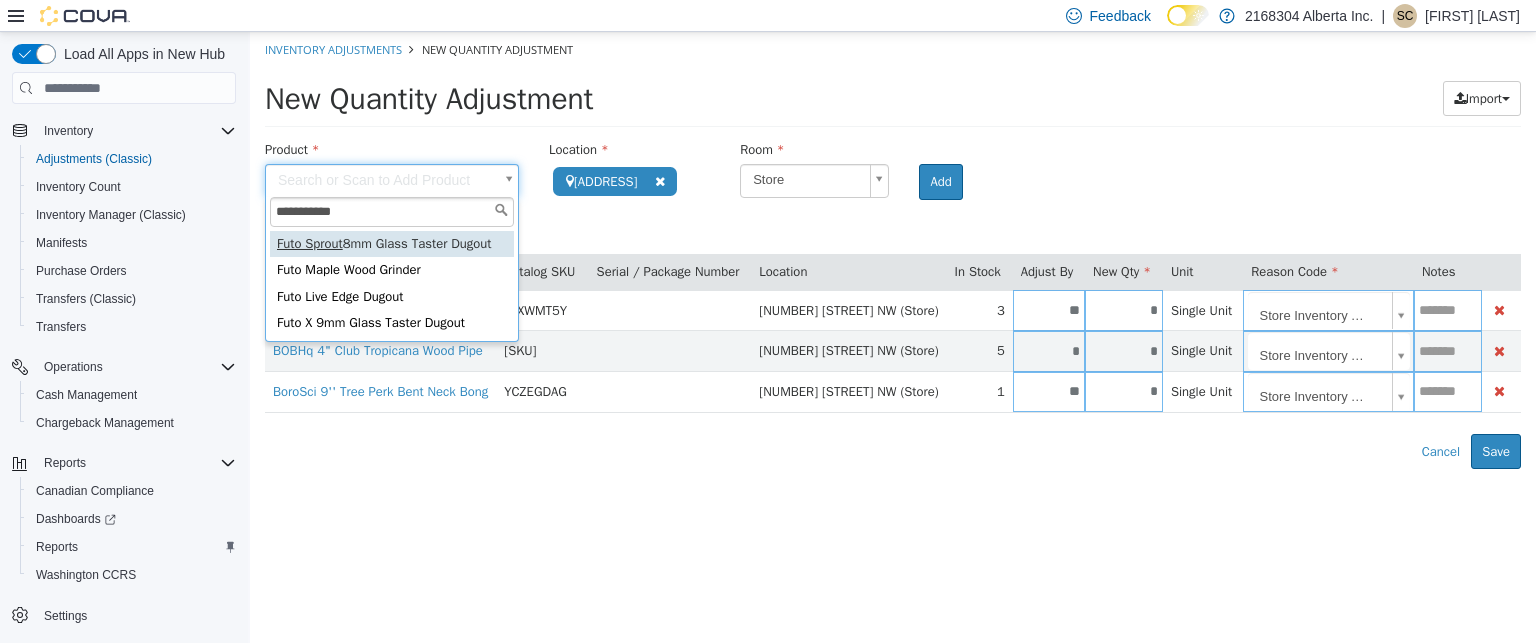 type on "**********" 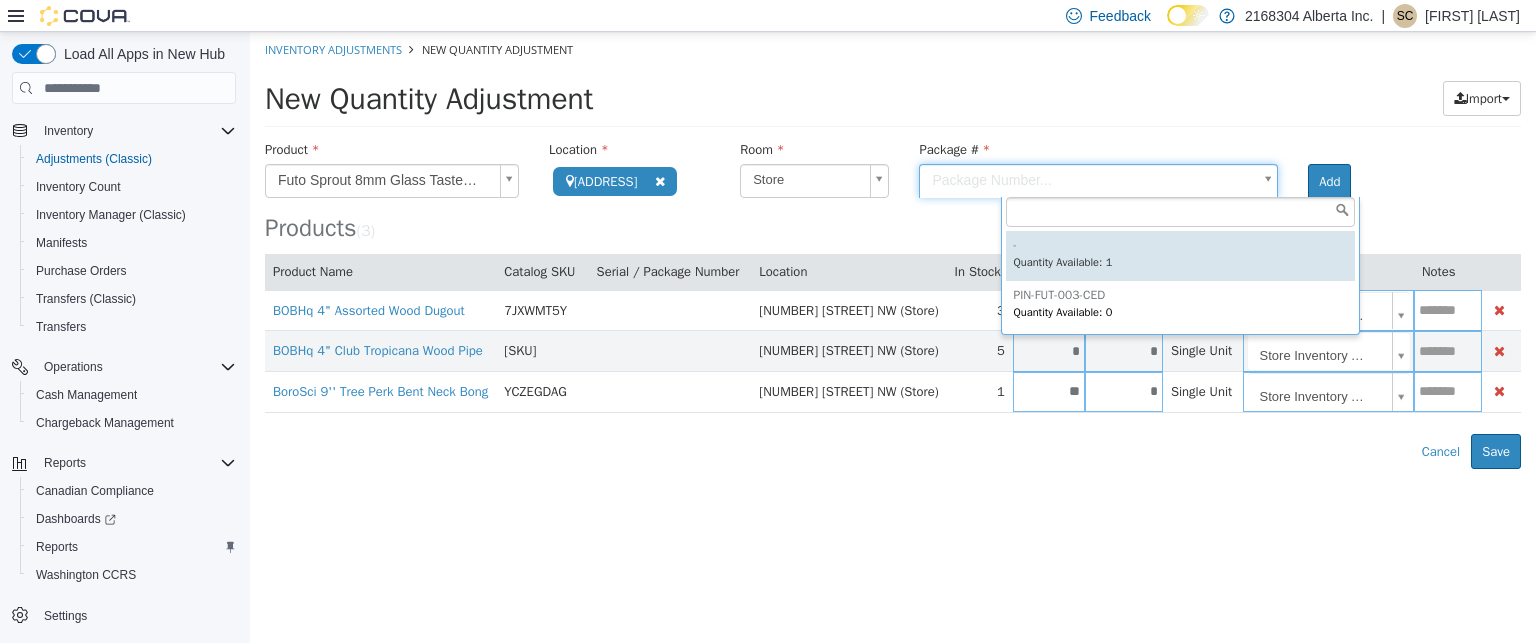 click on "**********" at bounding box center [893, 250] 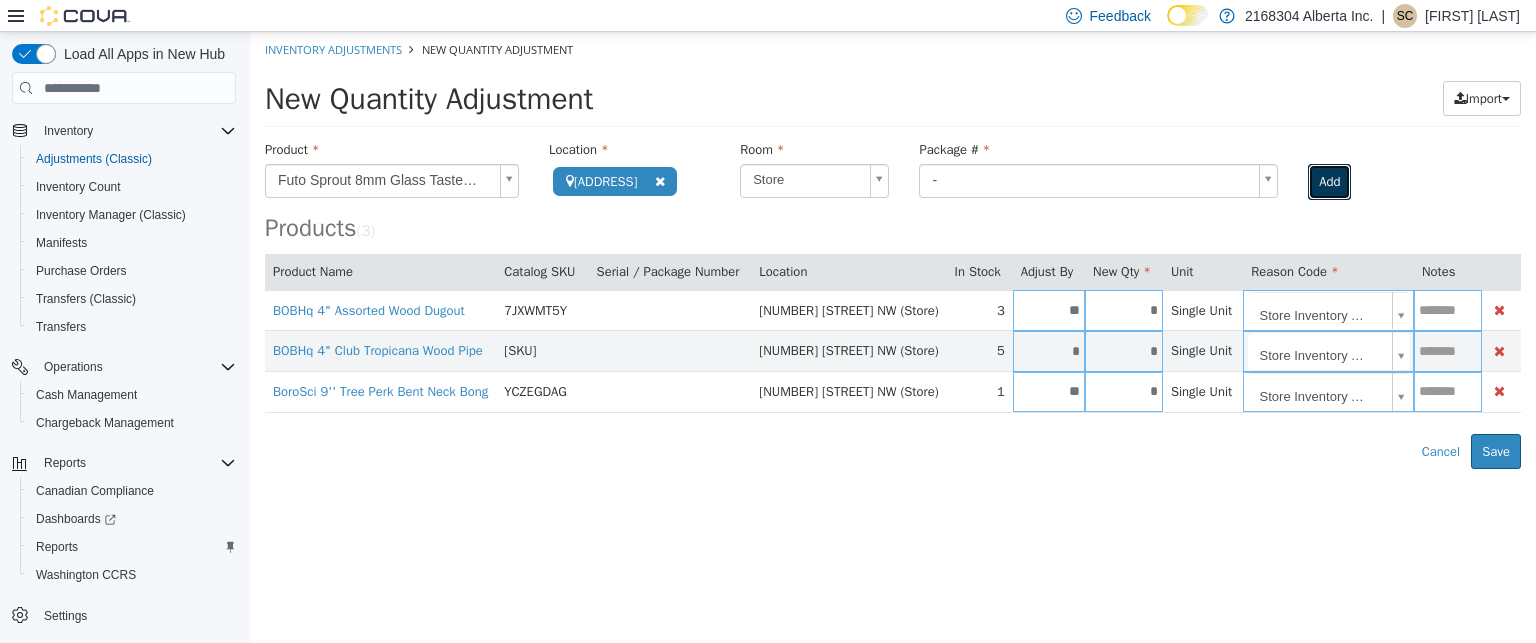 click on "Add" at bounding box center (1329, 182) 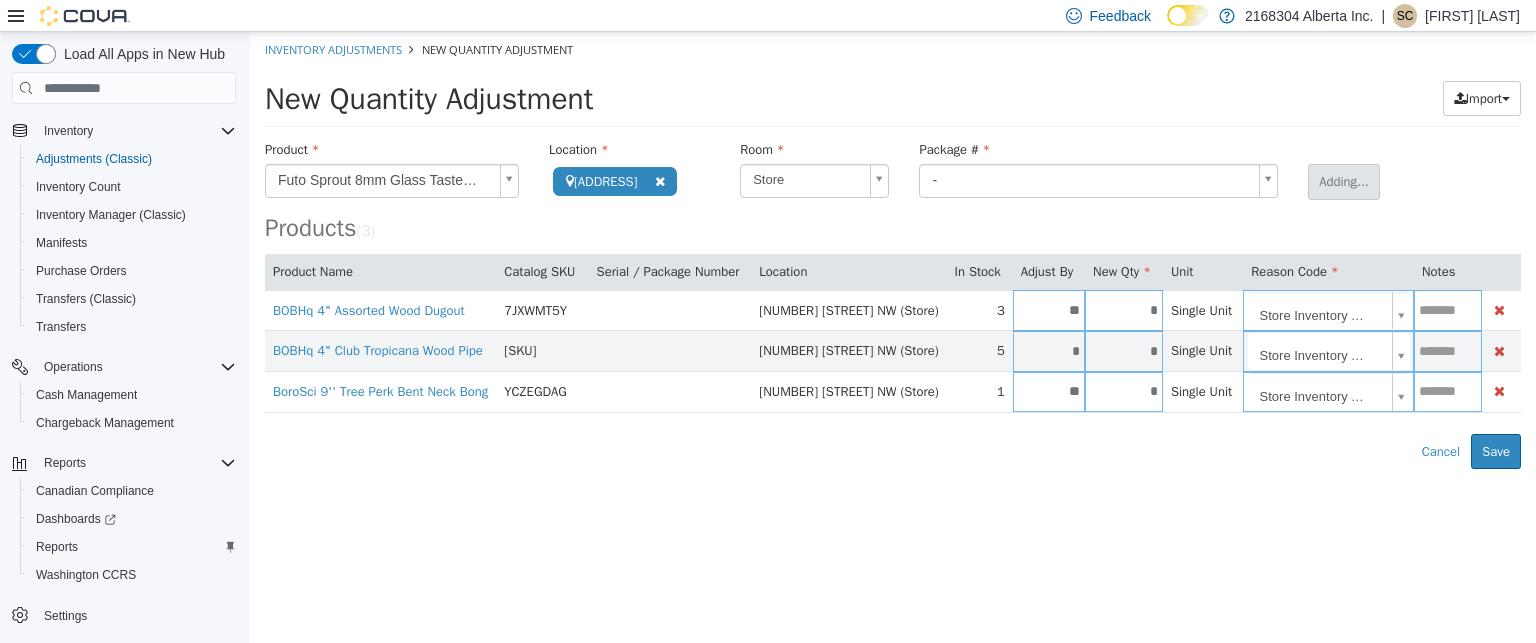 type 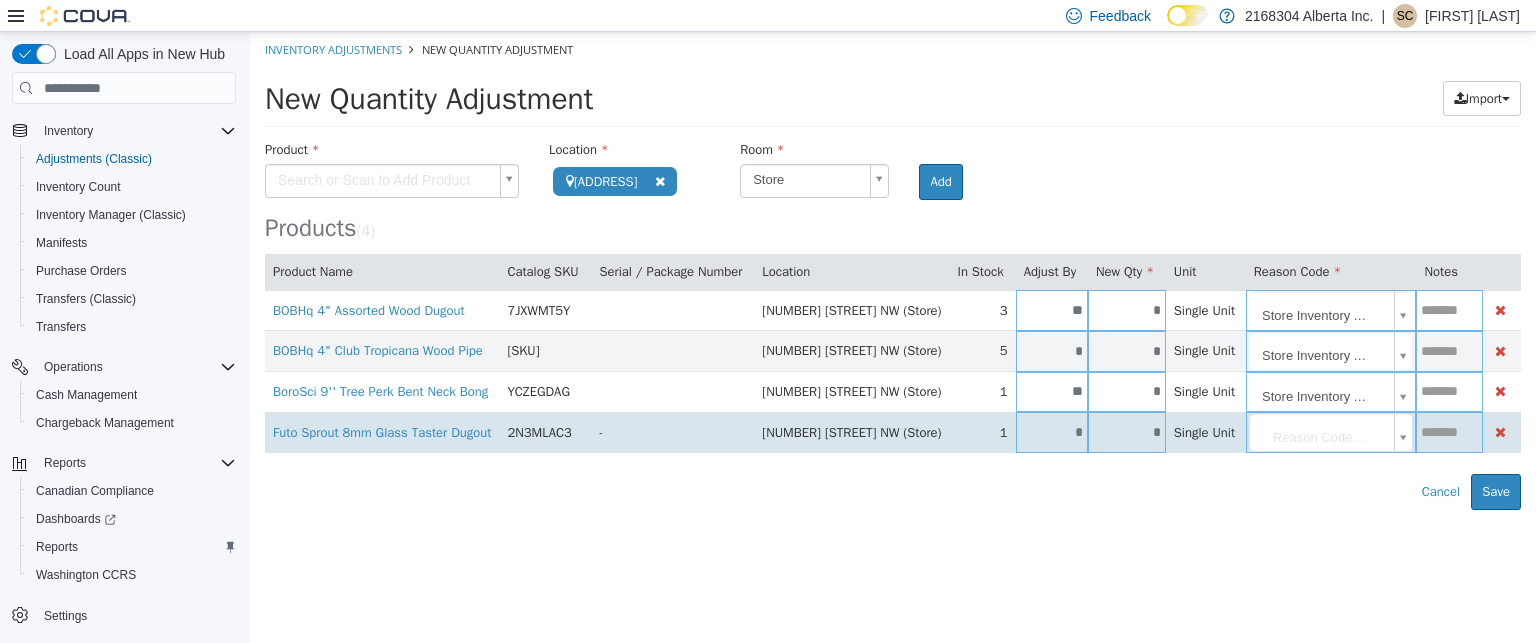 click on "*" at bounding box center (1127, 432) 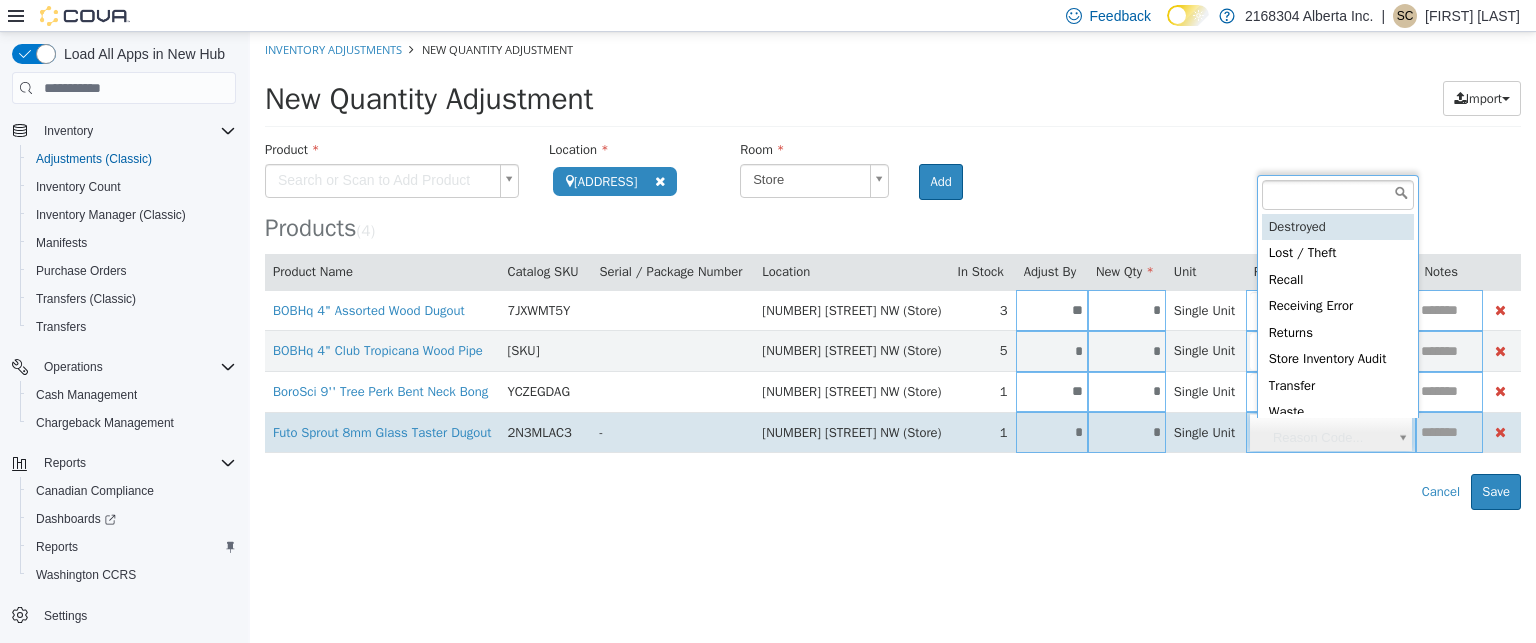 click on "**********" at bounding box center (893, 271) 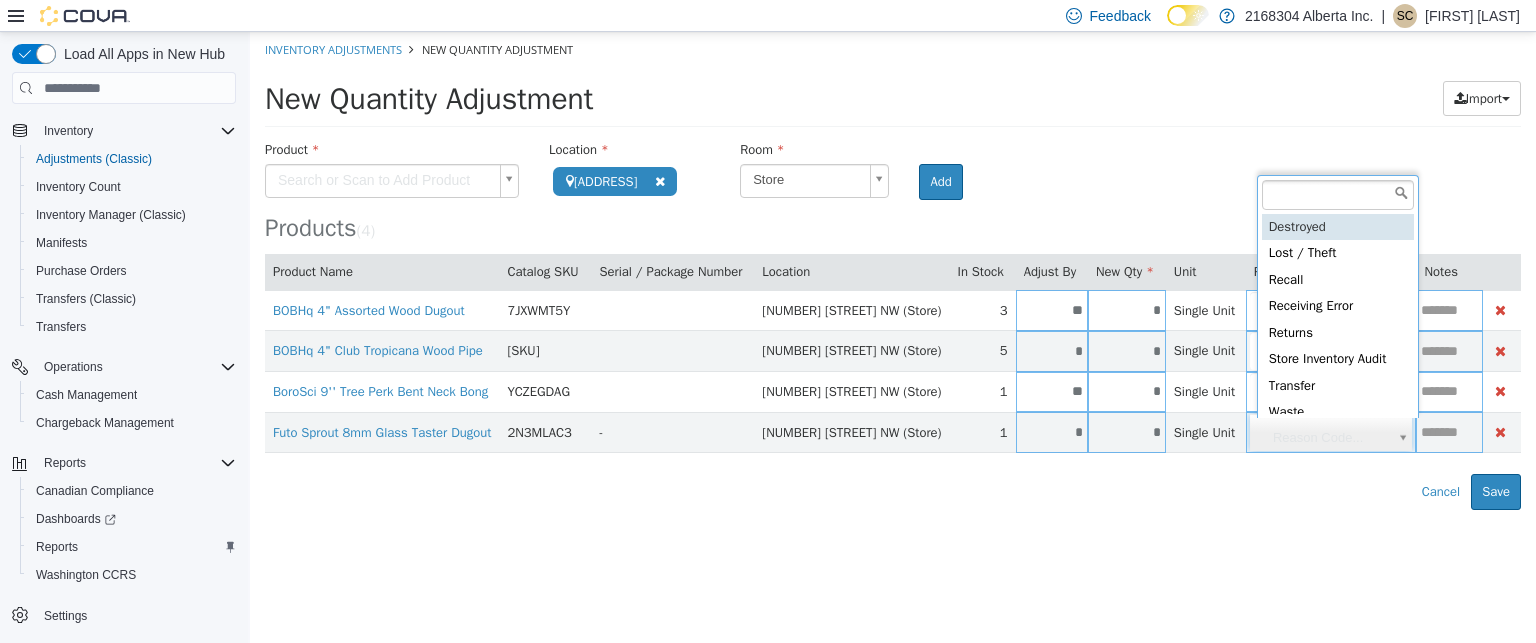 scroll, scrollTop: 4, scrollLeft: 0, axis: vertical 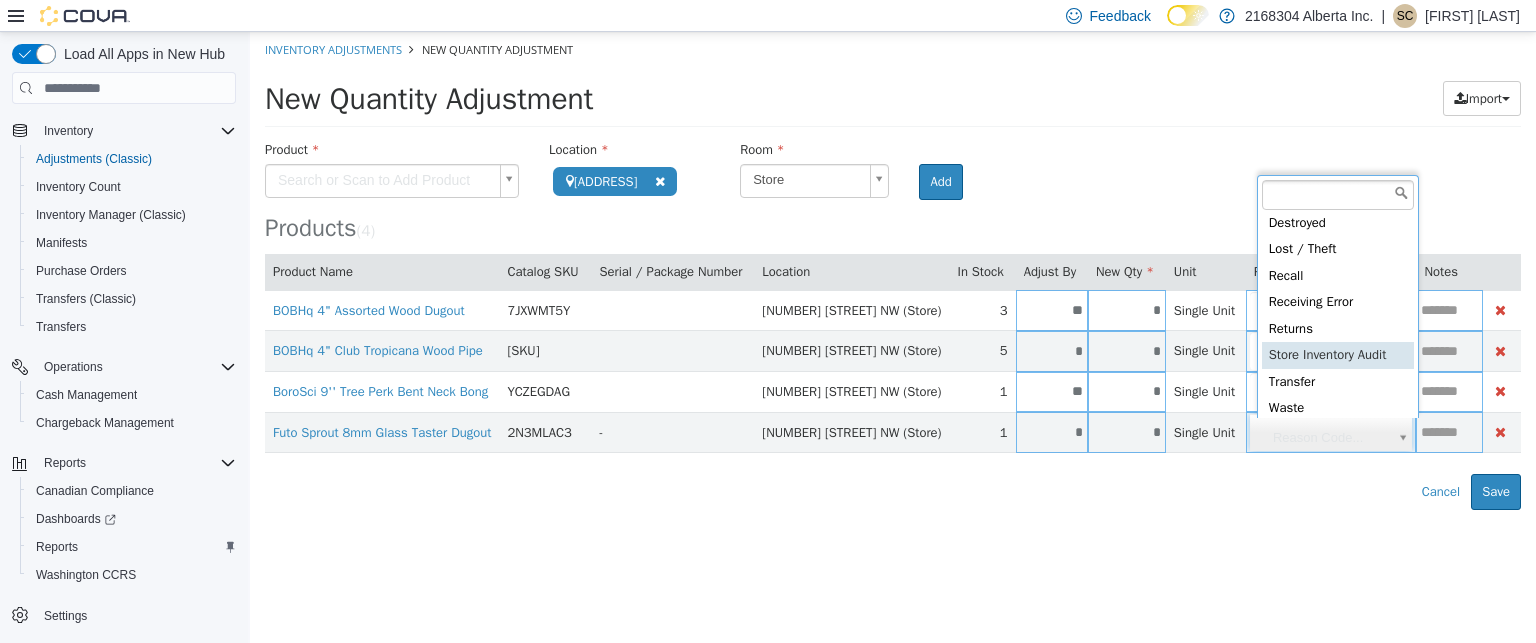 type on "**********" 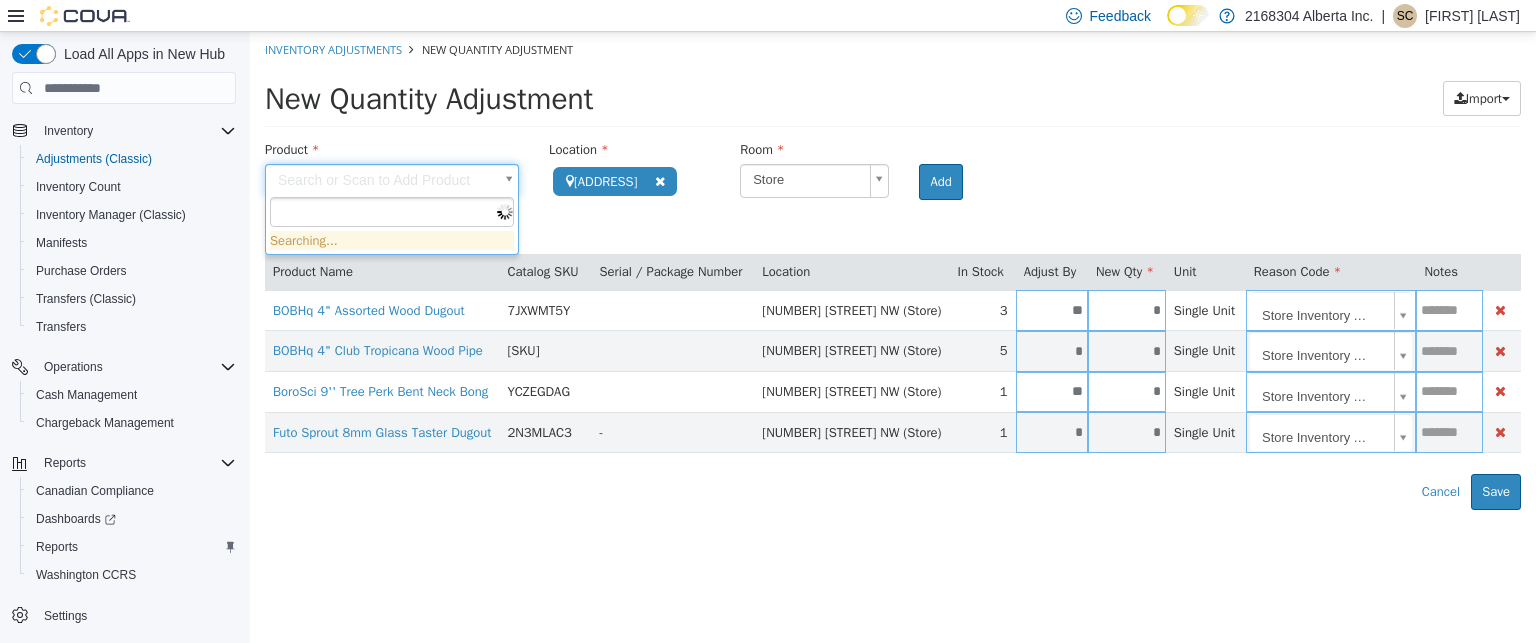 click on "**********" at bounding box center (893, 271) 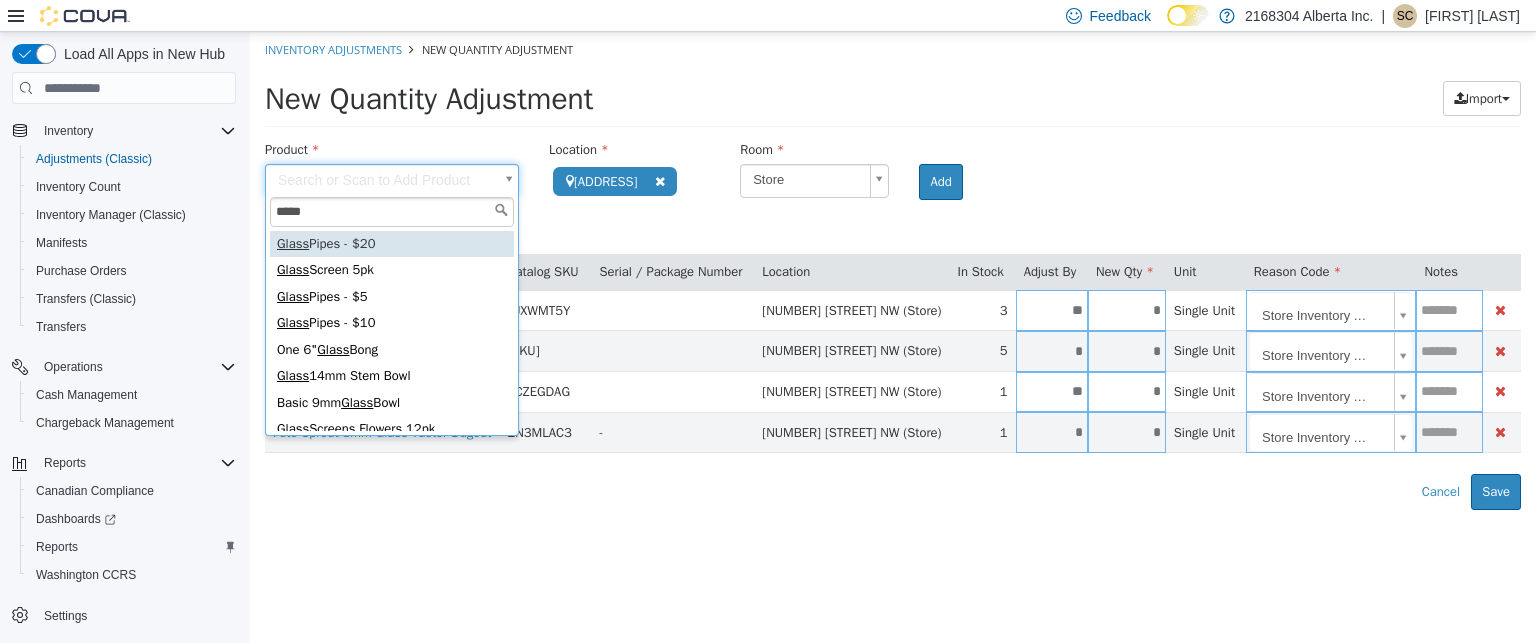 type on "*****" 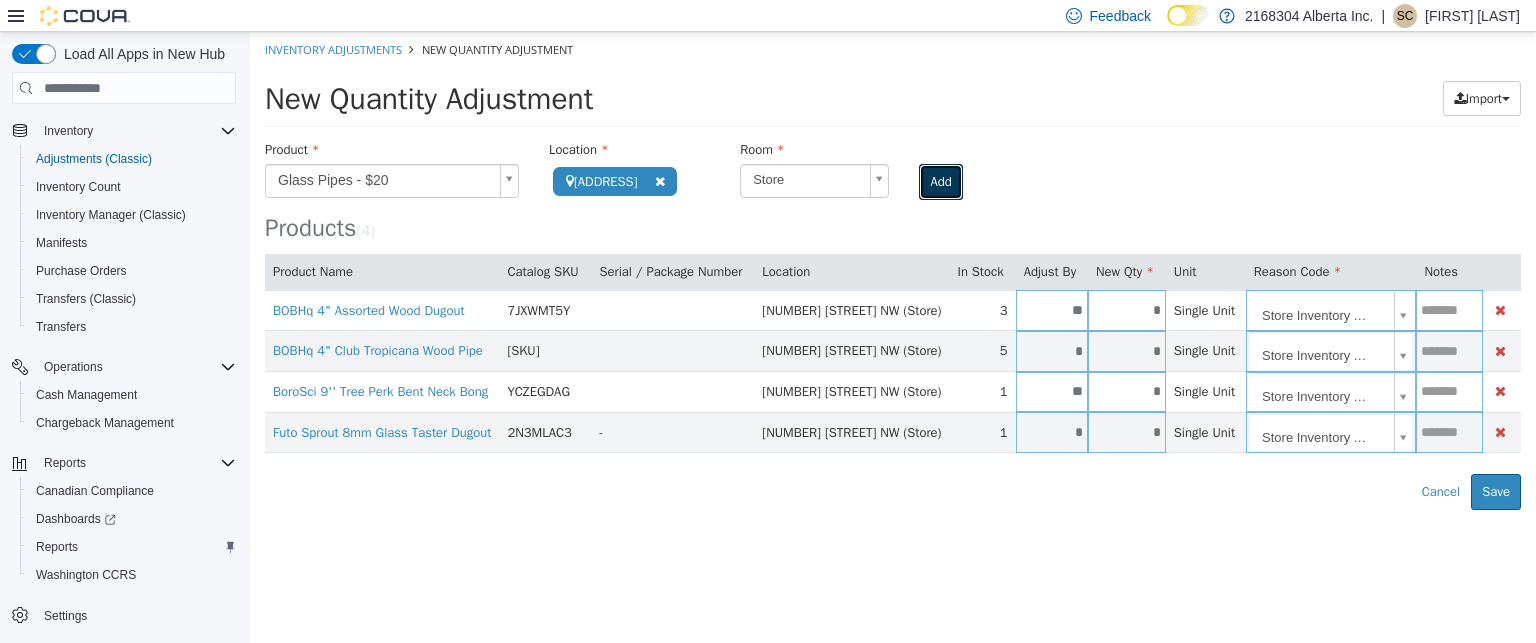 click on "Add" at bounding box center (940, 182) 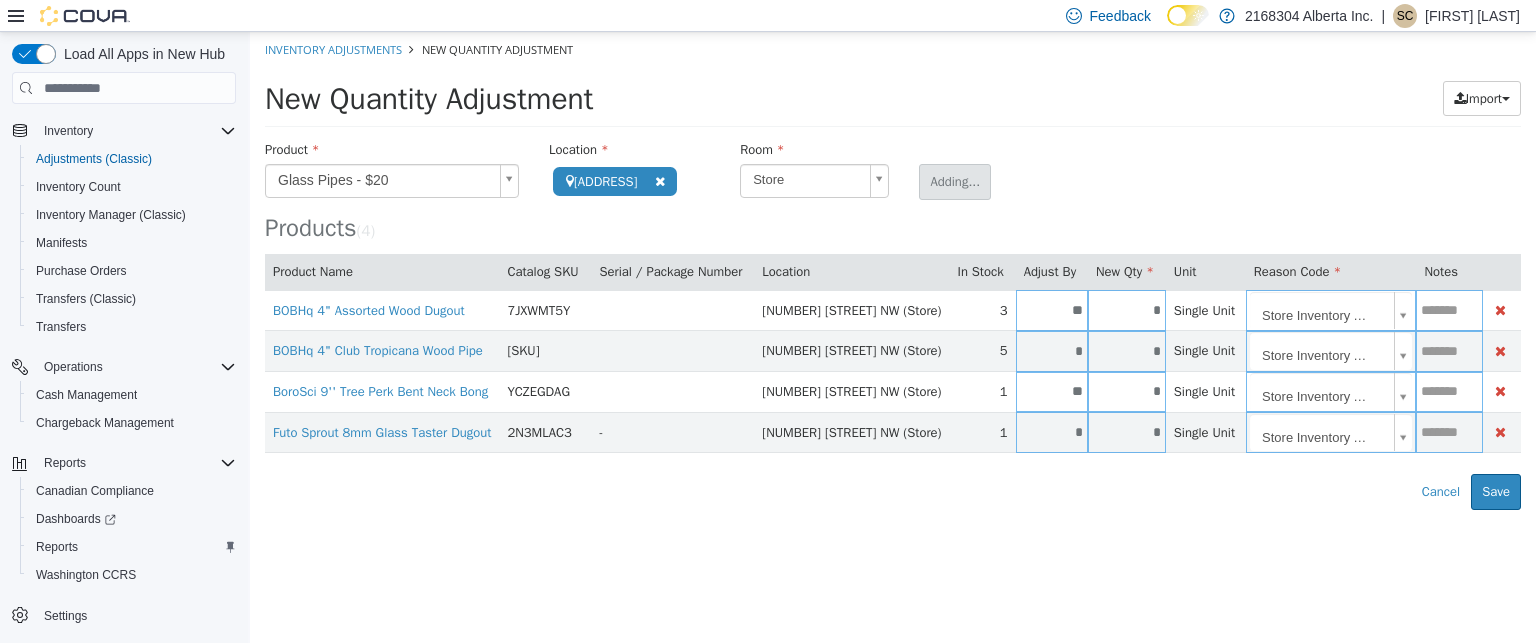 type 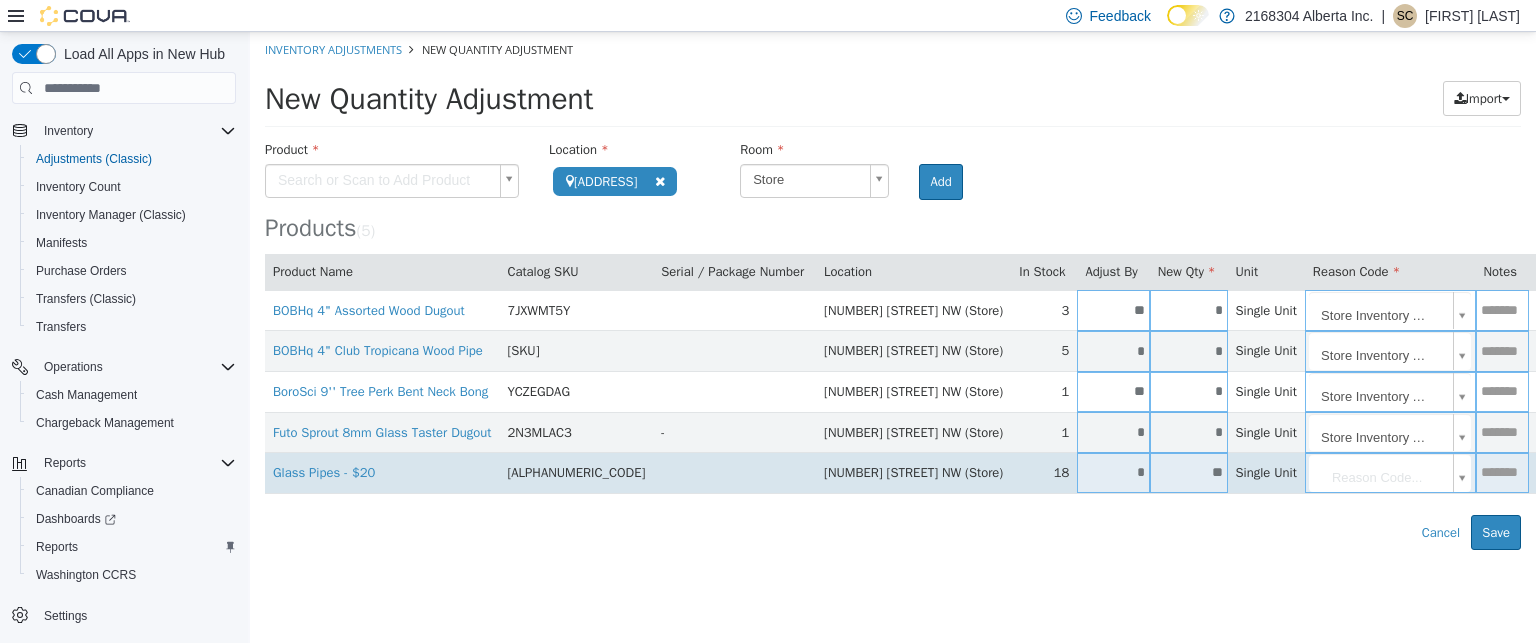 click on "Single Unit" at bounding box center [1266, 473] 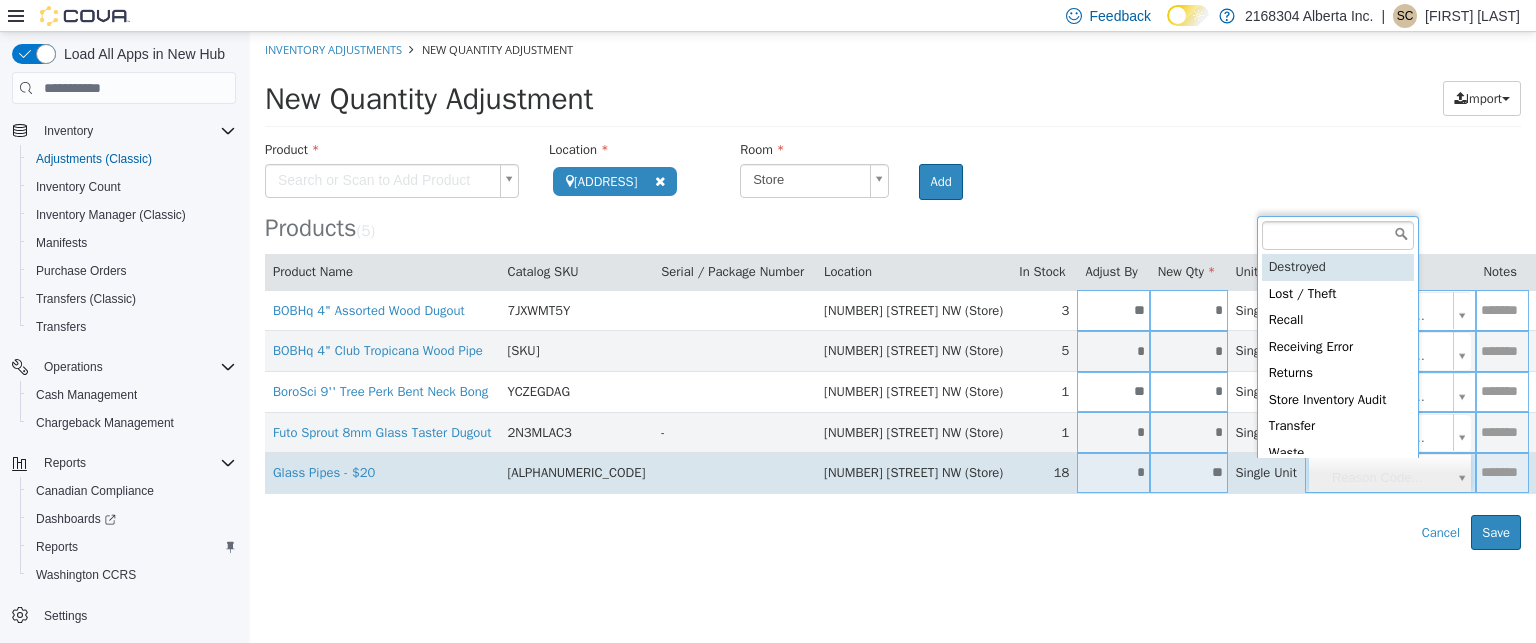 click on "**********" at bounding box center (893, 291) 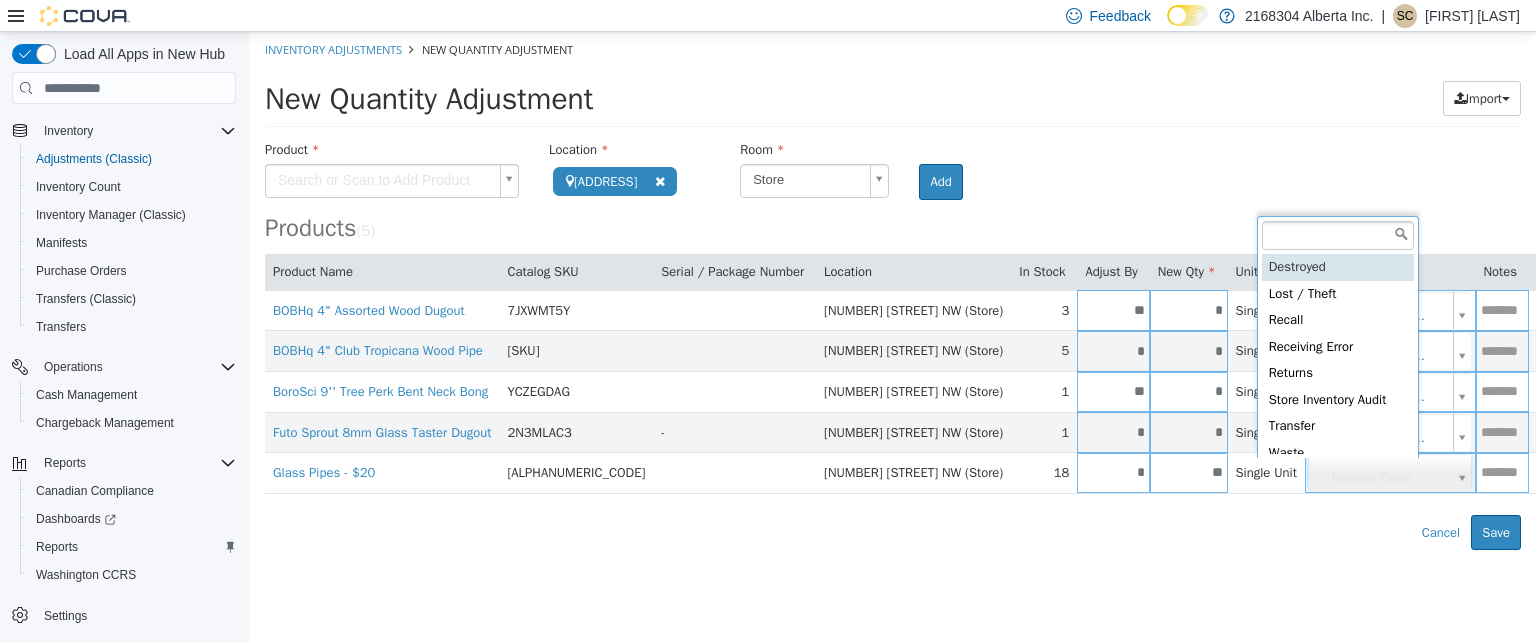 scroll, scrollTop: 4, scrollLeft: 0, axis: vertical 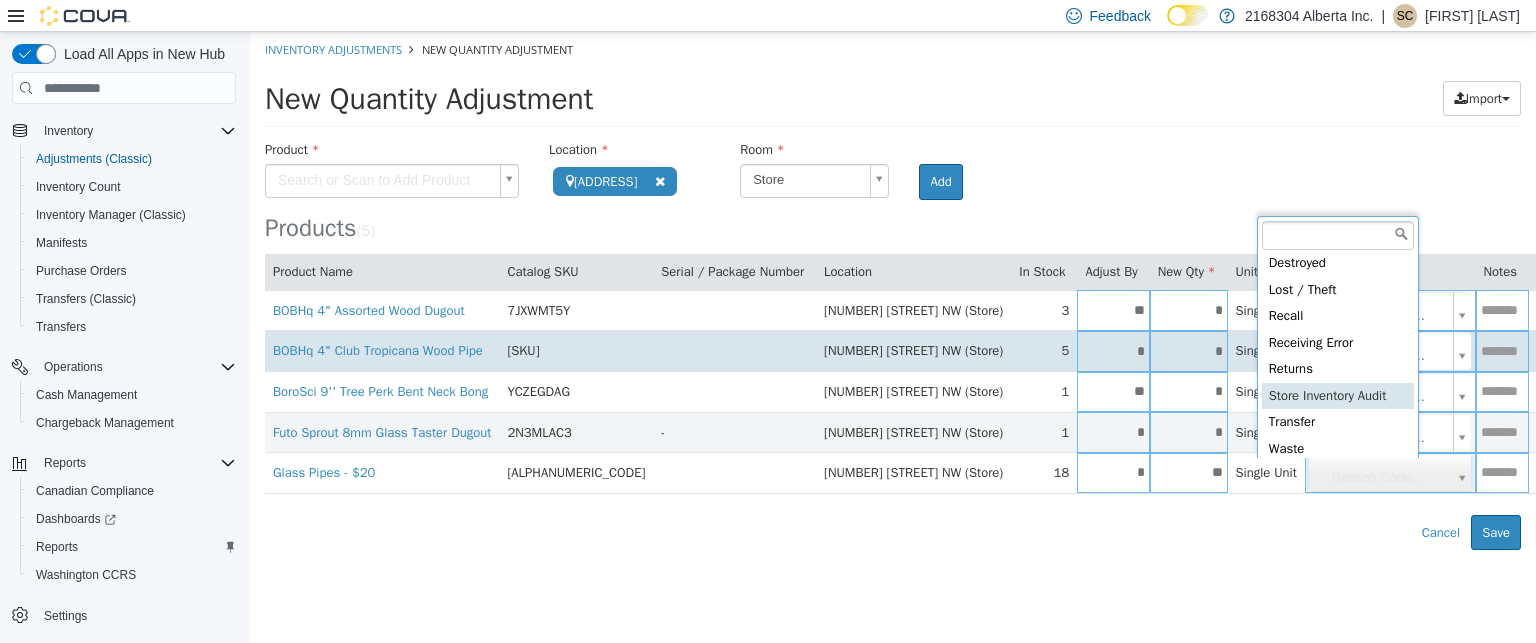 drag, startPoint x: 1347, startPoint y: 387, endPoint x: 1228, endPoint y: 366, distance: 120.83874 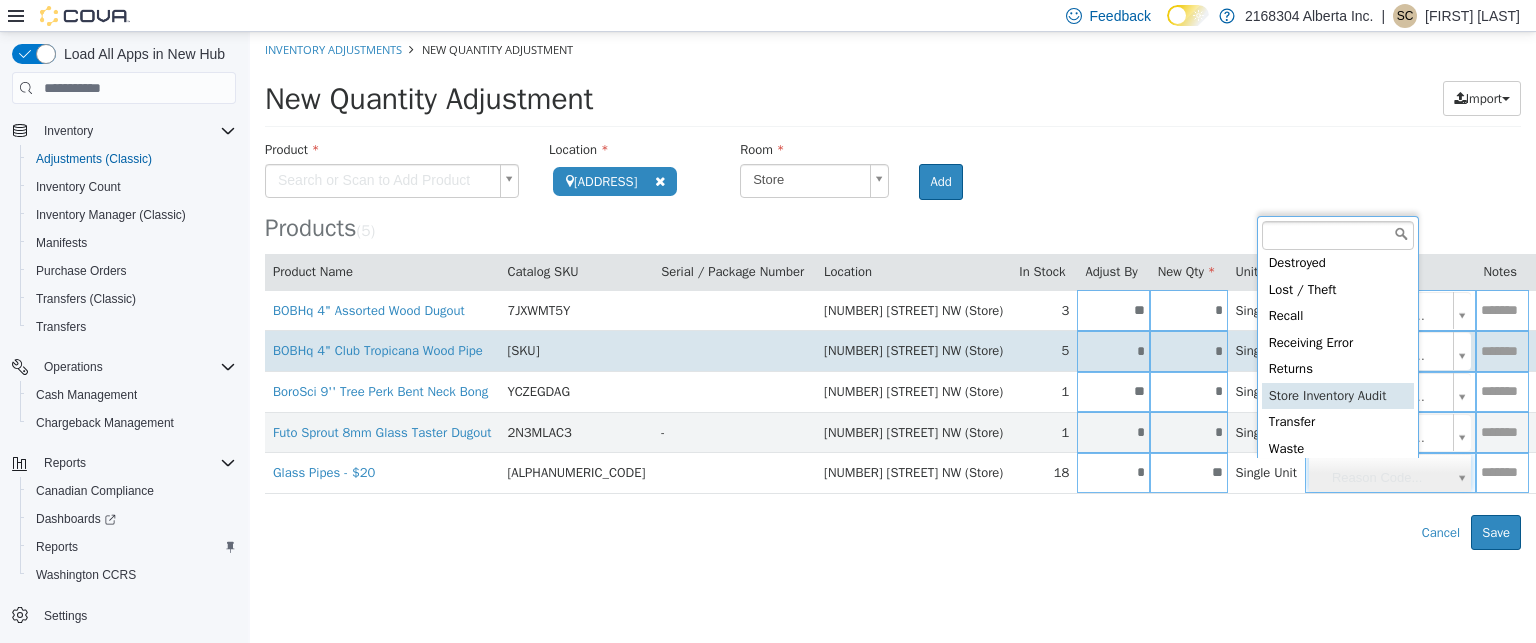 type on "**********" 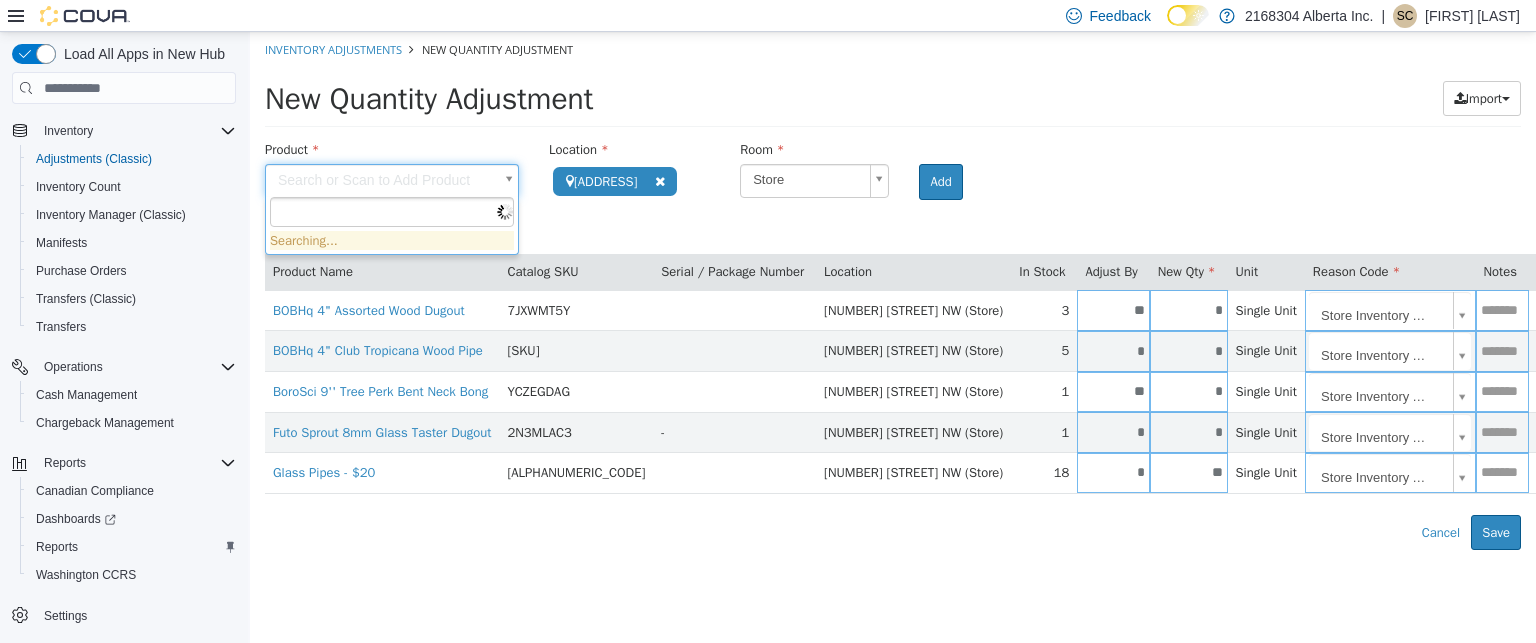 click on "**********" at bounding box center [893, 291] 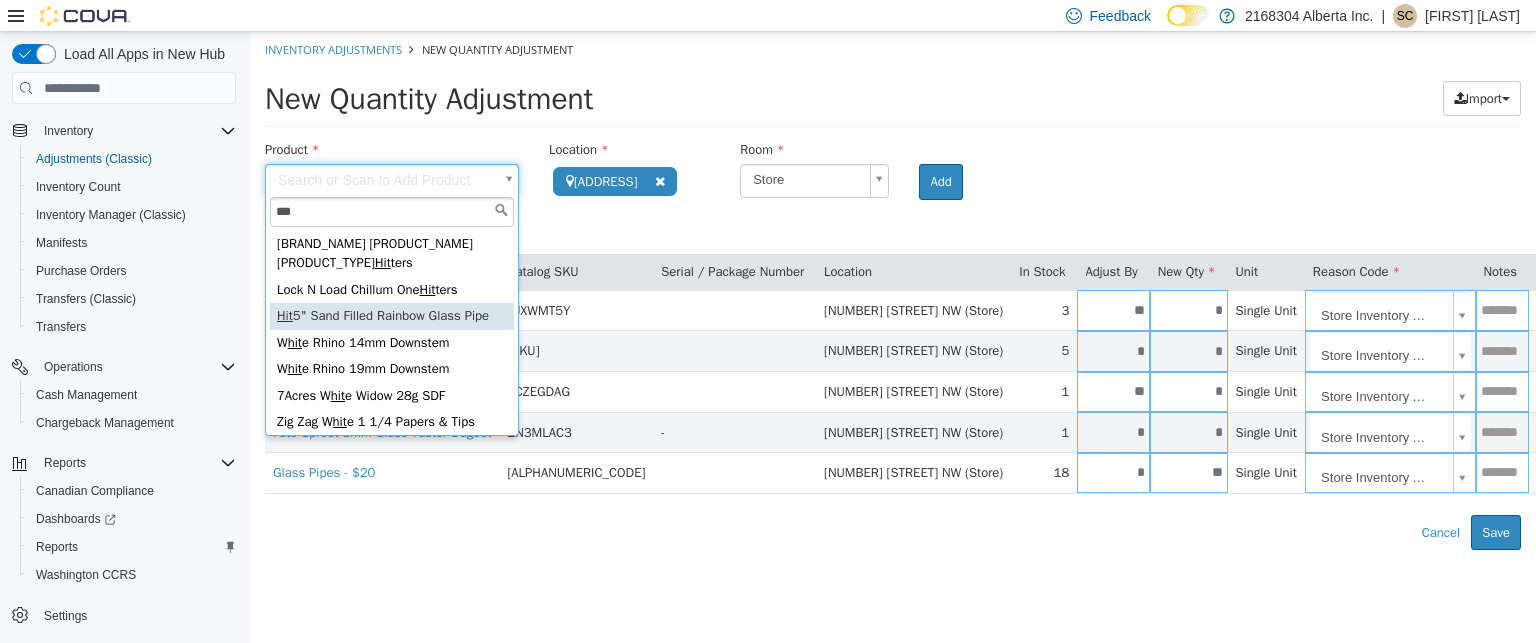 type on "***" 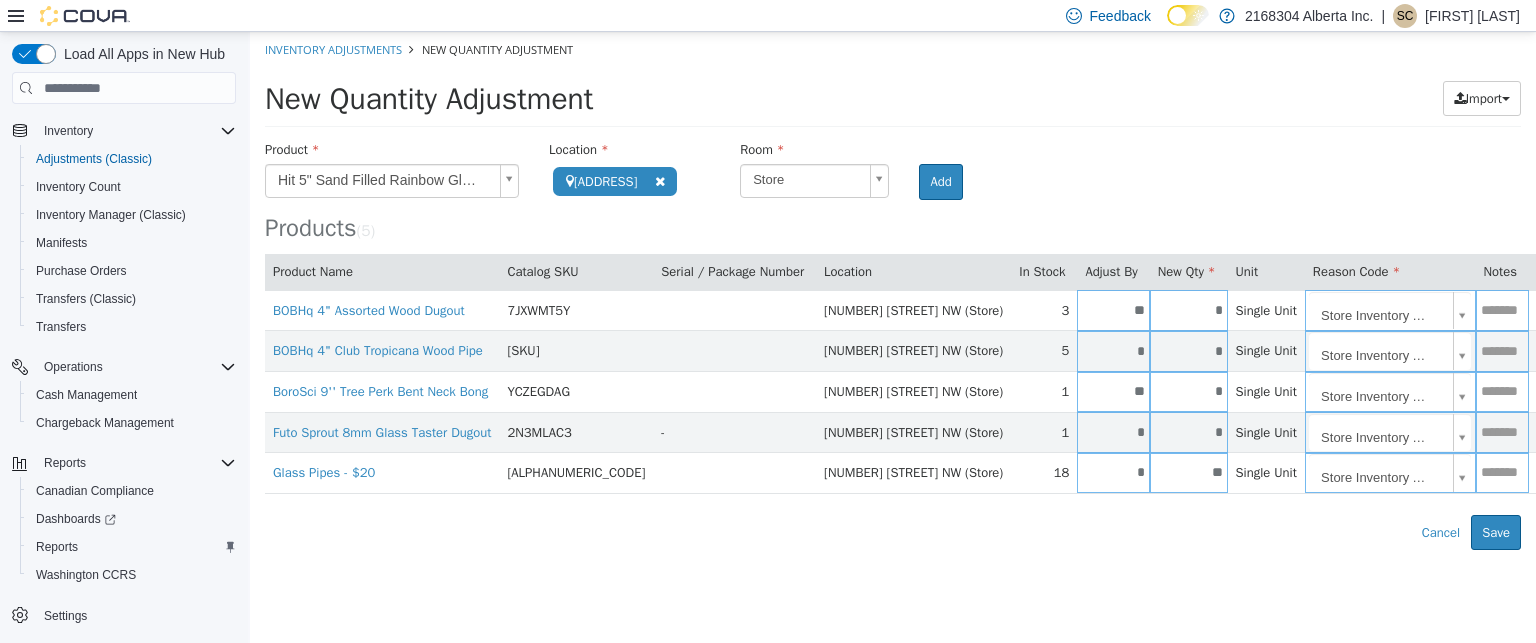 click on "New Quantity Adjustment
Import  Inventory Export (.CSV) Package List (.TXT)" at bounding box center [893, 104] 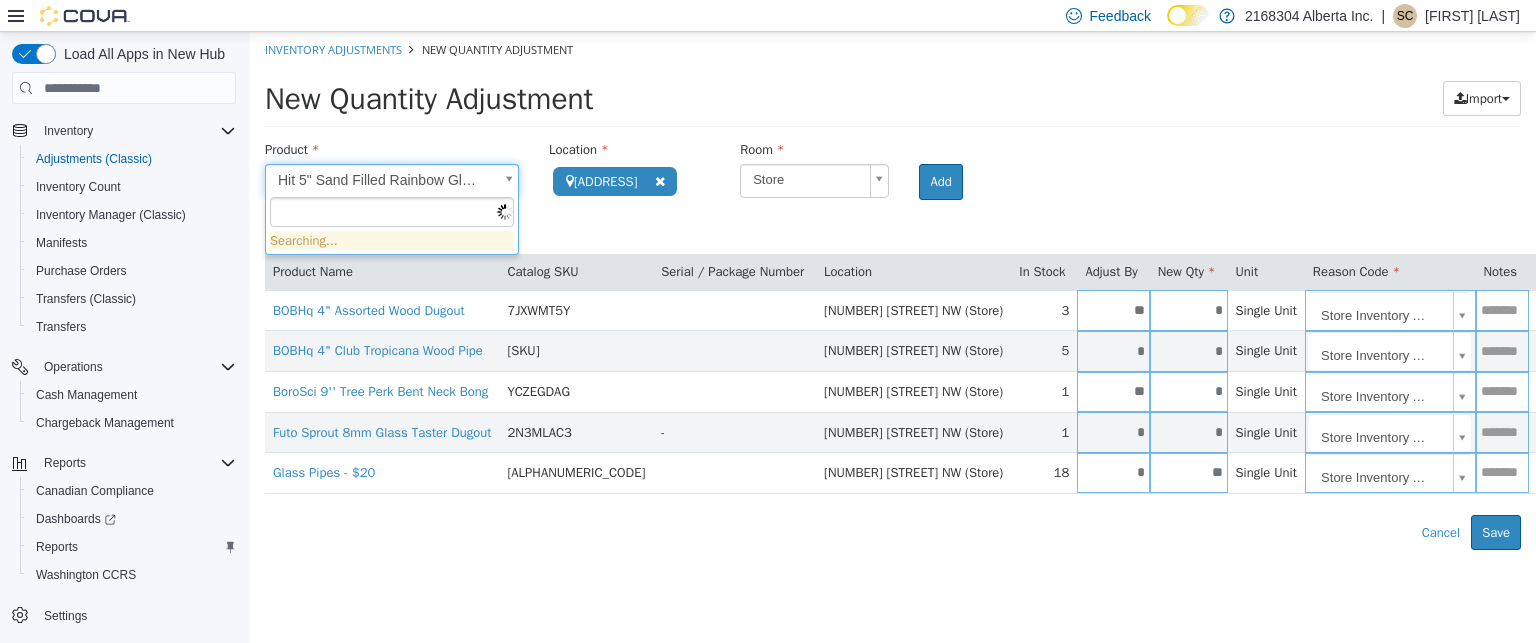 click on "**********" at bounding box center (893, 291) 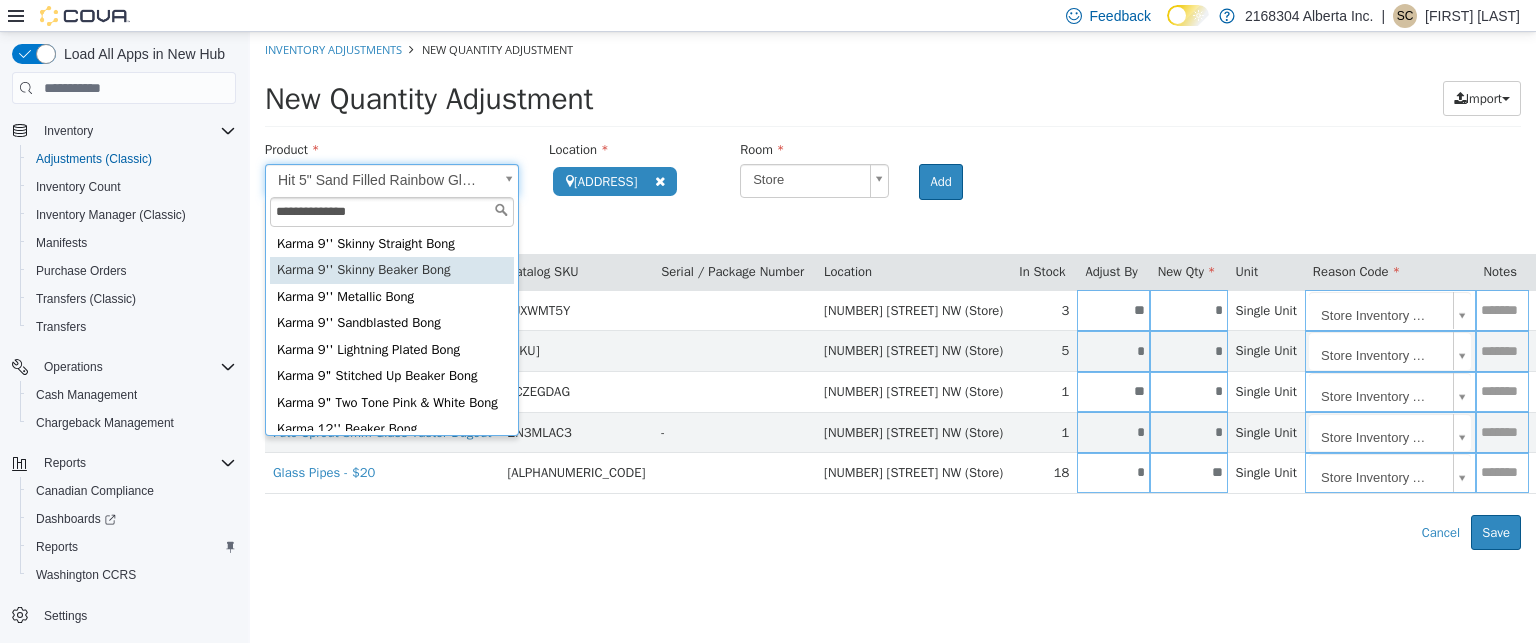 type on "**********" 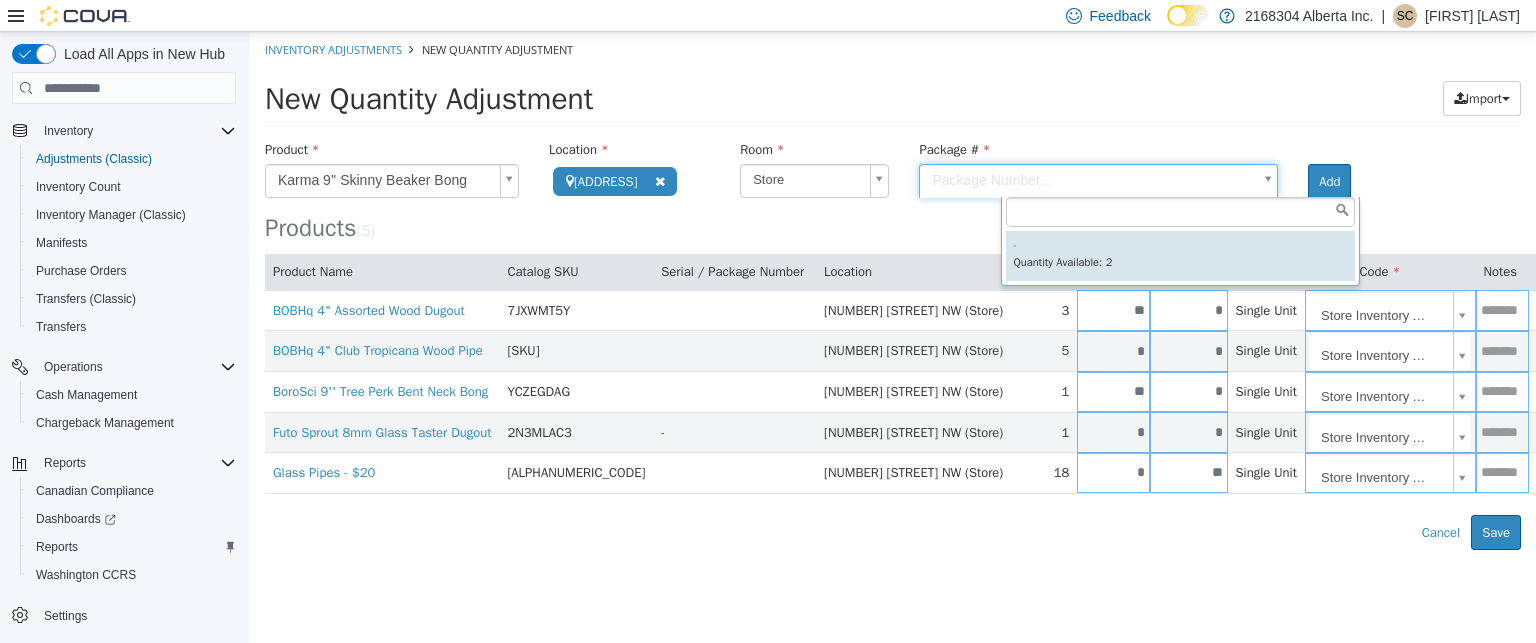 click on "**********" at bounding box center (893, 291) 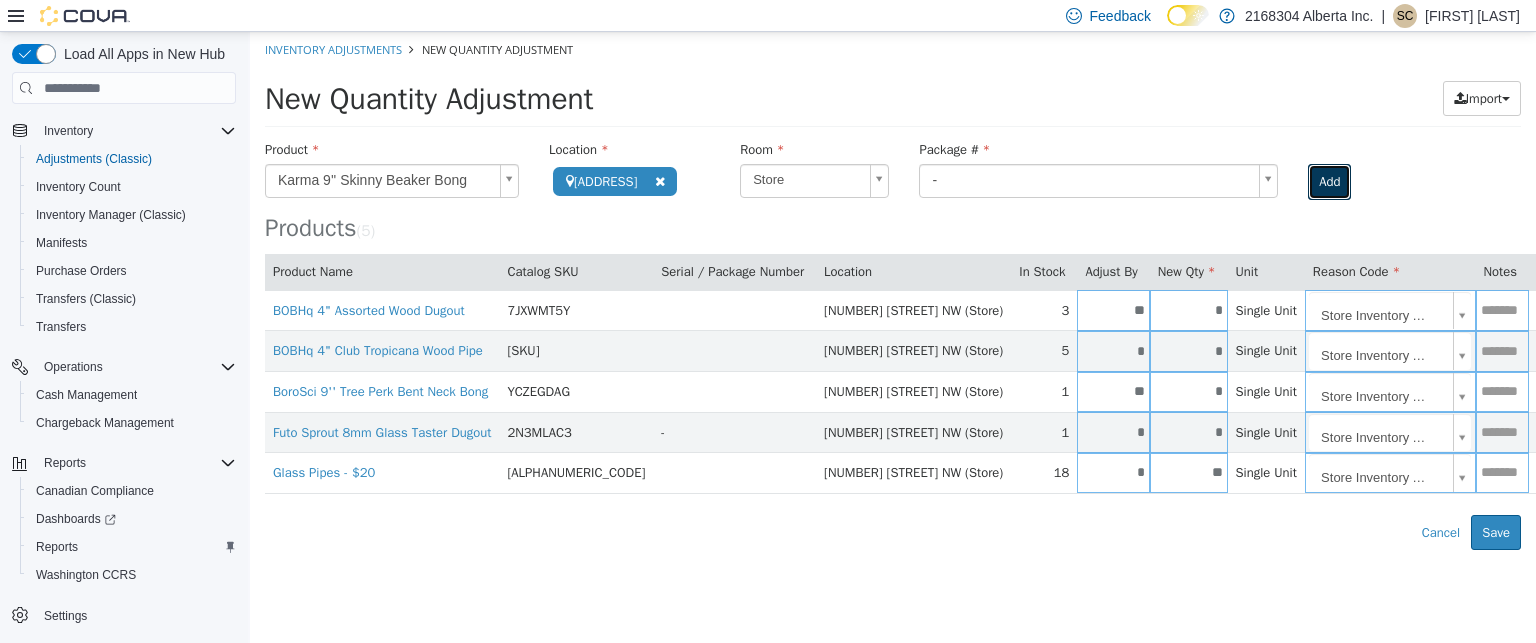 click on "Add" at bounding box center (1329, 182) 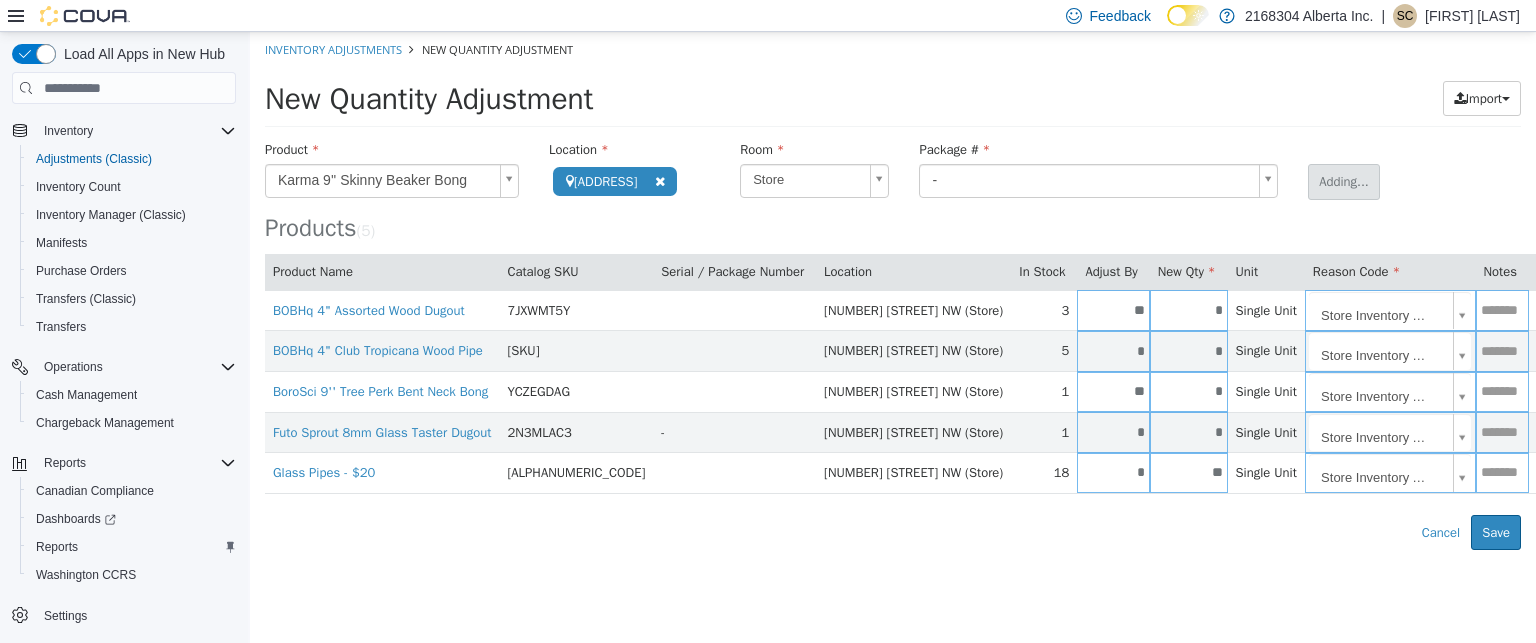 type 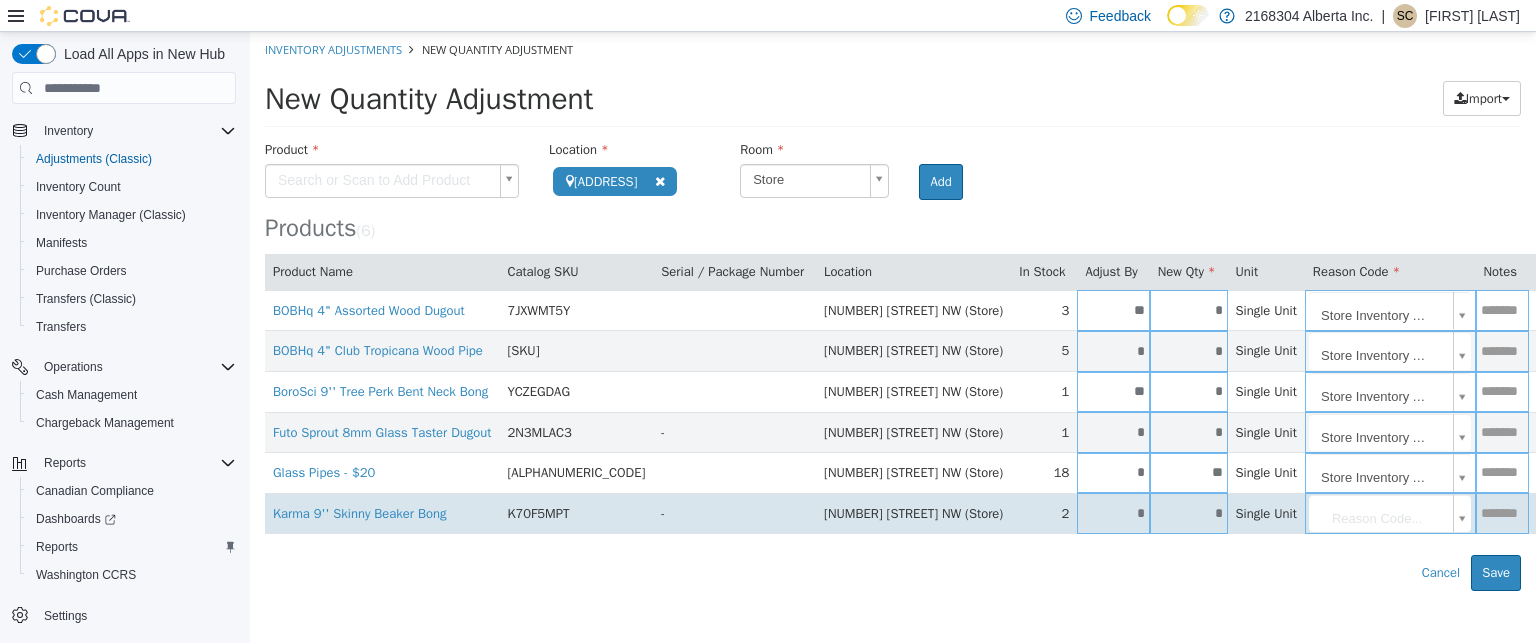 click on "*" at bounding box center (1189, 513) 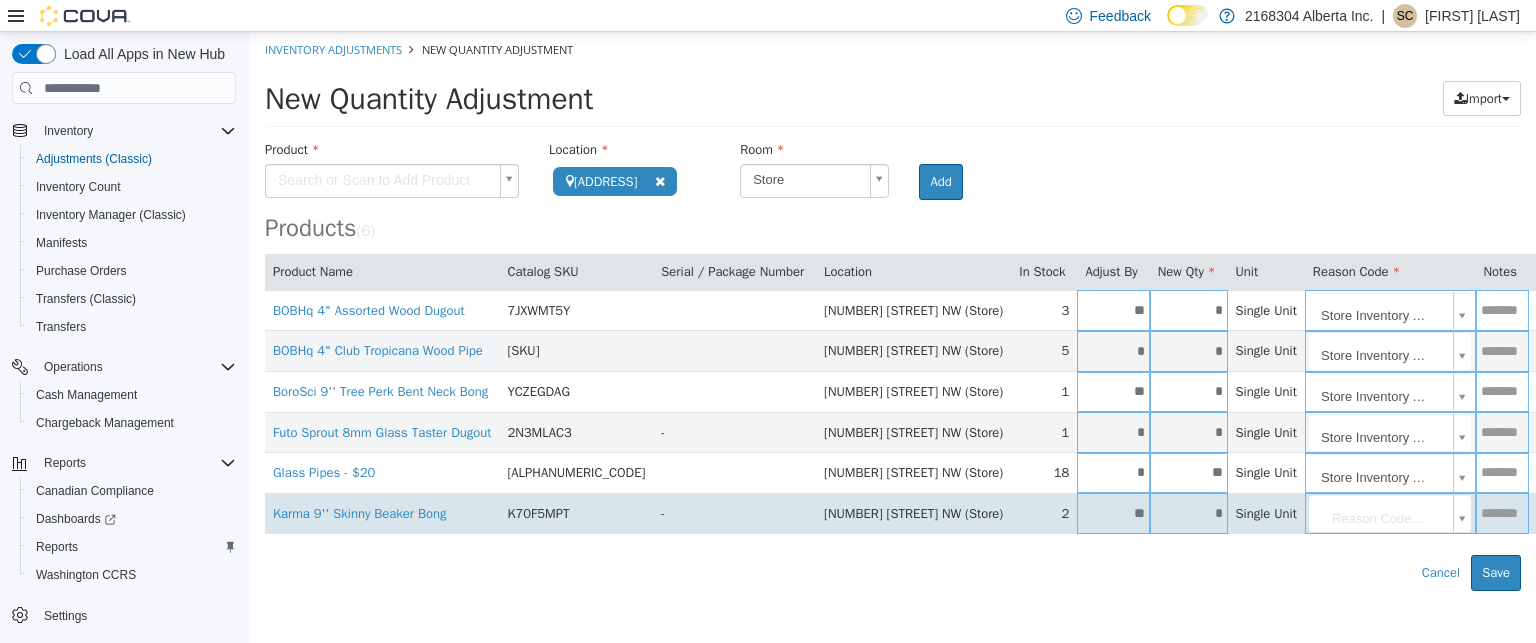 click on "**********" at bounding box center (893, 311) 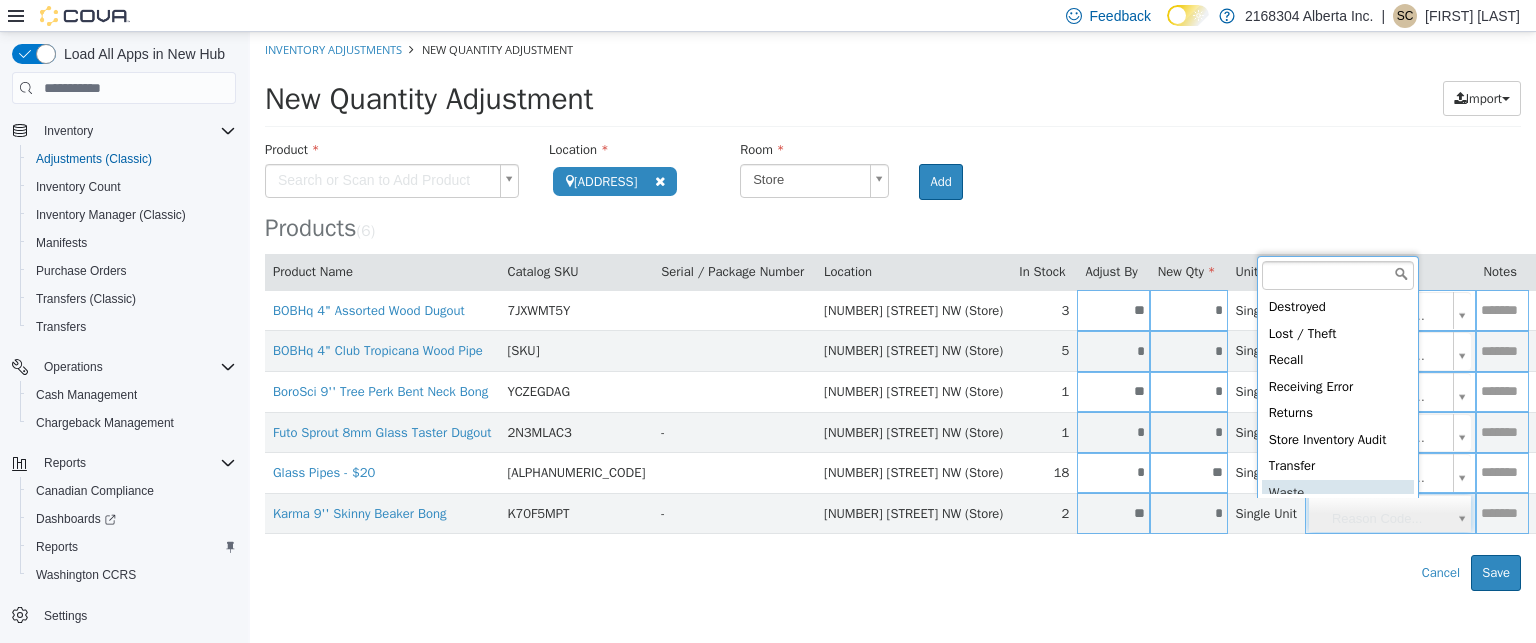 scroll, scrollTop: 4, scrollLeft: 0, axis: vertical 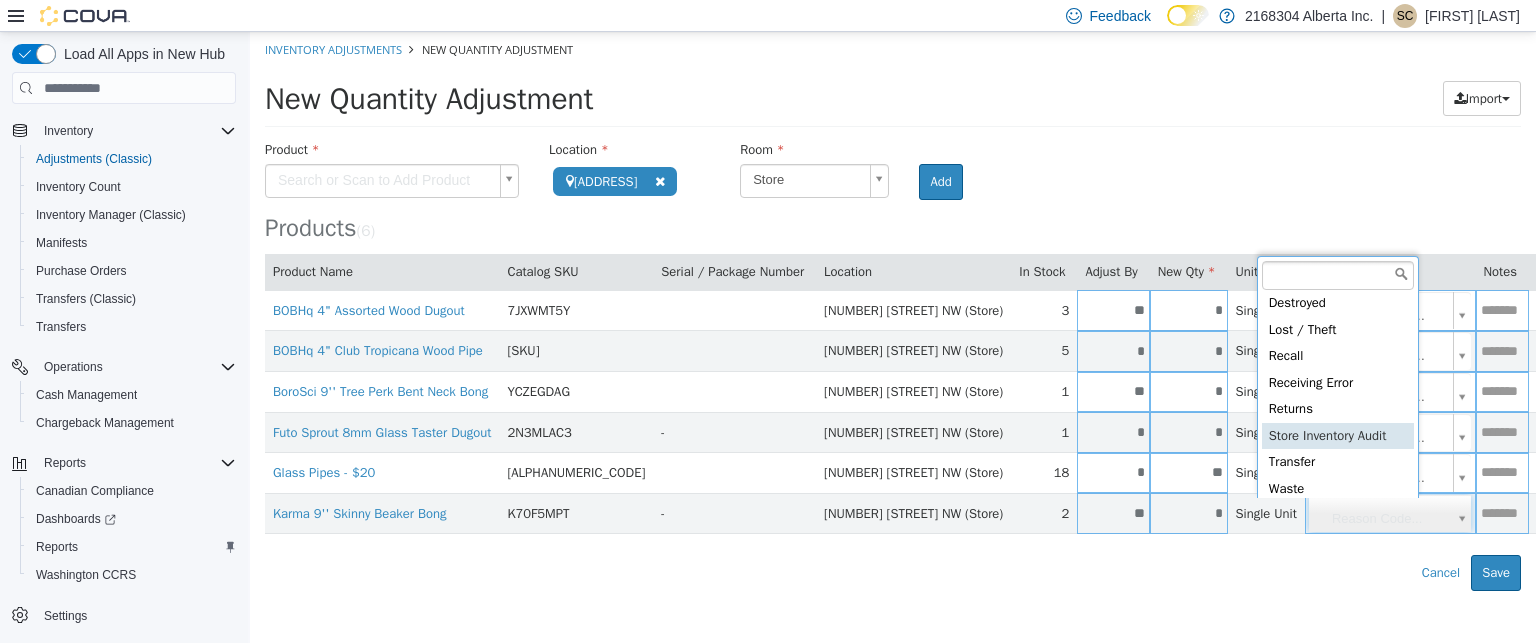 type on "**********" 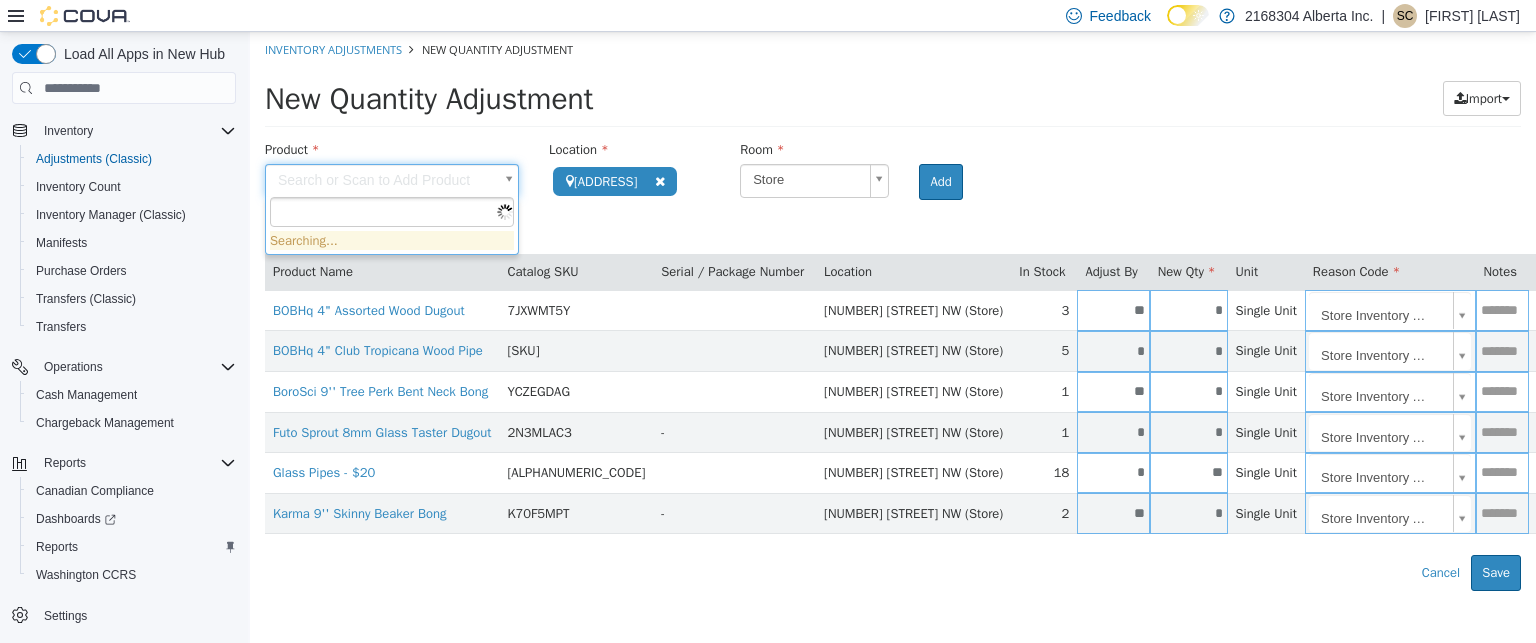 drag, startPoint x: 416, startPoint y: 174, endPoint x: 577, endPoint y: 227, distance: 169.49927 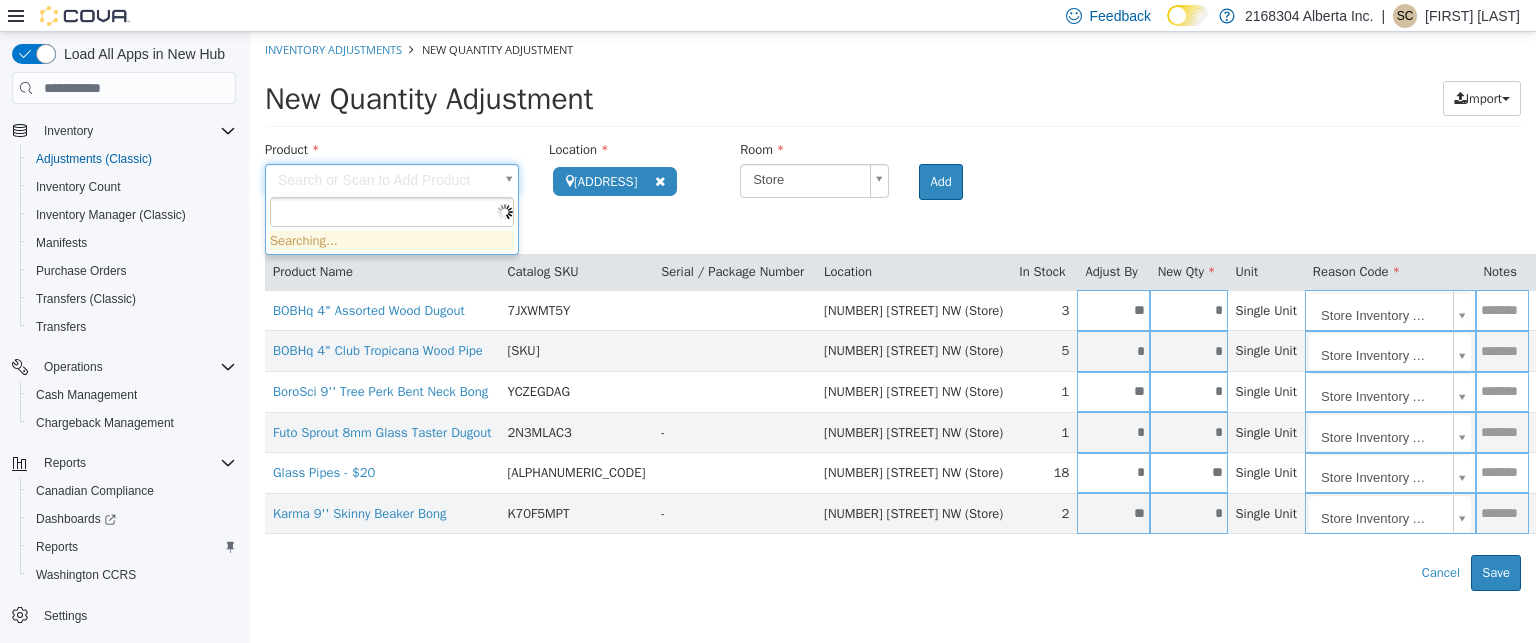 click on "**********" at bounding box center [893, 311] 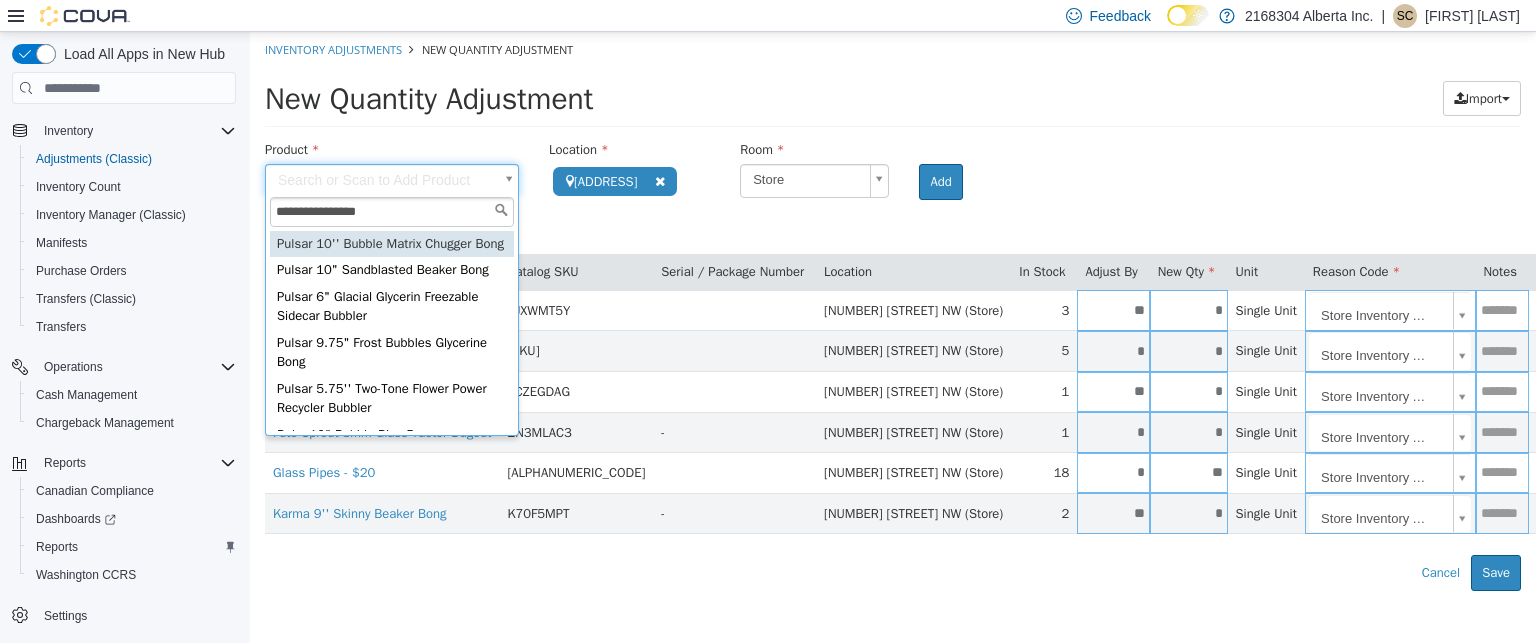 type on "**********" 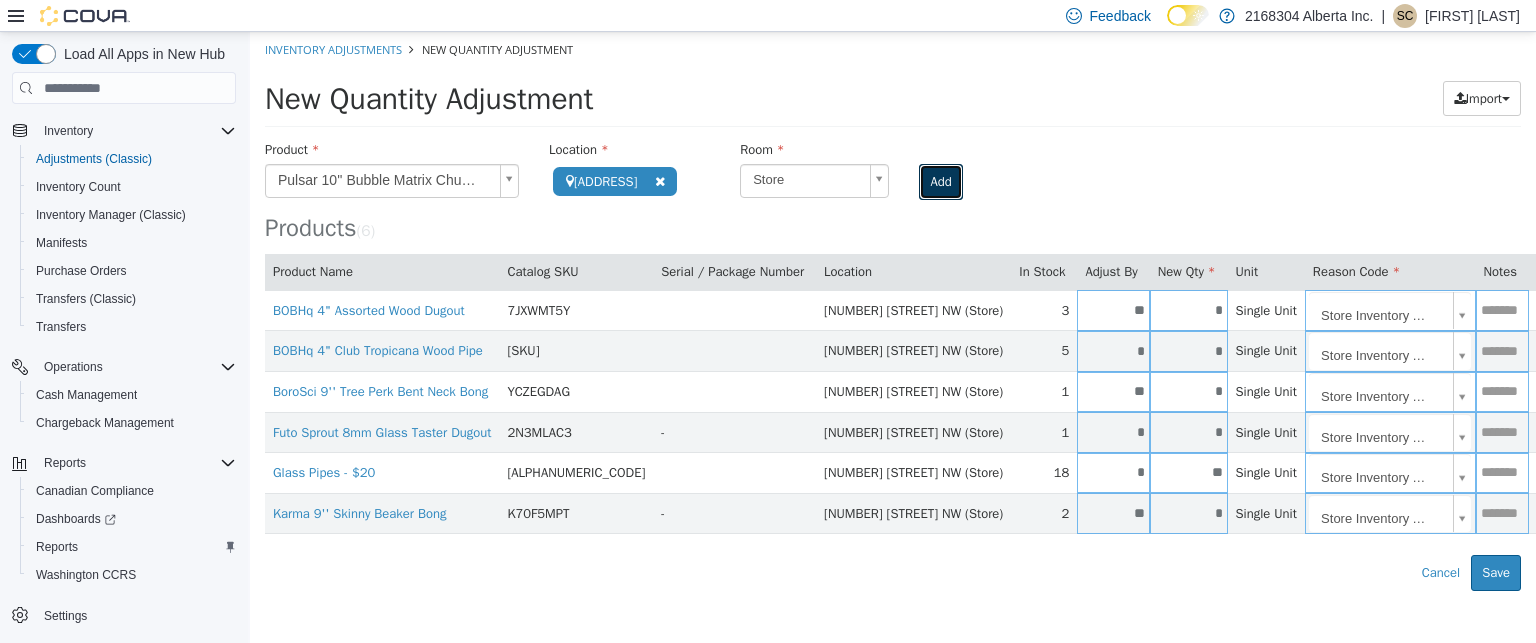click on "Add" at bounding box center [940, 182] 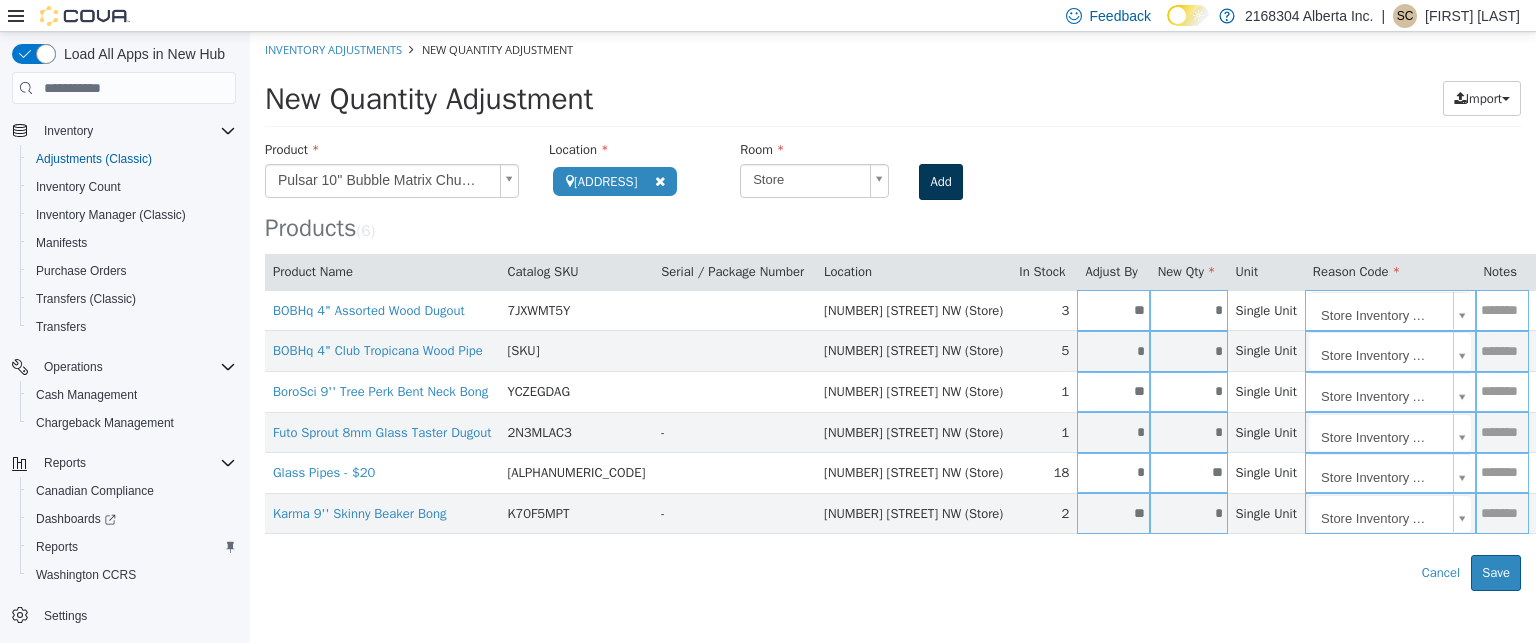 type 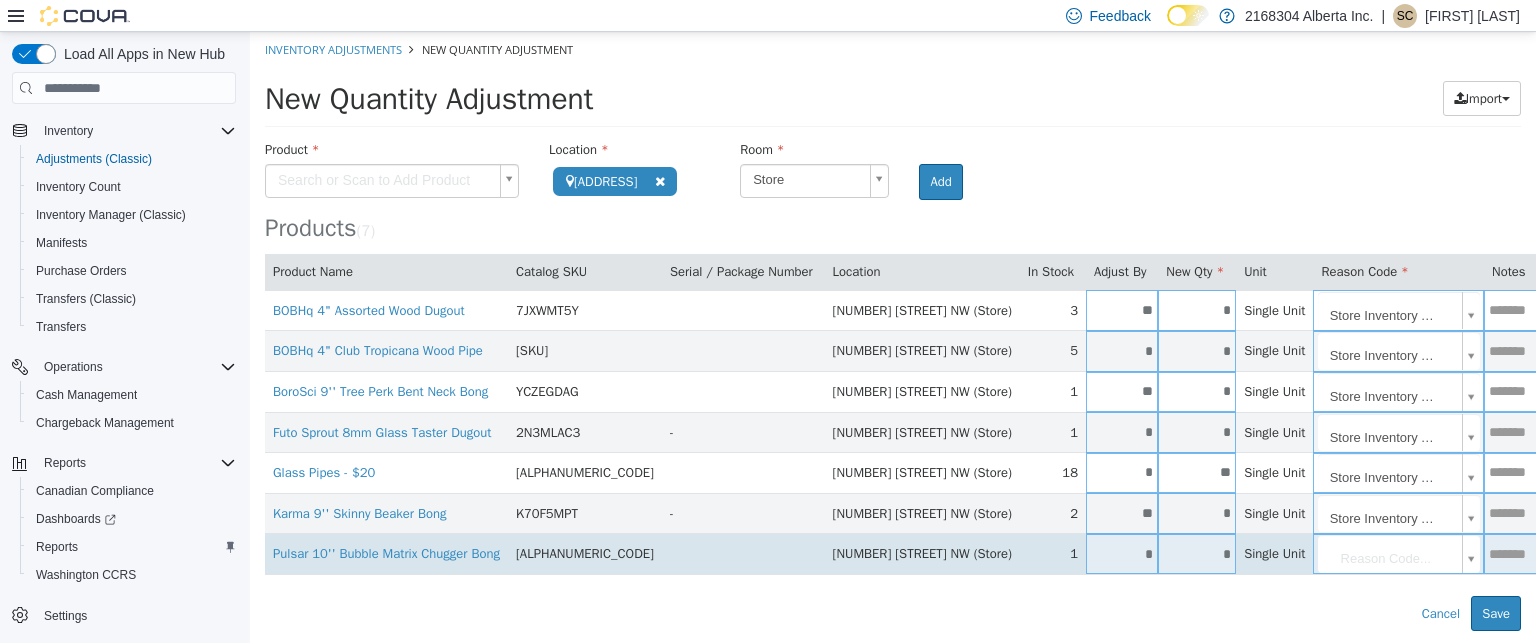 click on "*" at bounding box center [1197, 554] 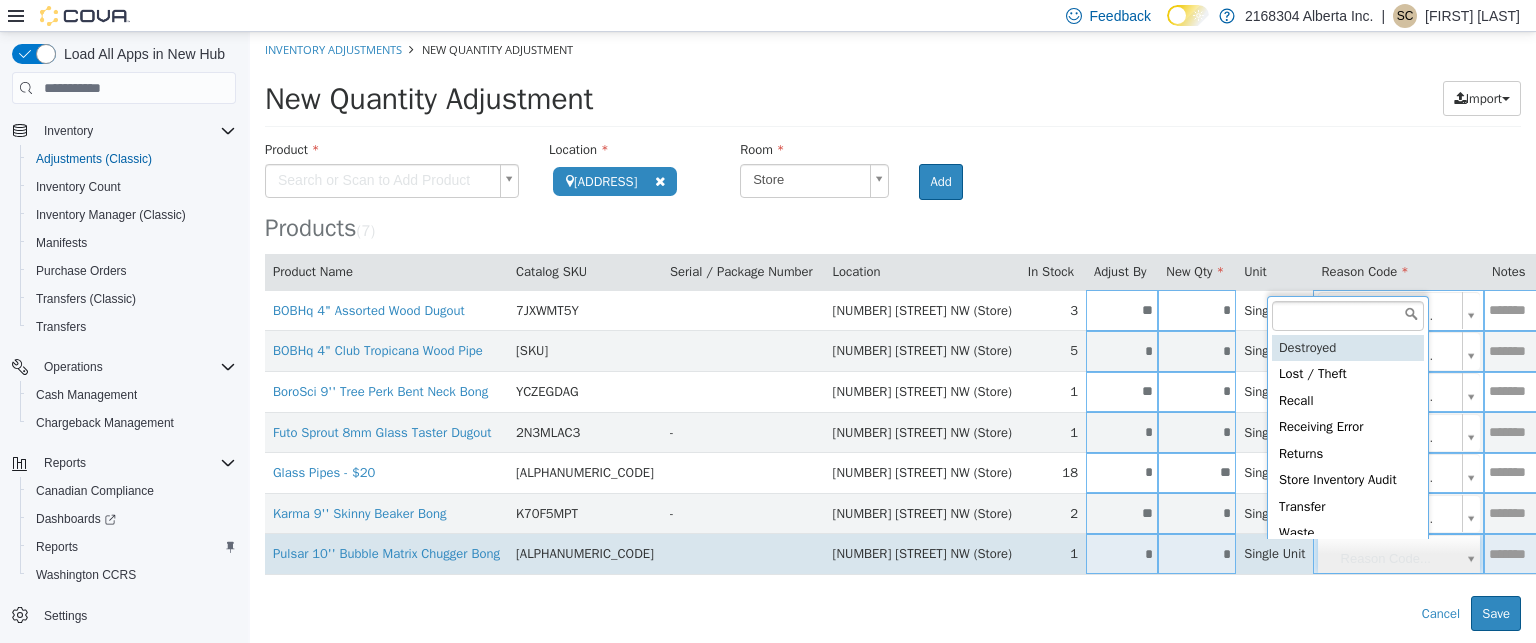 click on "**********" at bounding box center [893, 331] 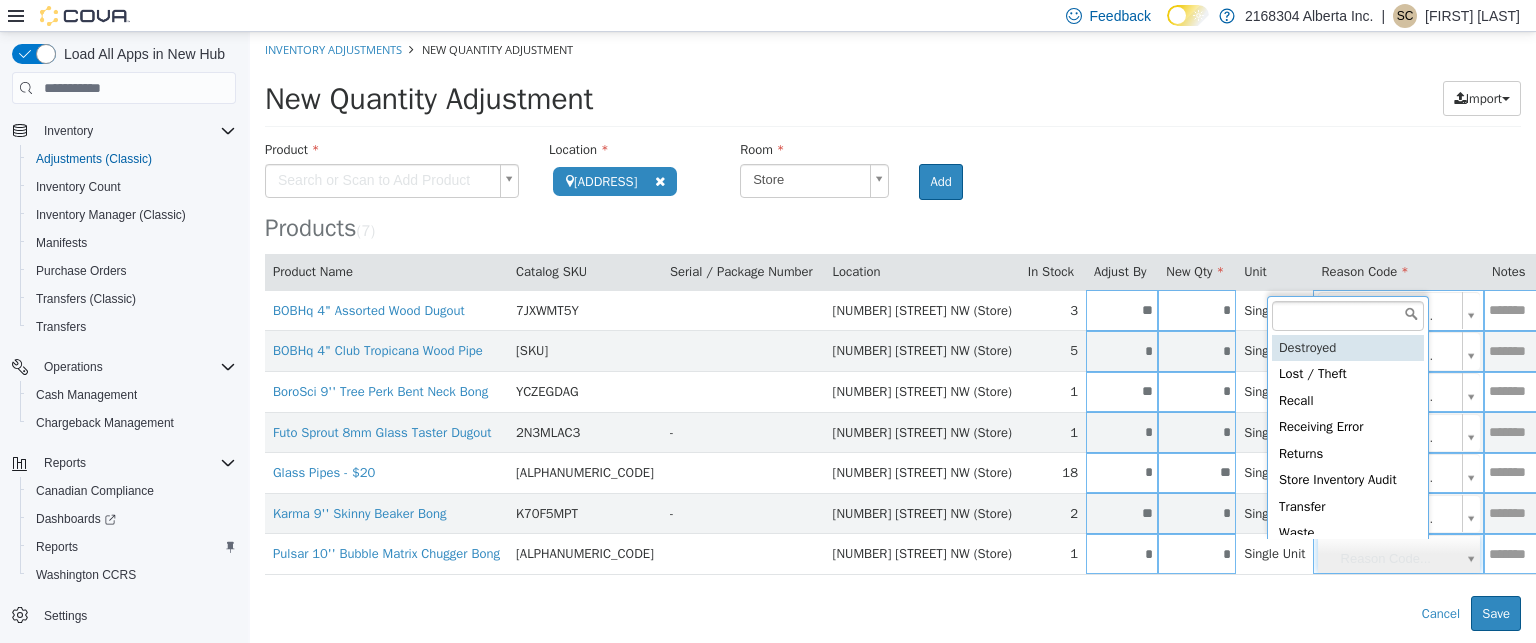 scroll, scrollTop: 4, scrollLeft: 0, axis: vertical 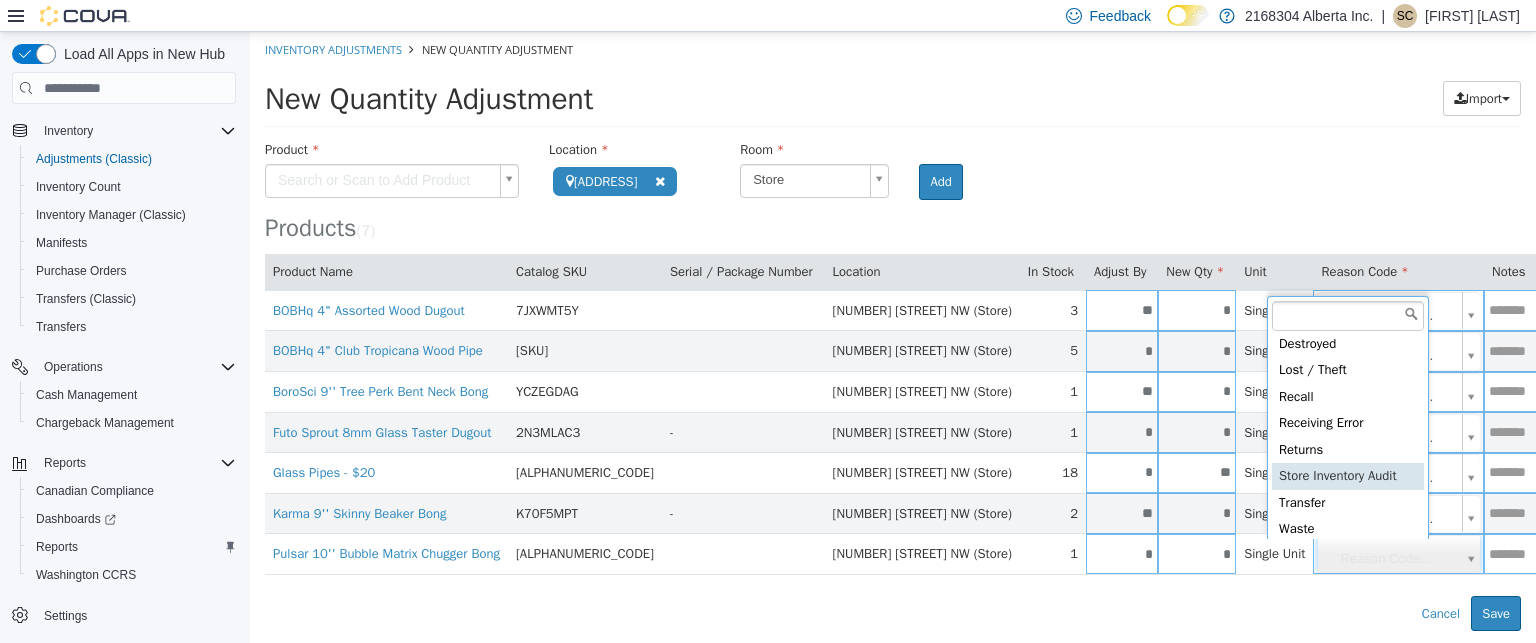 type on "**********" 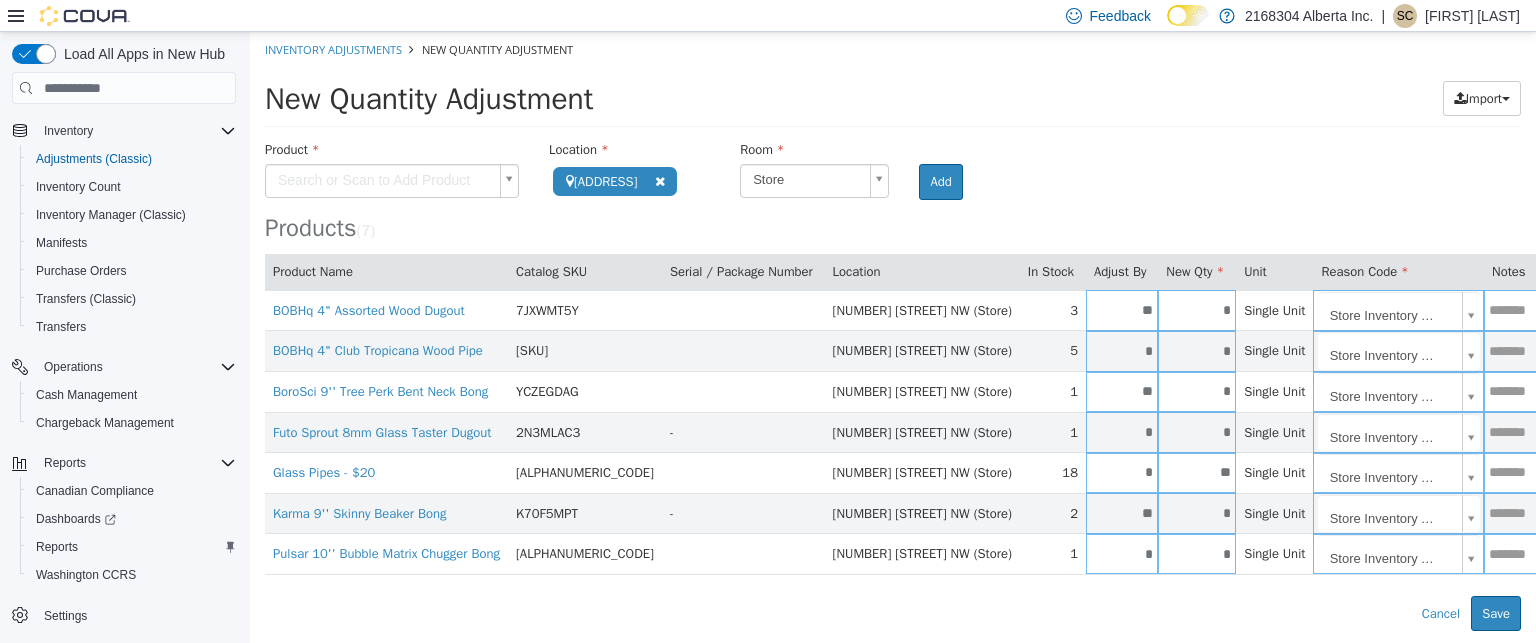 drag, startPoint x: 433, startPoint y: 174, endPoint x: 452, endPoint y: 175, distance: 19.026299 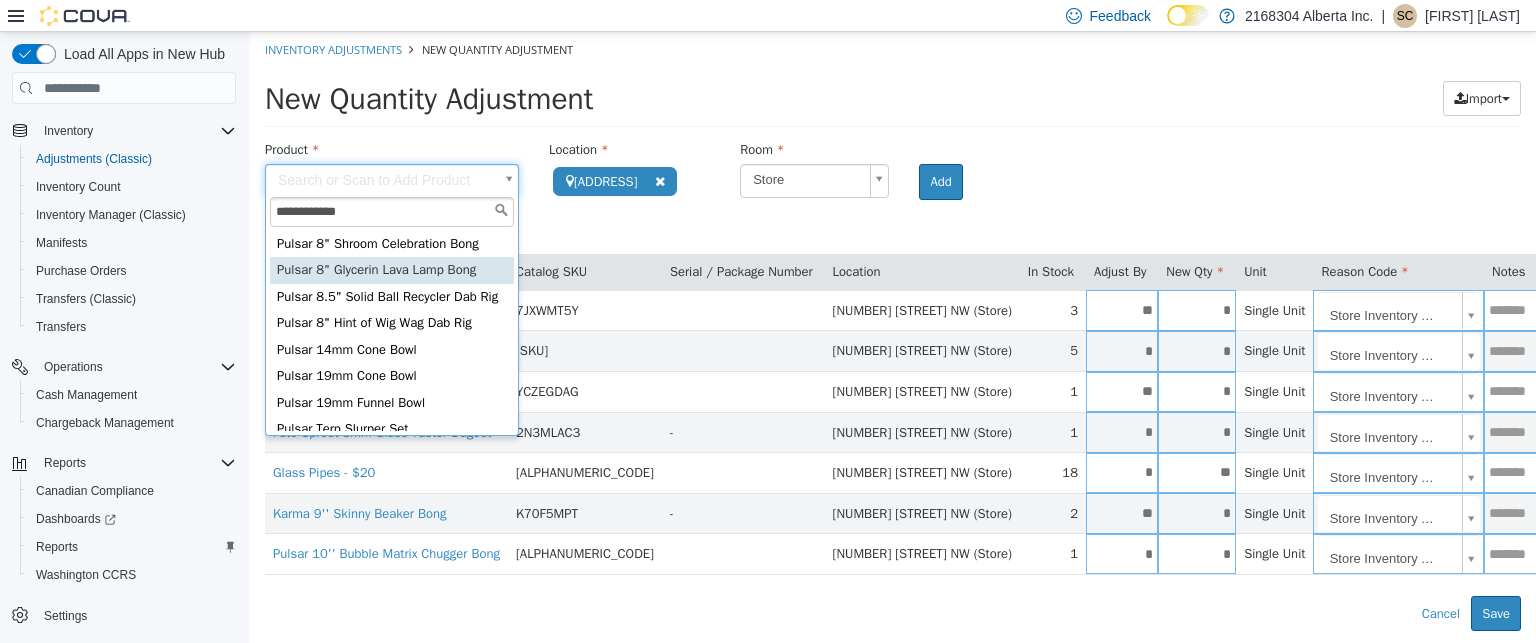 type on "**********" 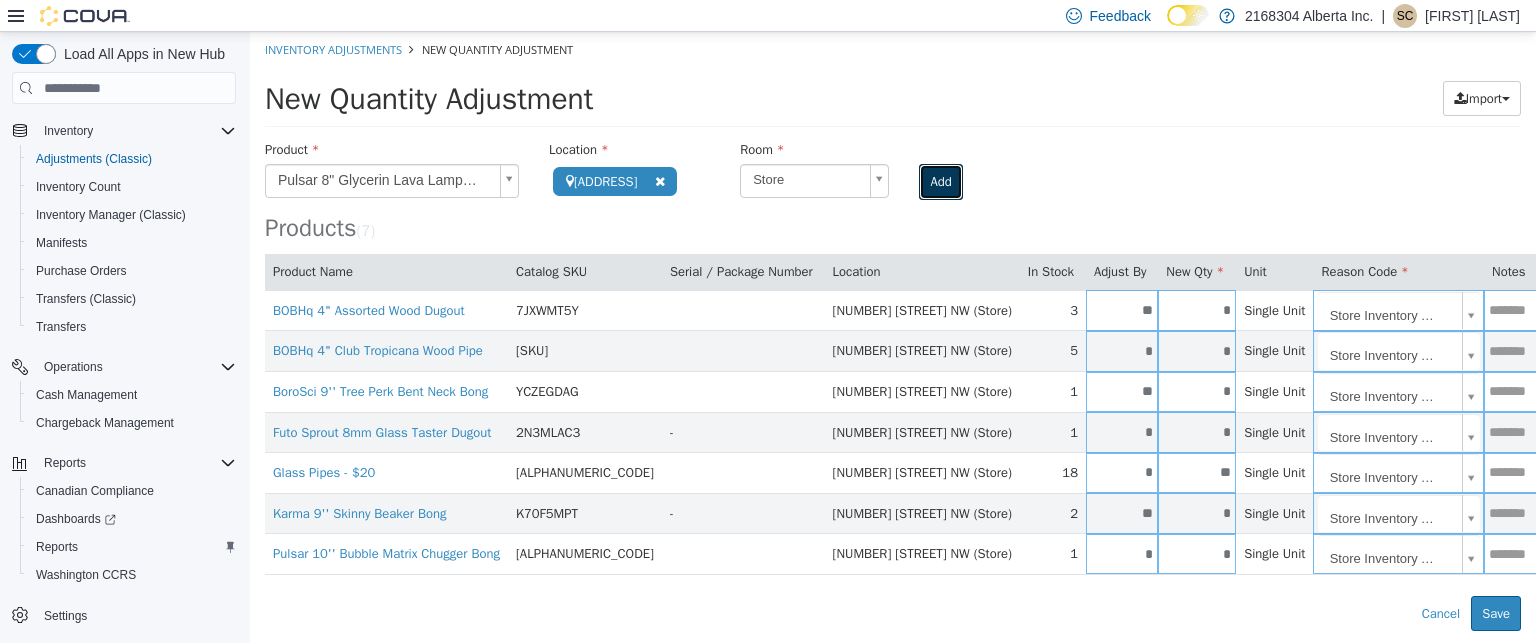click on "Add" at bounding box center [940, 182] 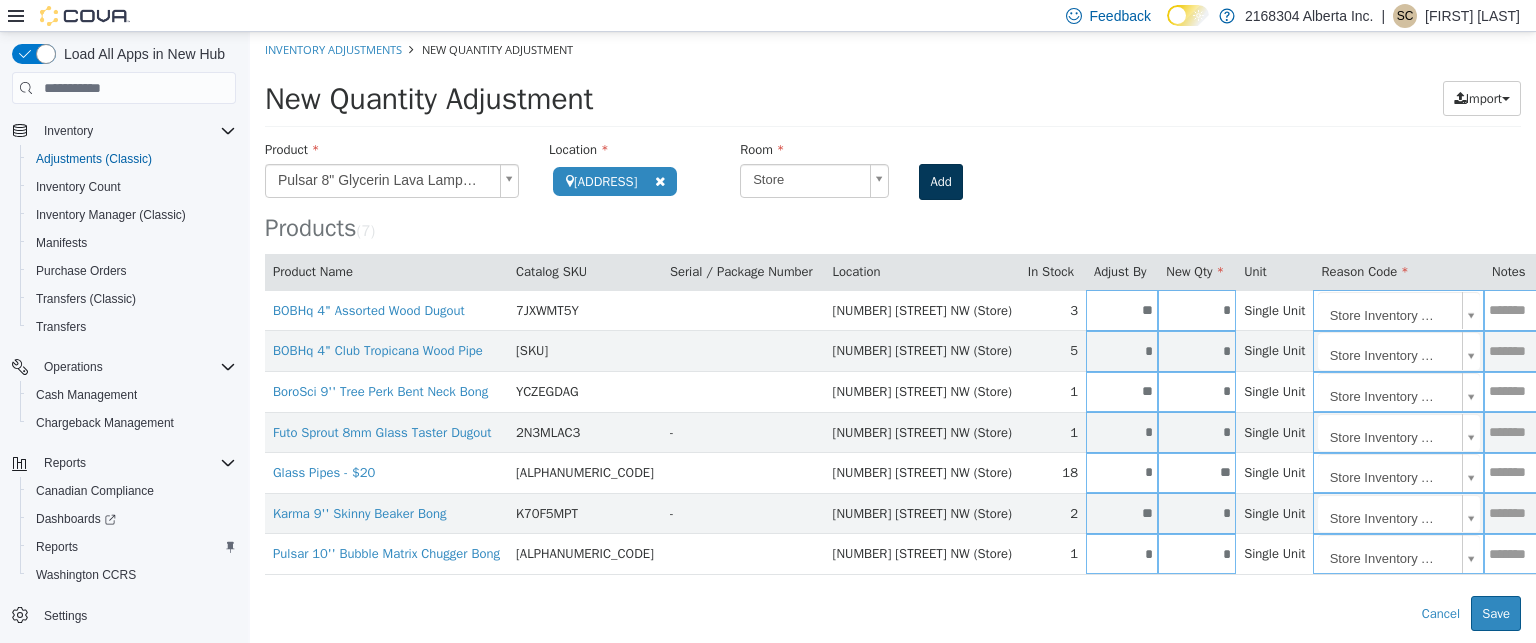 type 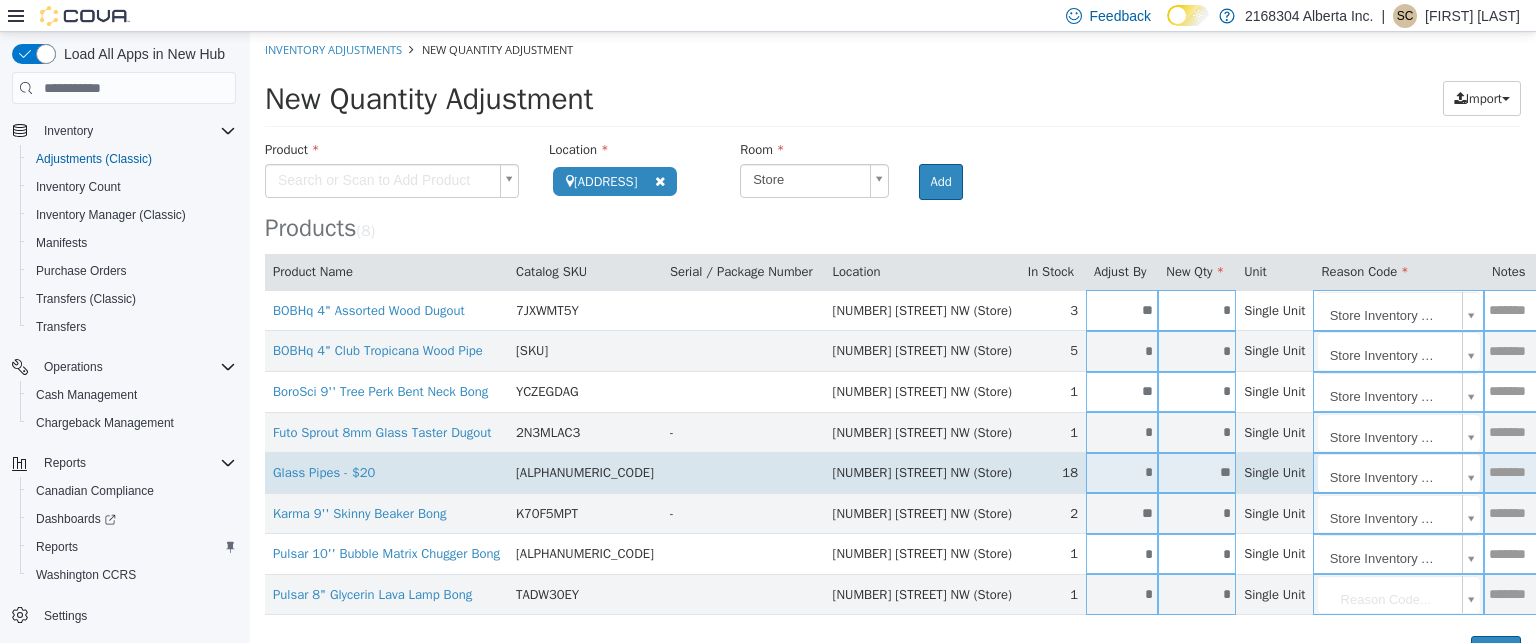 scroll, scrollTop: 40, scrollLeft: 0, axis: vertical 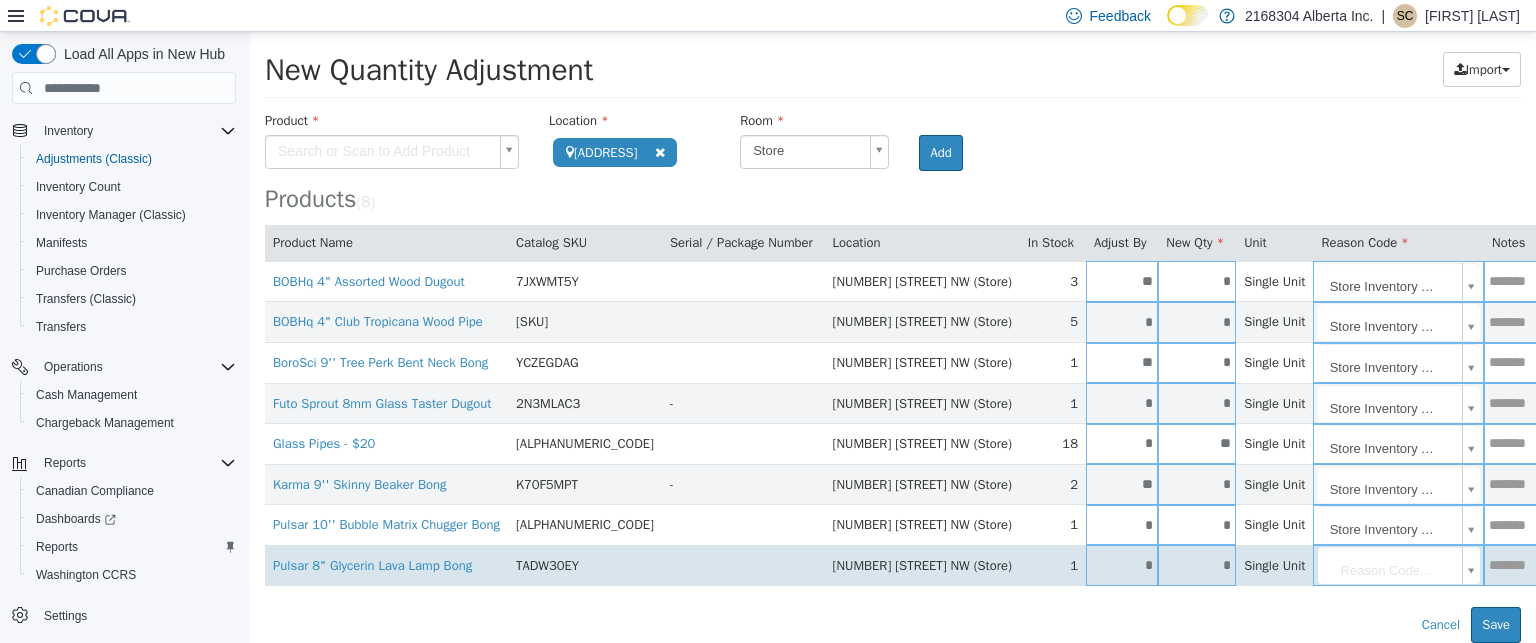 click on "*" at bounding box center [1197, 565] 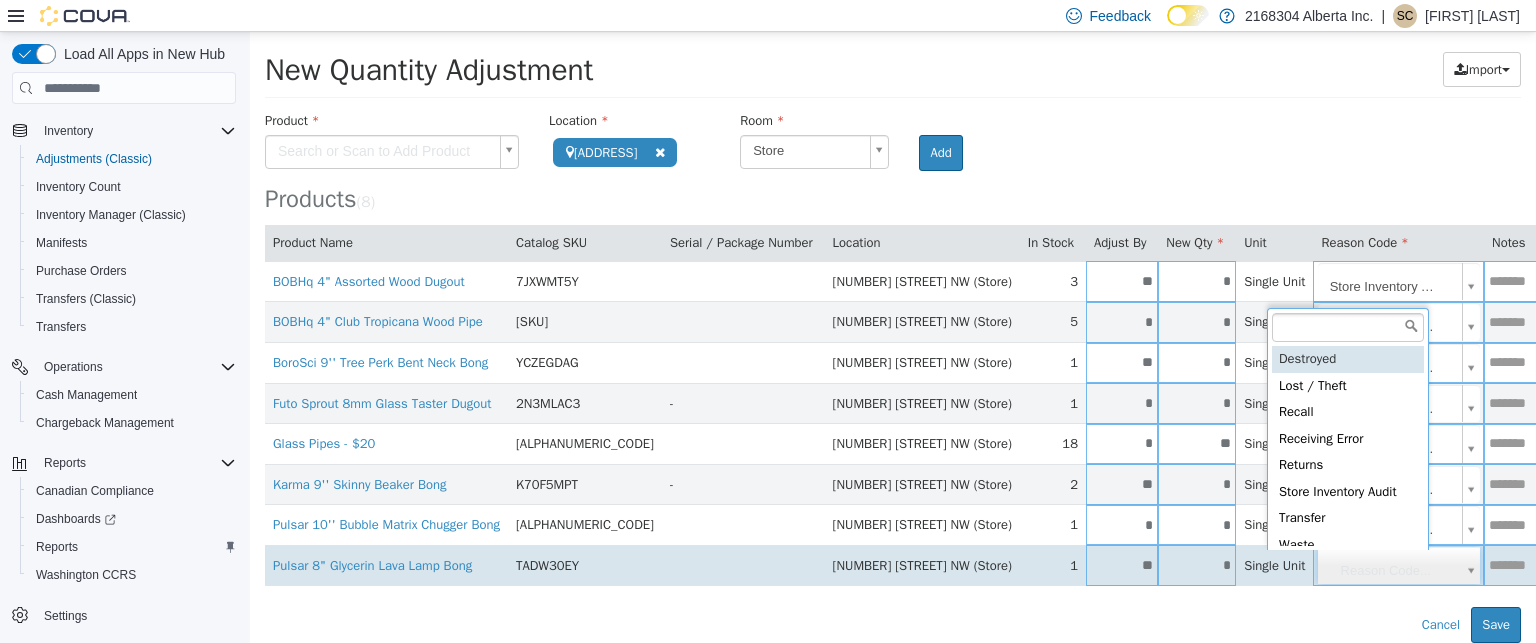 click on "**********" at bounding box center (893, 323) 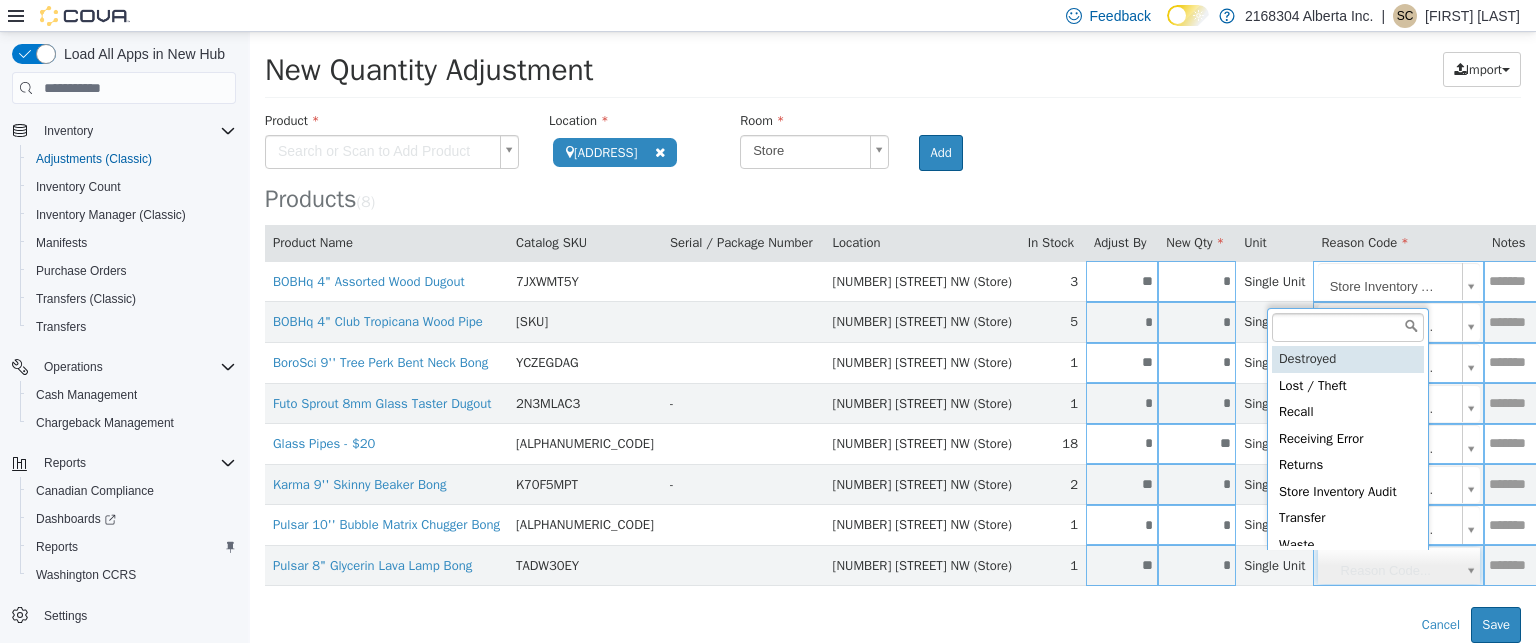 scroll, scrollTop: 4, scrollLeft: 0, axis: vertical 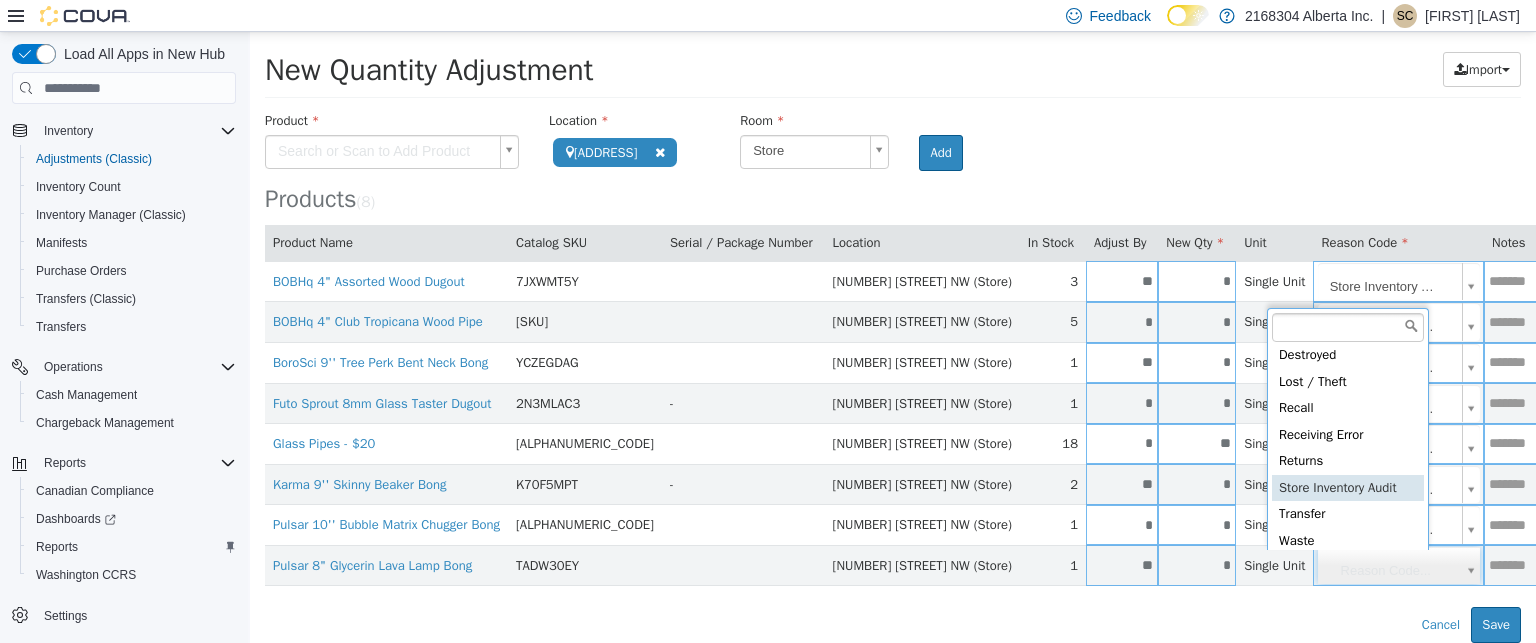 type on "**********" 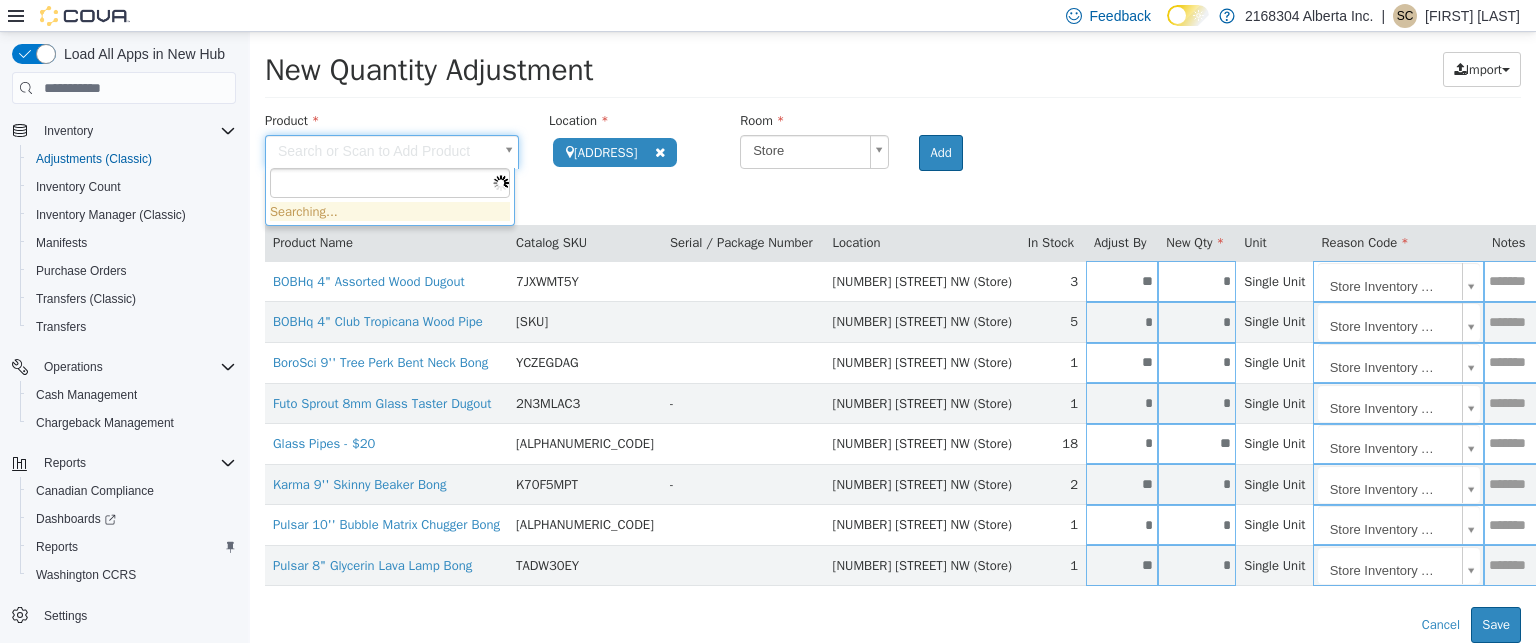 click on "**********" at bounding box center [893, 323] 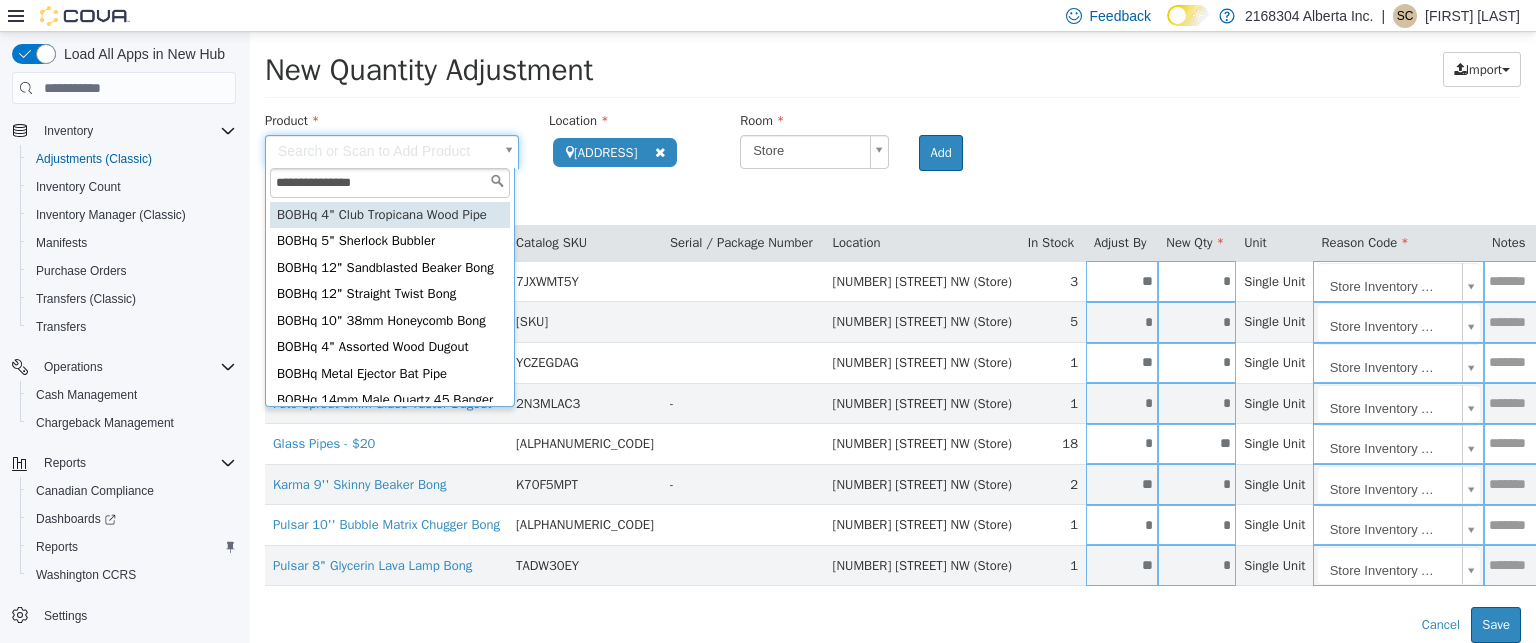 type on "**********" 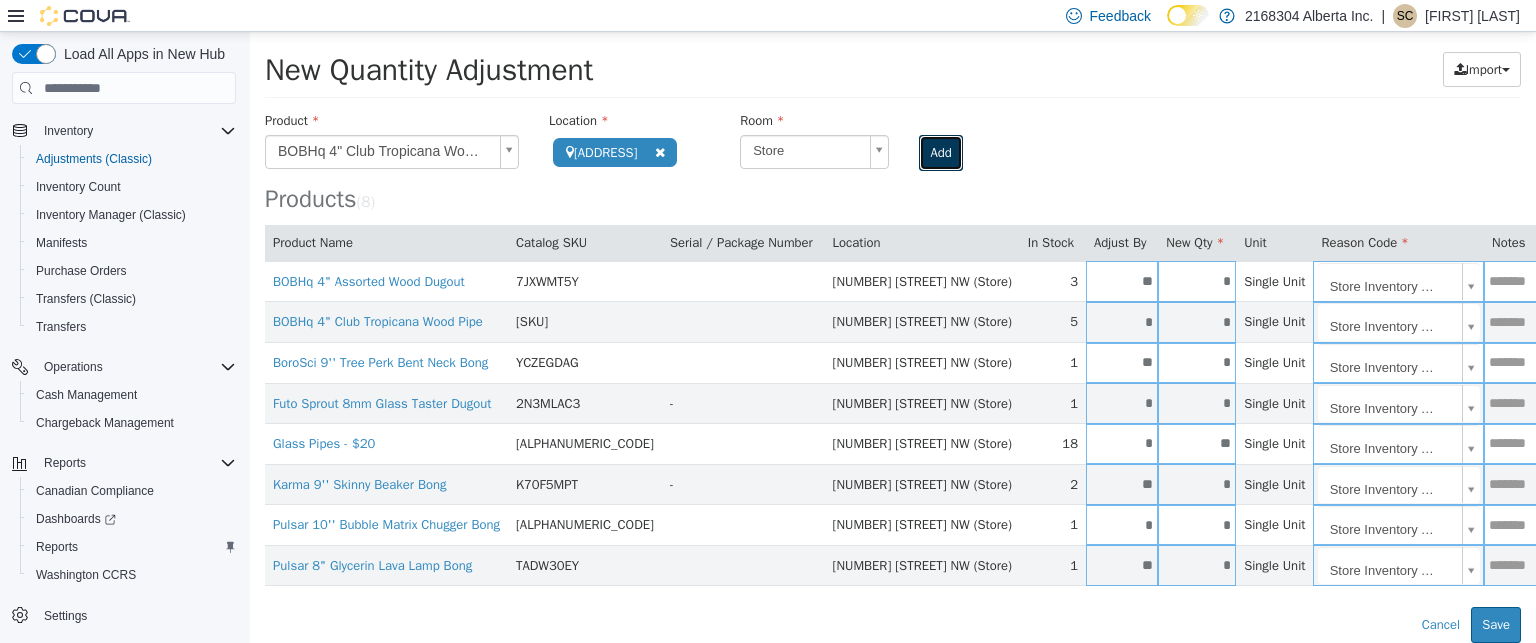 click on "Add" at bounding box center (940, 153) 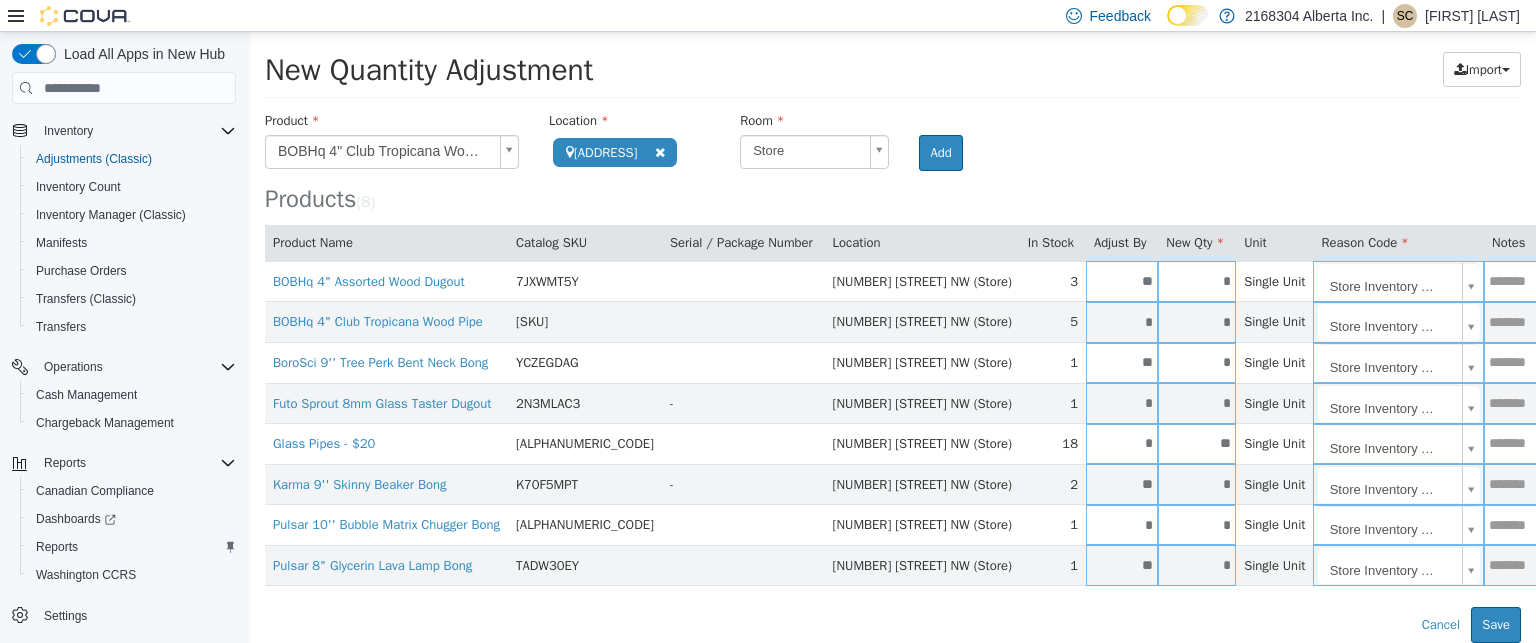 type 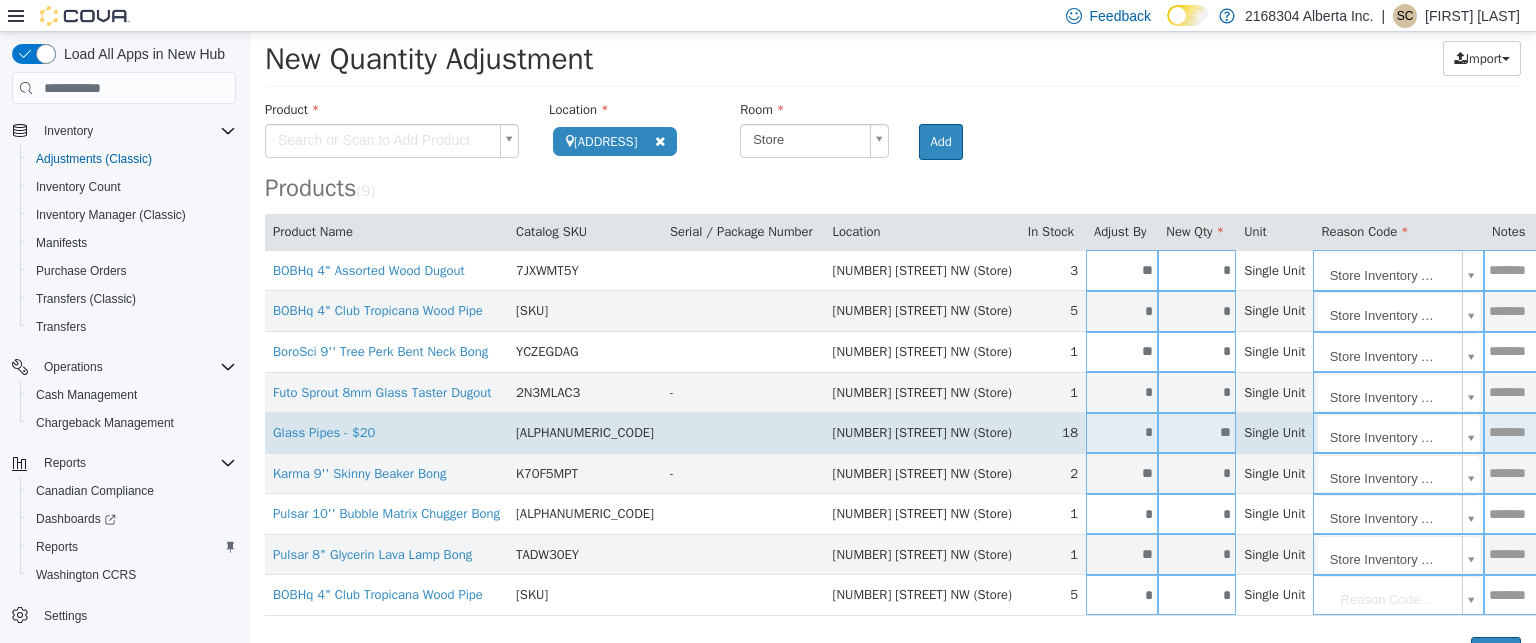 scroll, scrollTop: 81, scrollLeft: 0, axis: vertical 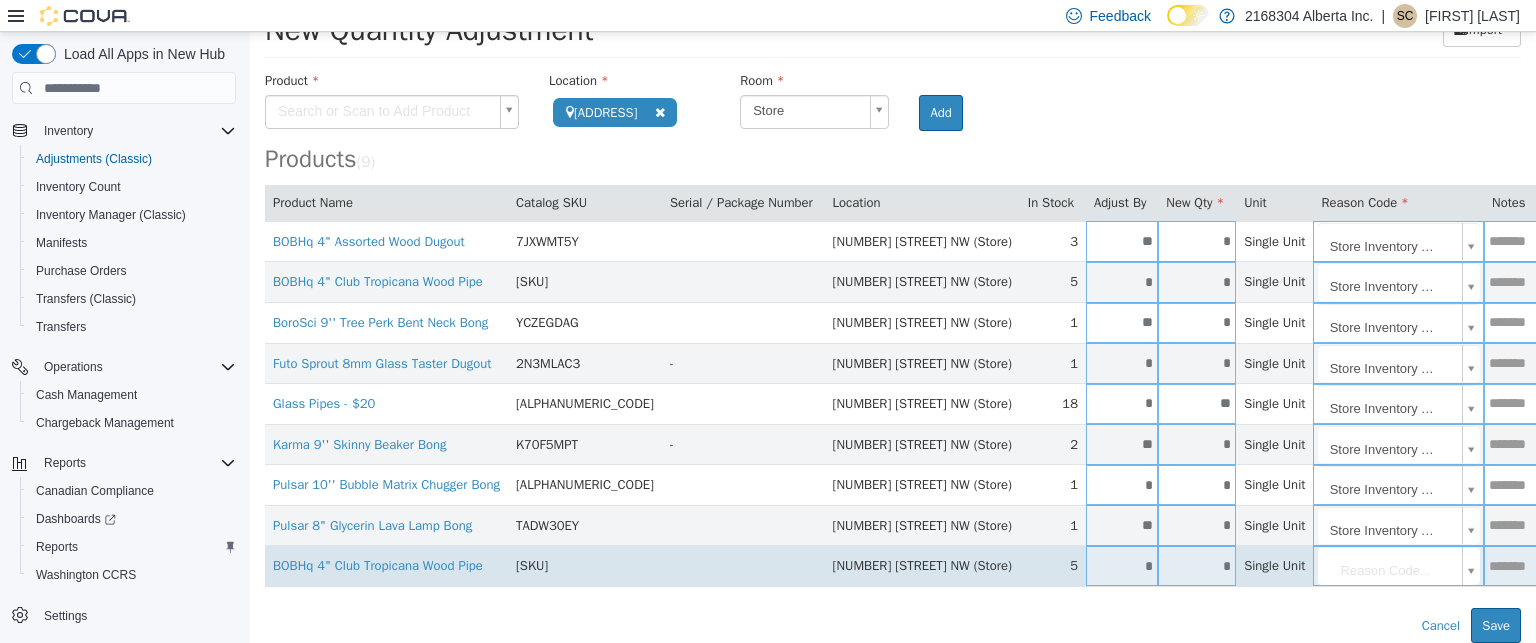 click on "*" at bounding box center (1197, 566) 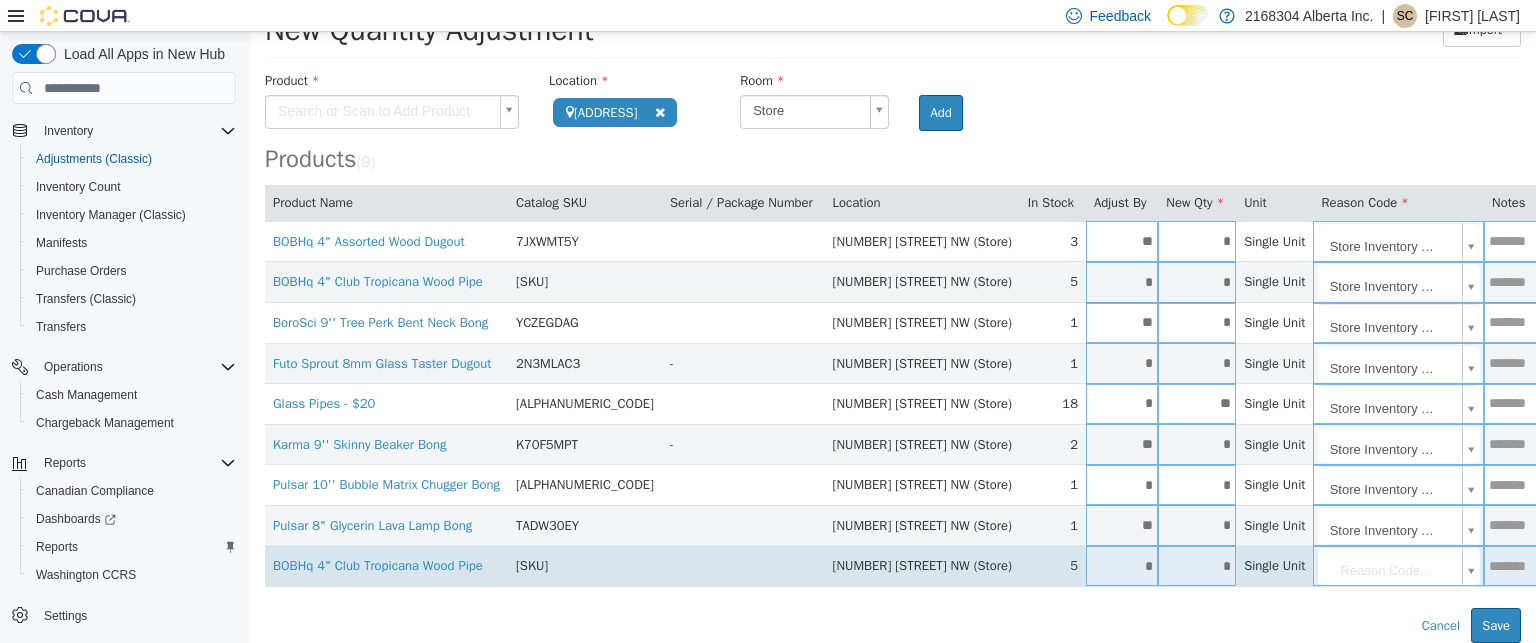type on "*" 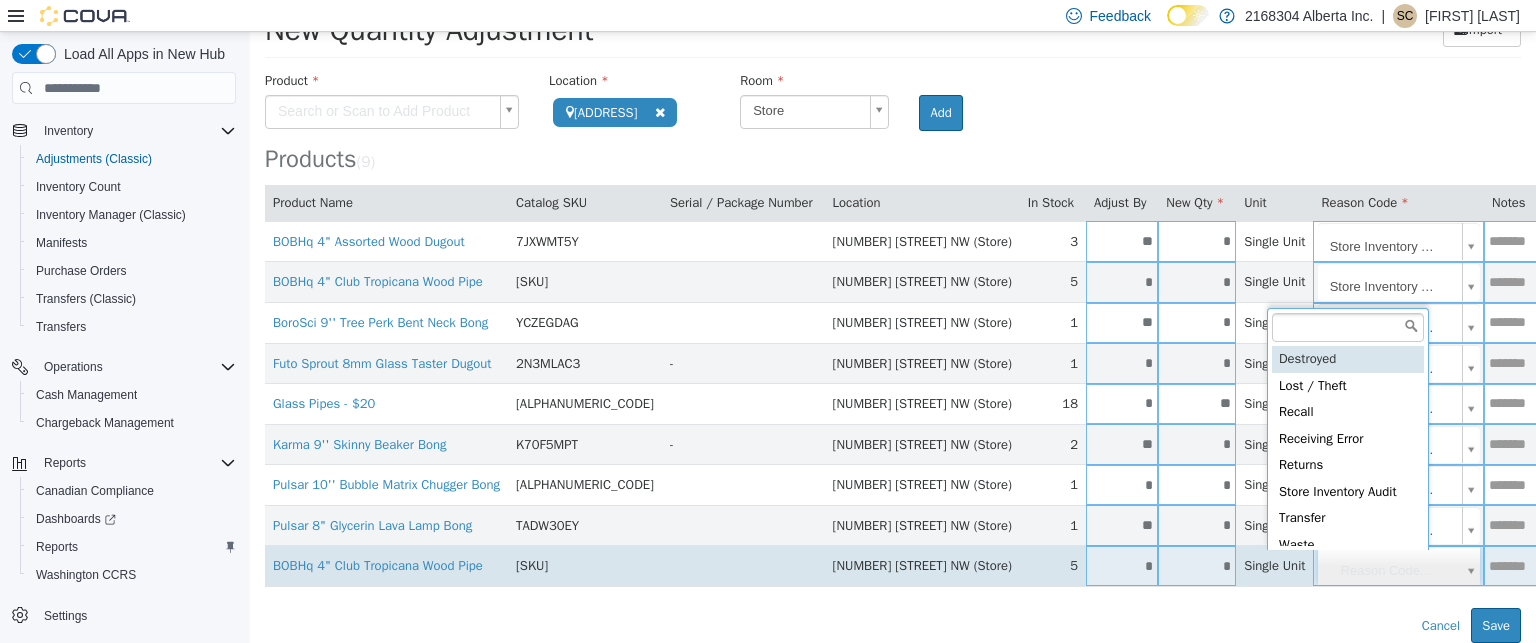 click on "**********" at bounding box center [893, 303] 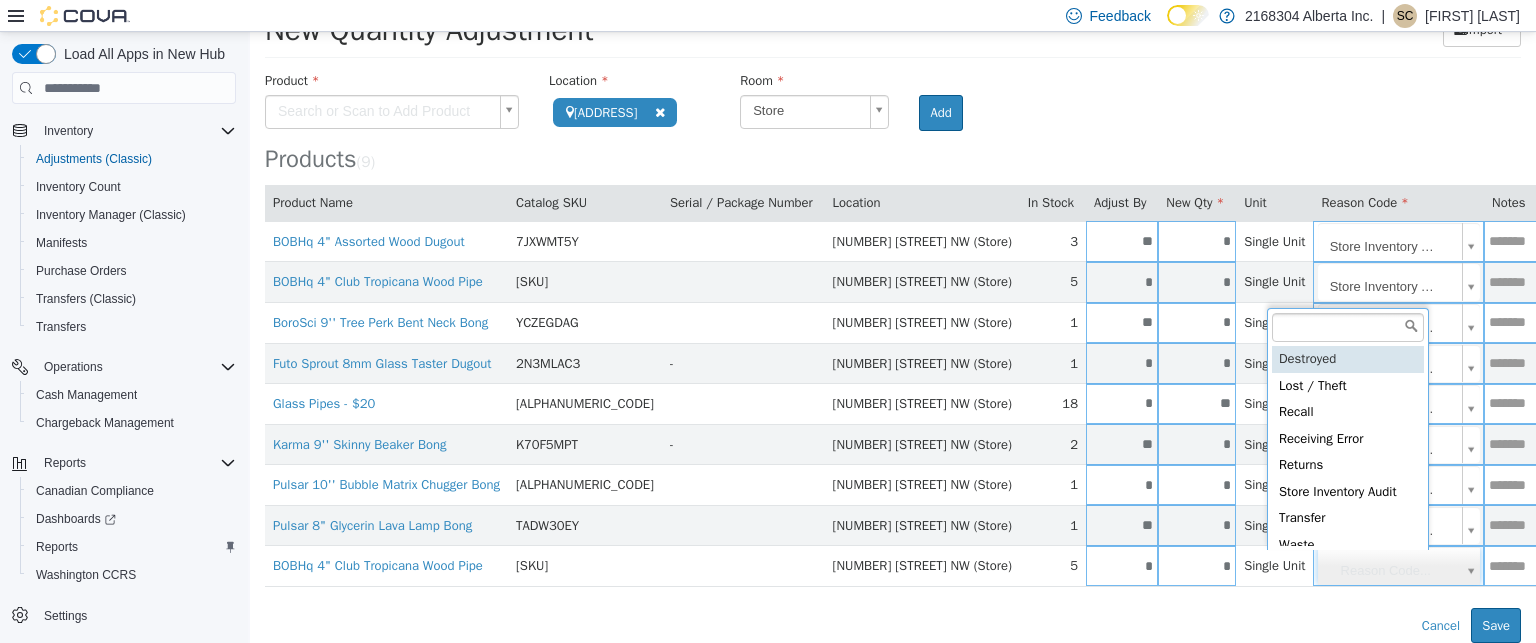 scroll, scrollTop: 4, scrollLeft: 0, axis: vertical 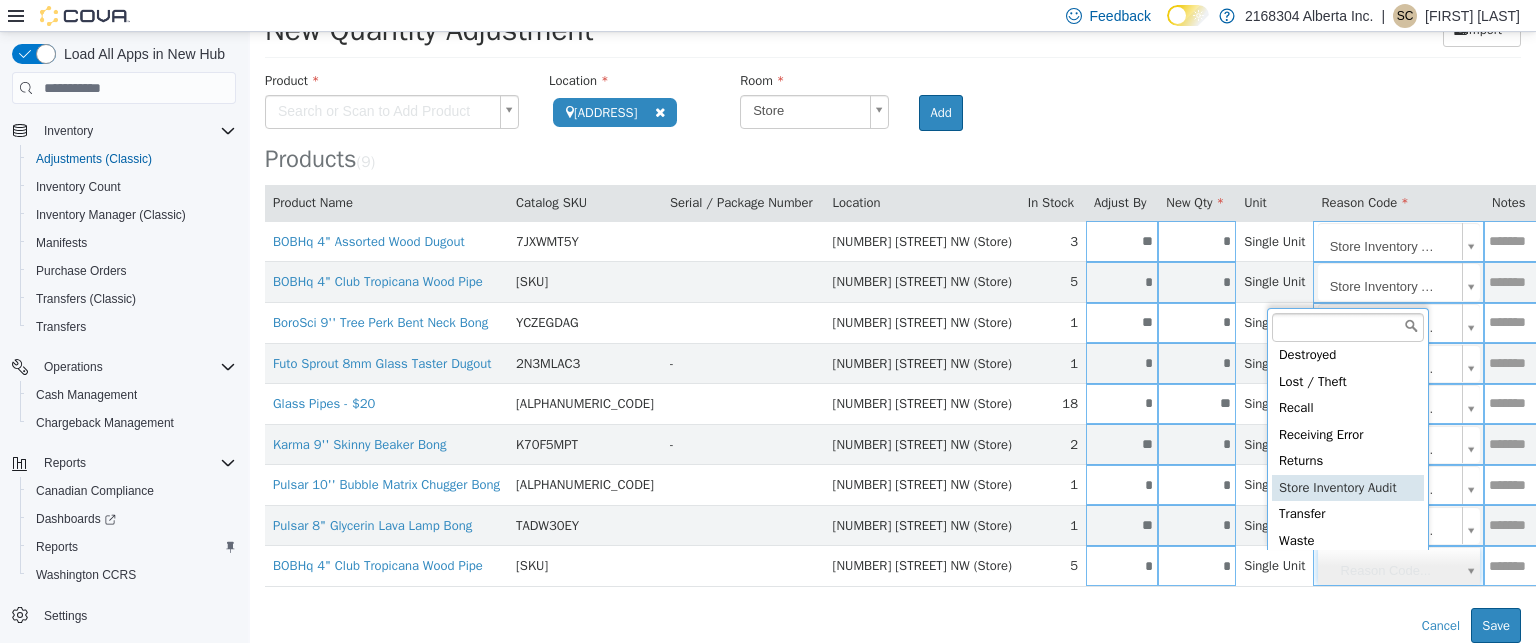 type on "**********" 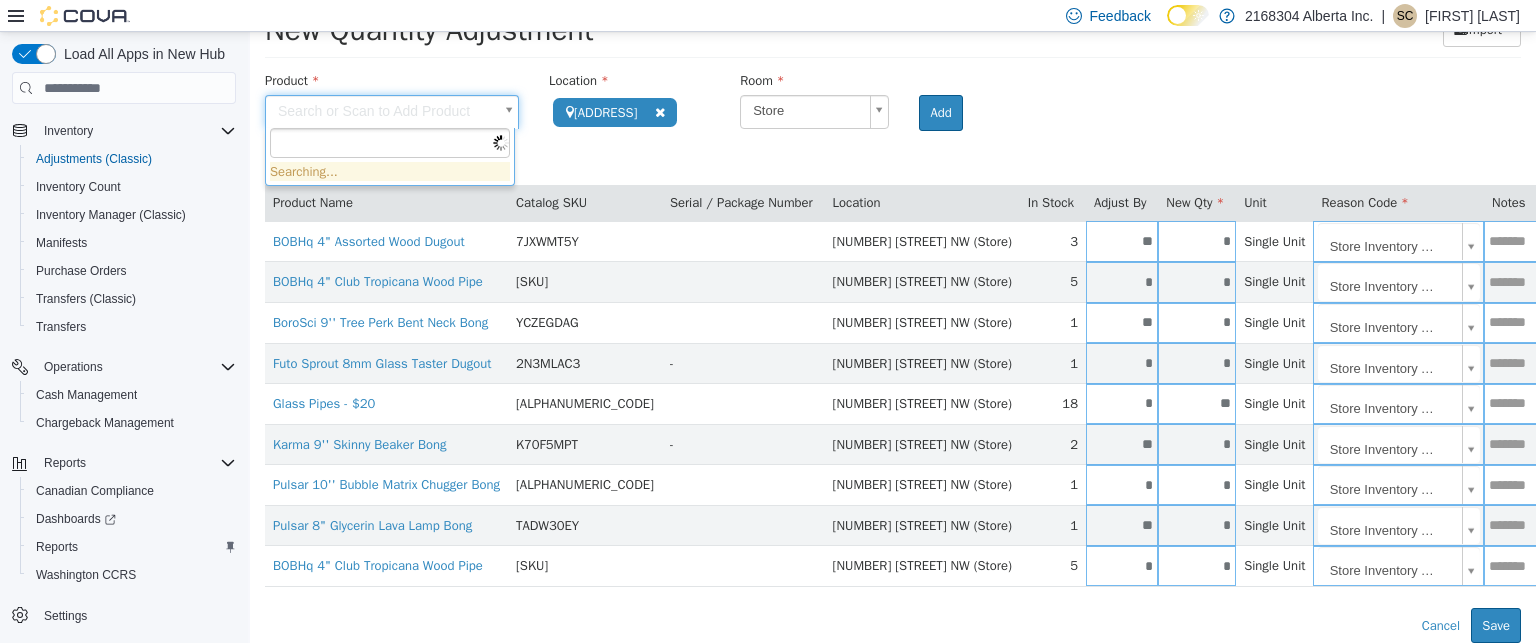 click on "**********" at bounding box center (893, 303) 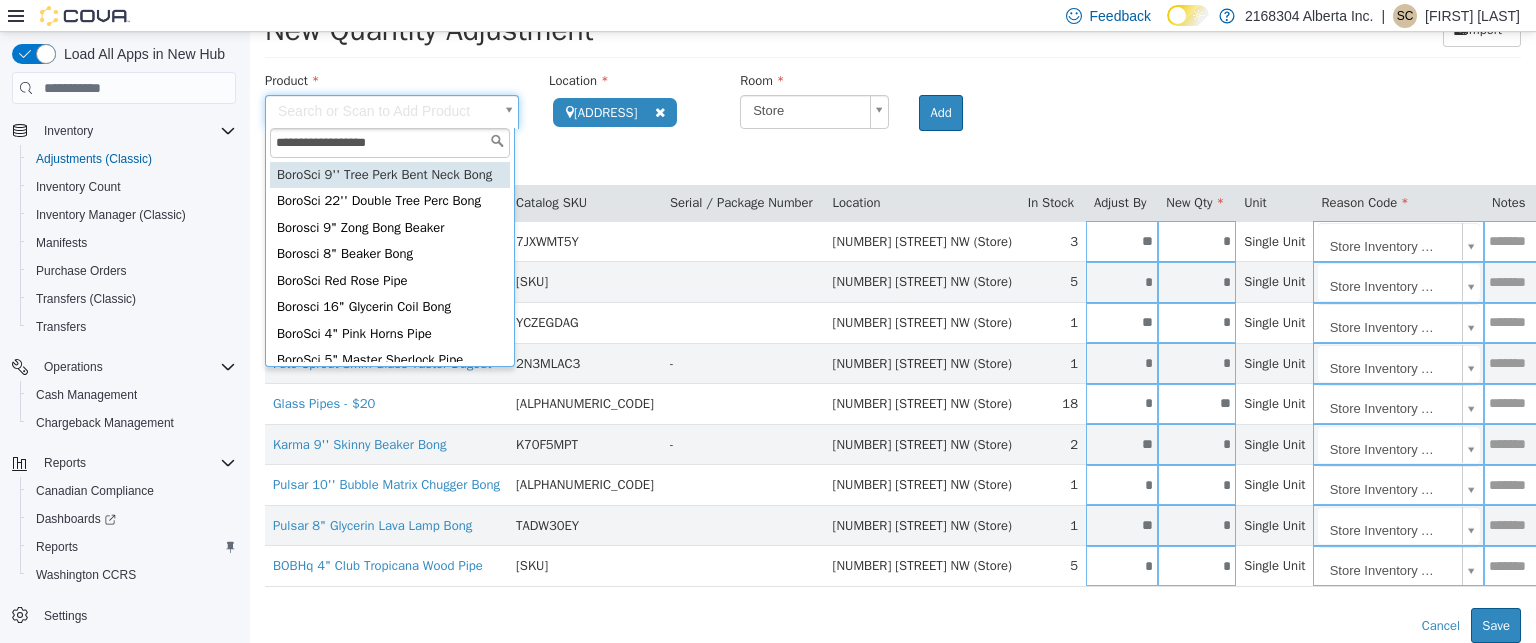 type on "**********" 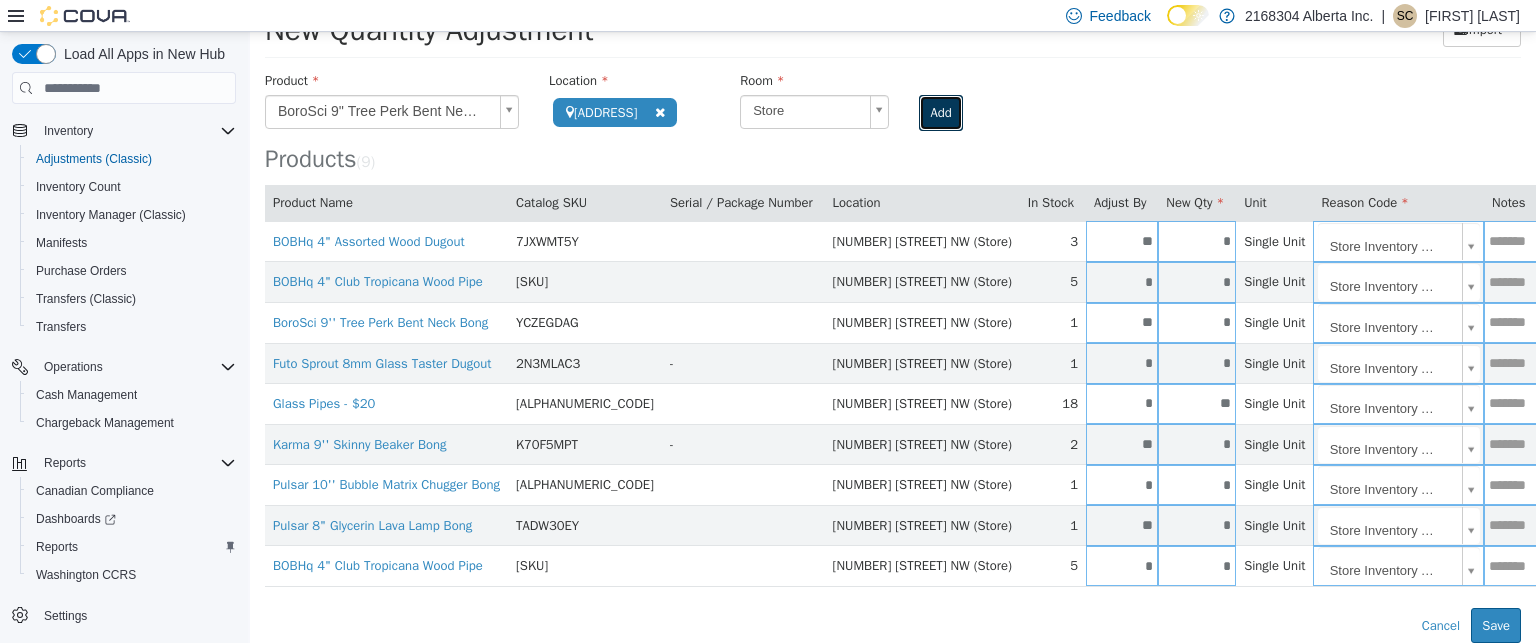 click on "Add" at bounding box center [940, 113] 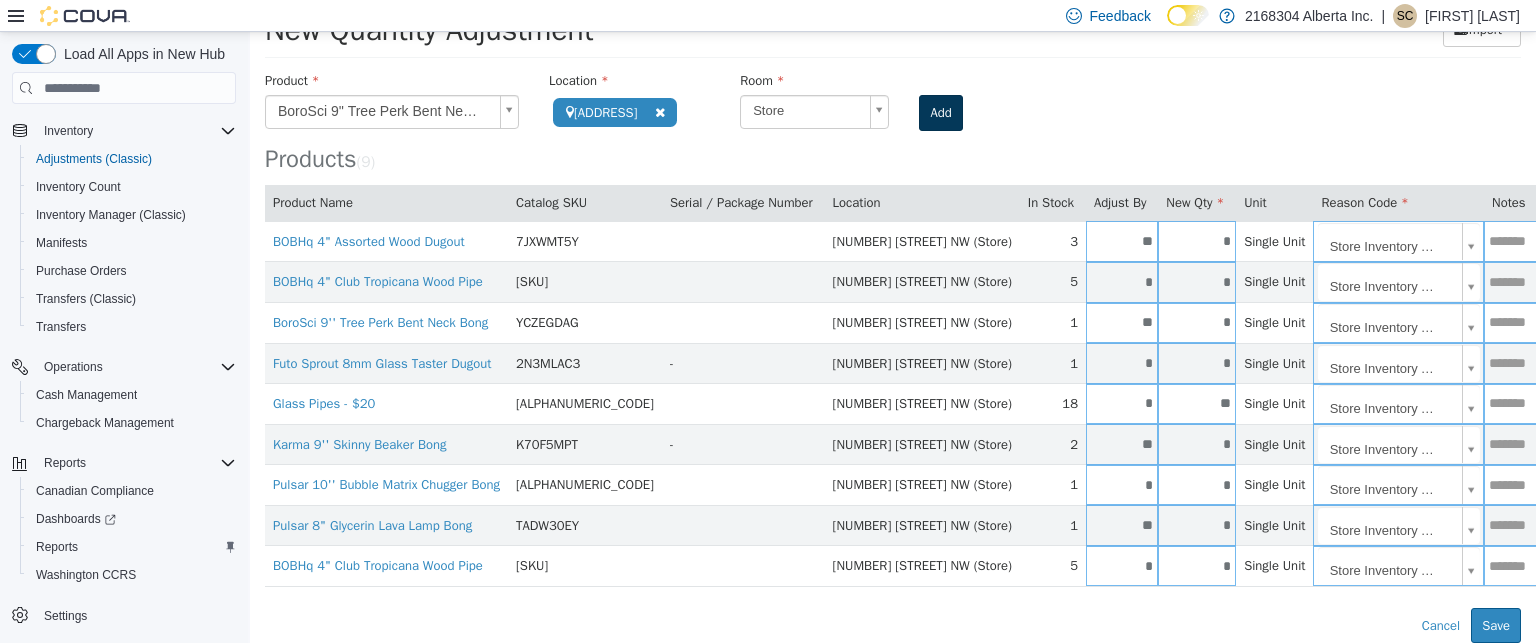 type 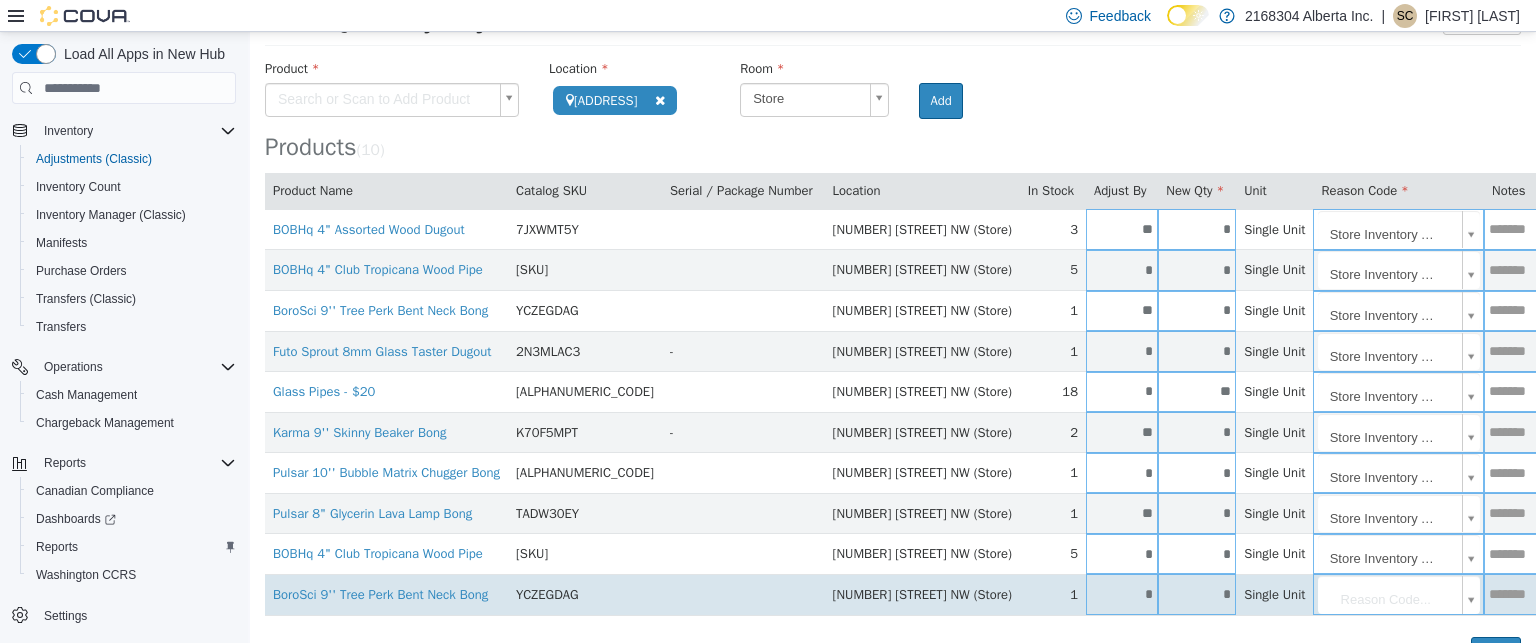 click on "*" at bounding box center [1197, 594] 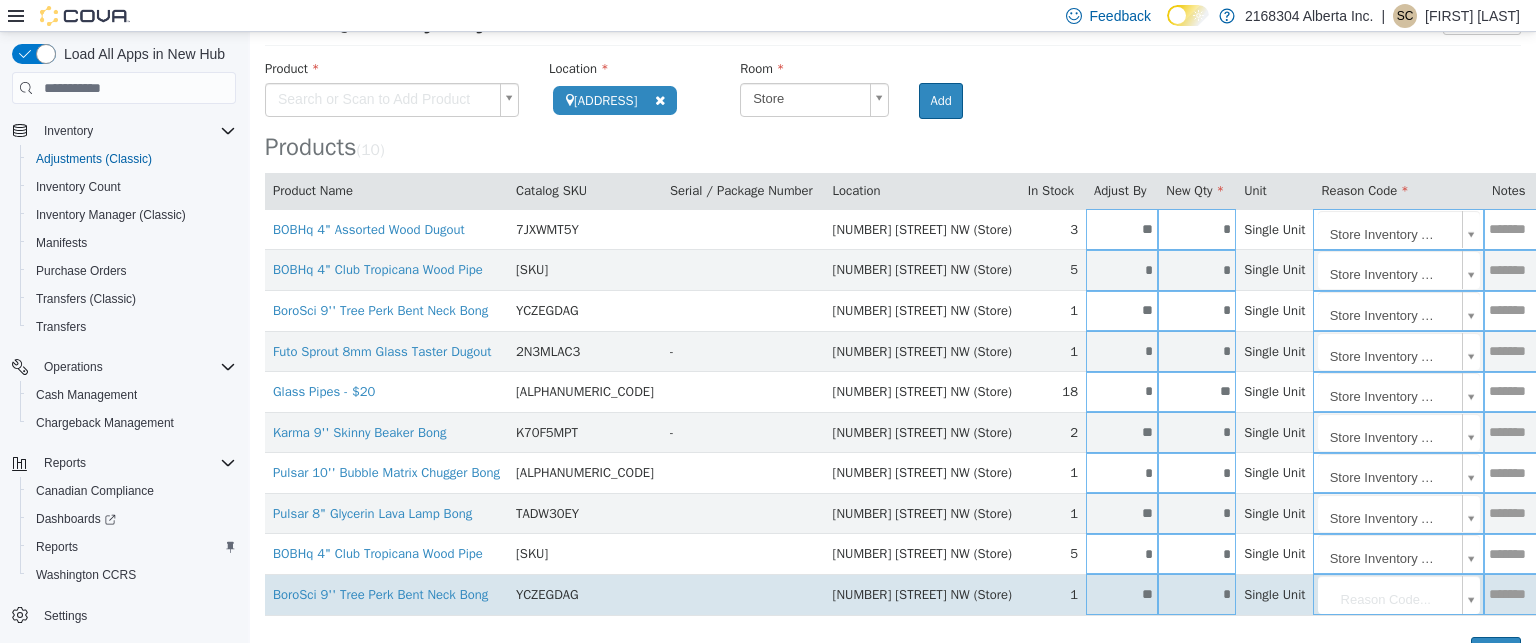 click on "**********" at bounding box center (893, 311) 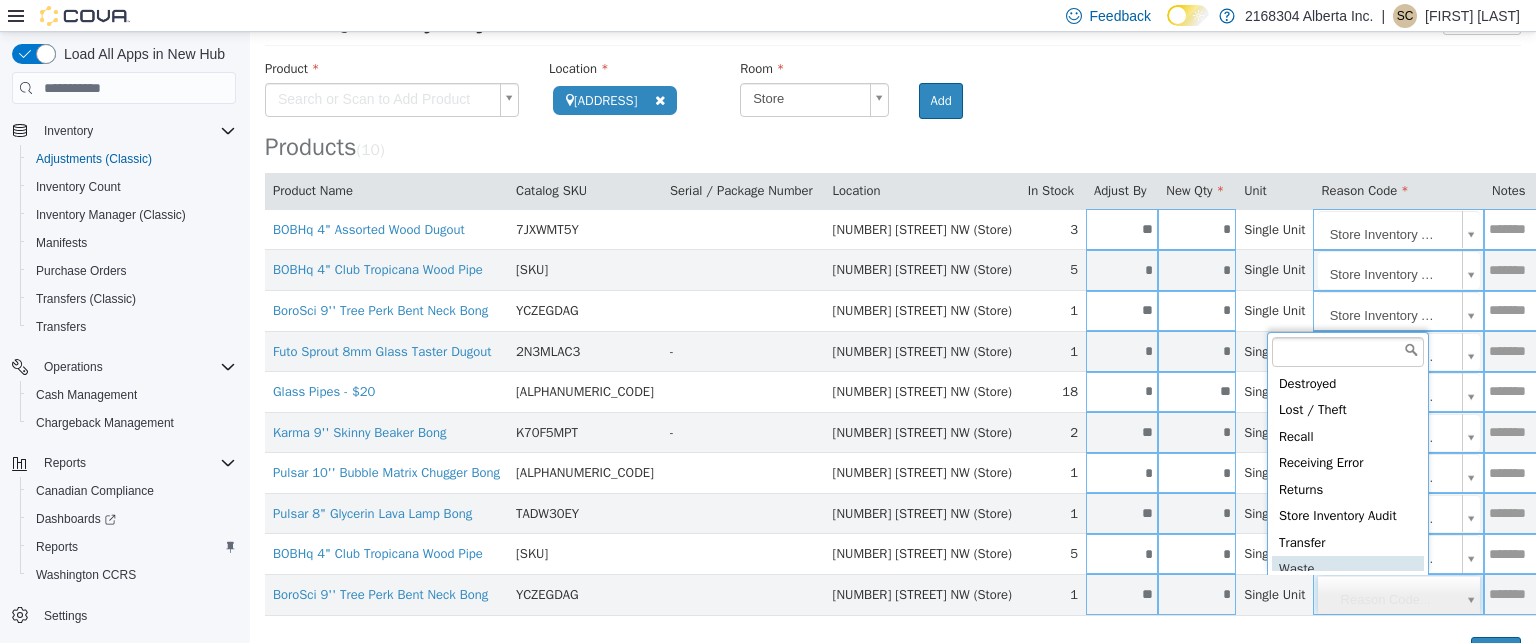 scroll, scrollTop: 4, scrollLeft: 0, axis: vertical 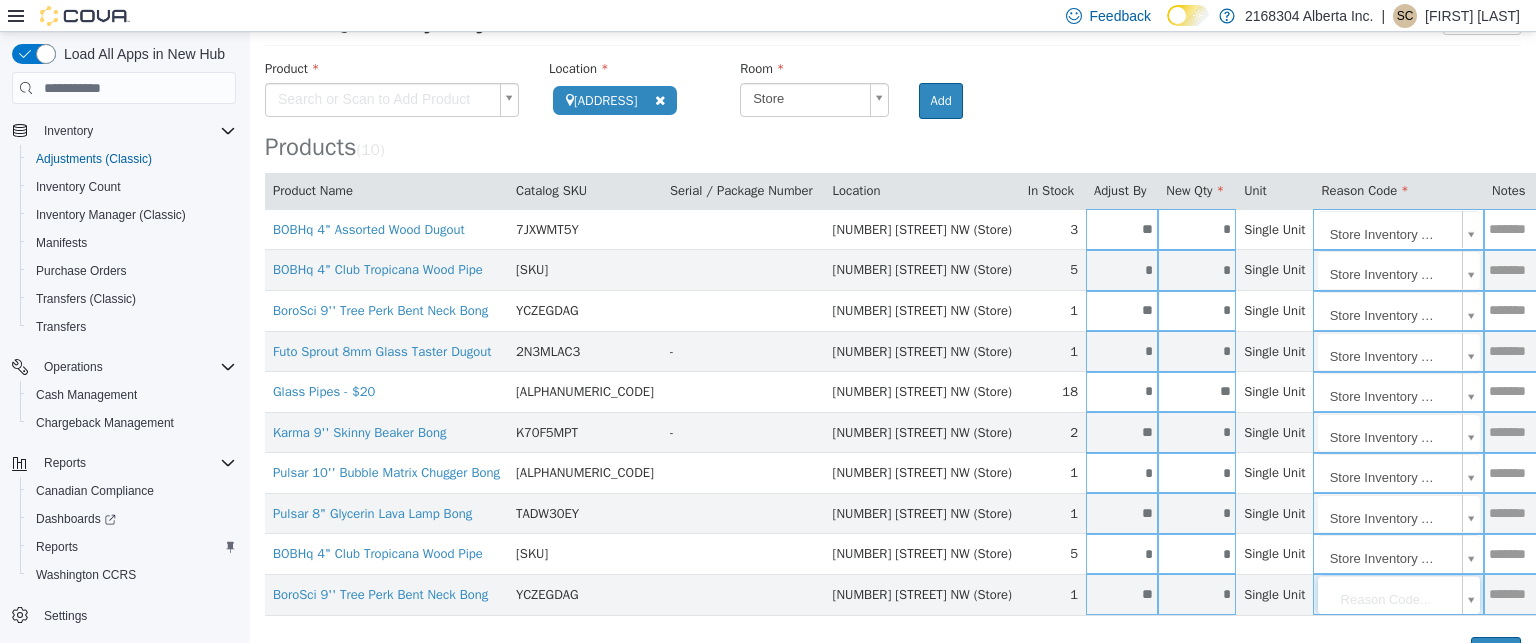click on "**********" at bounding box center [893, 311] 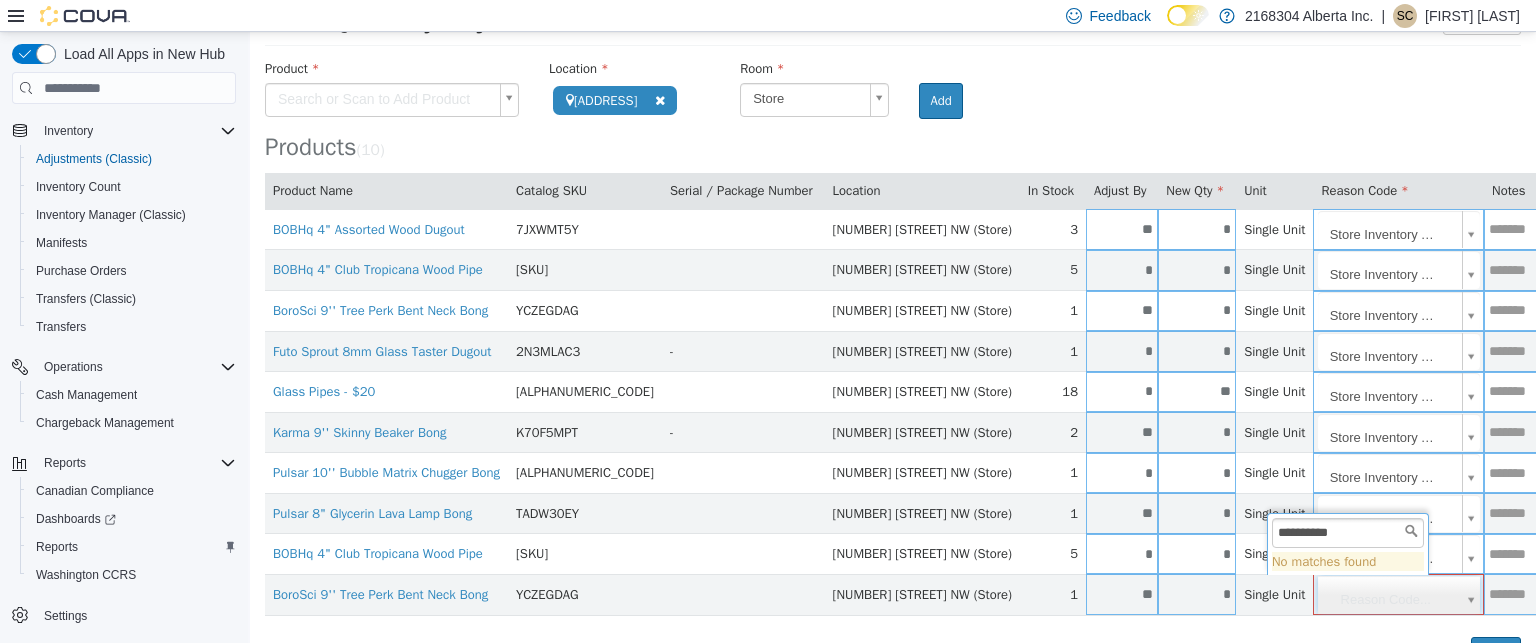 type on "**********" 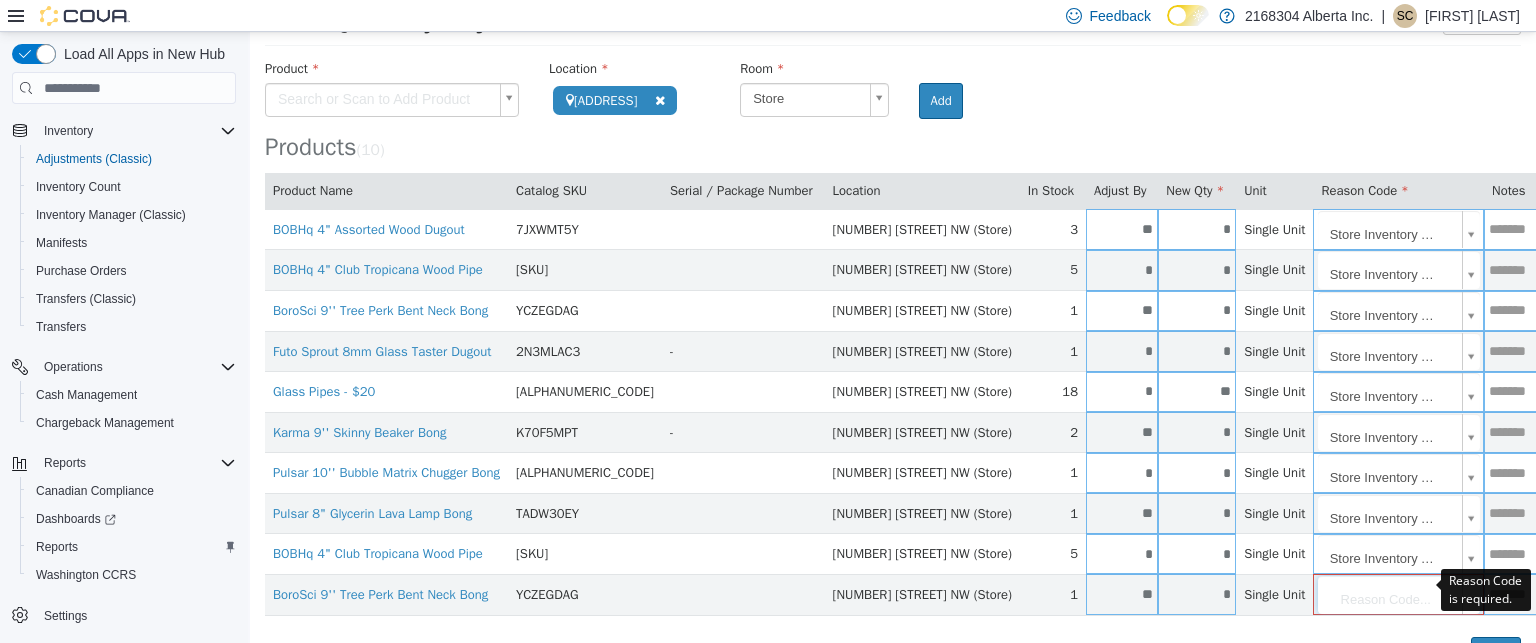 drag, startPoint x: 432, startPoint y: 93, endPoint x: 484, endPoint y: 114, distance: 56.0803 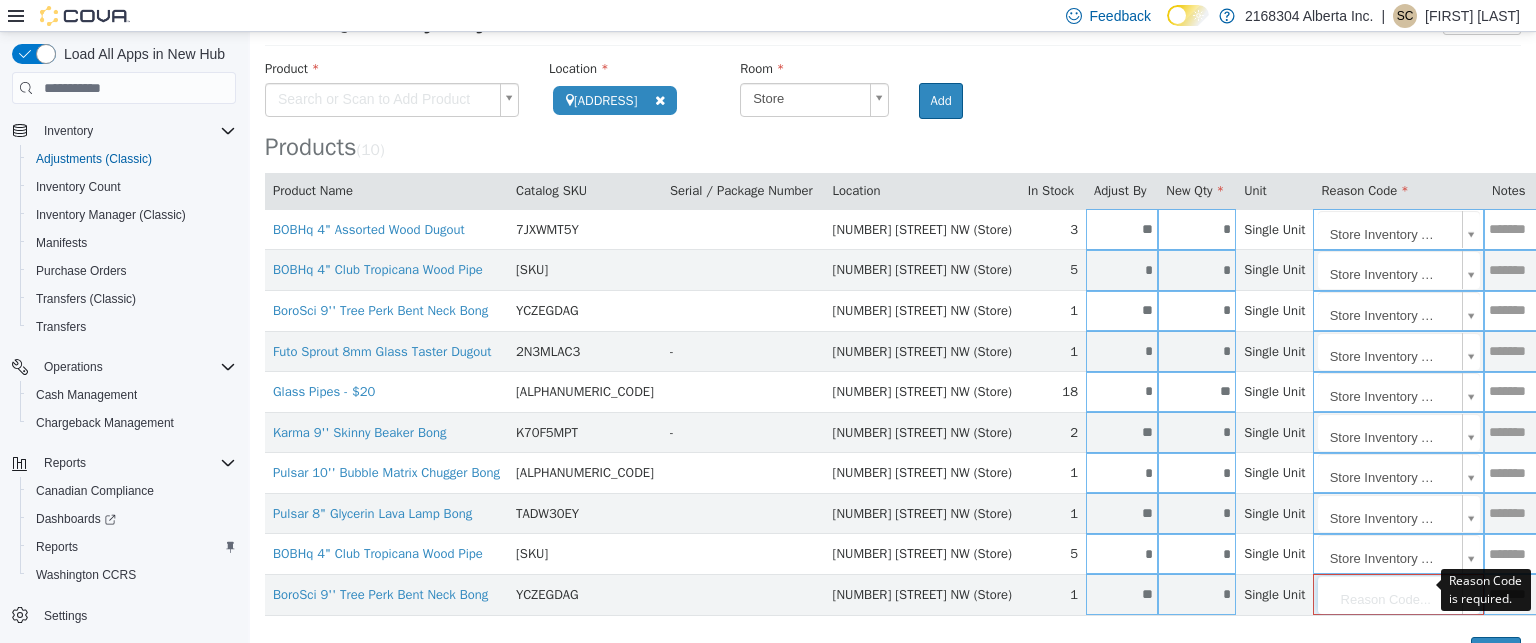 click on "**********" at bounding box center (893, 311) 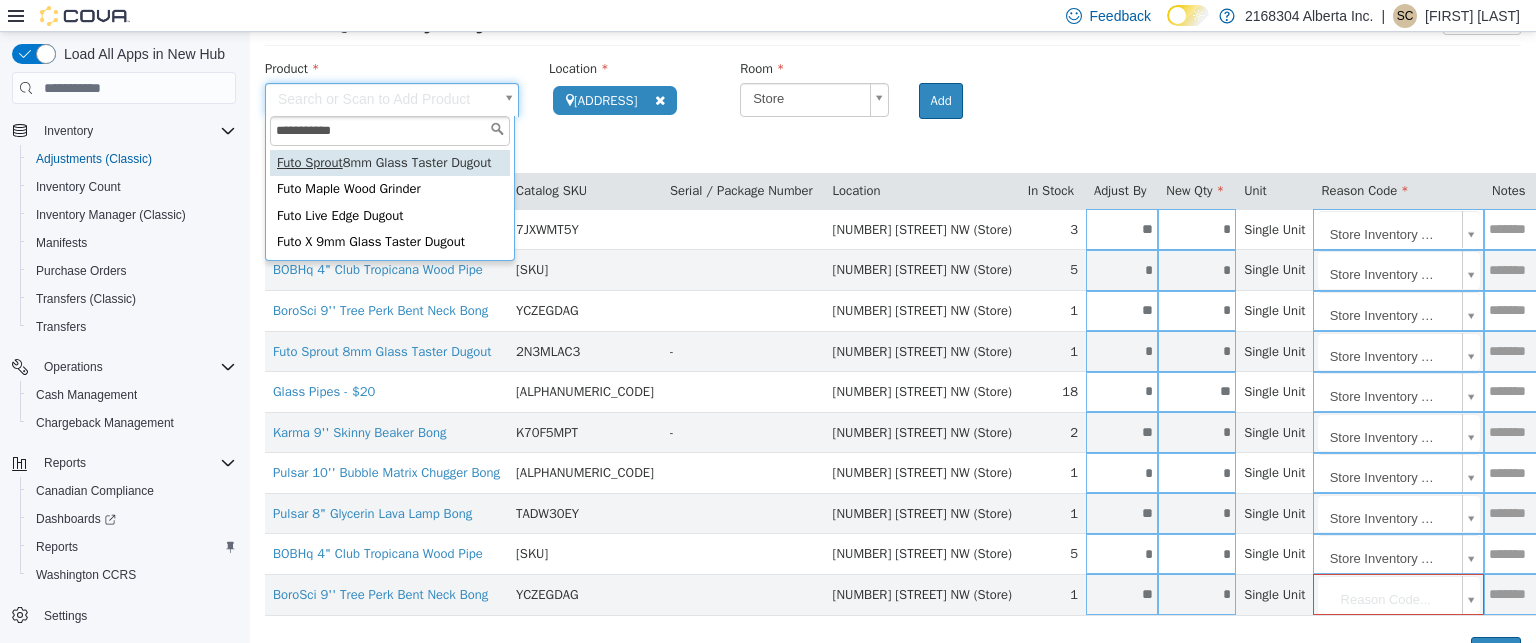 type on "**********" 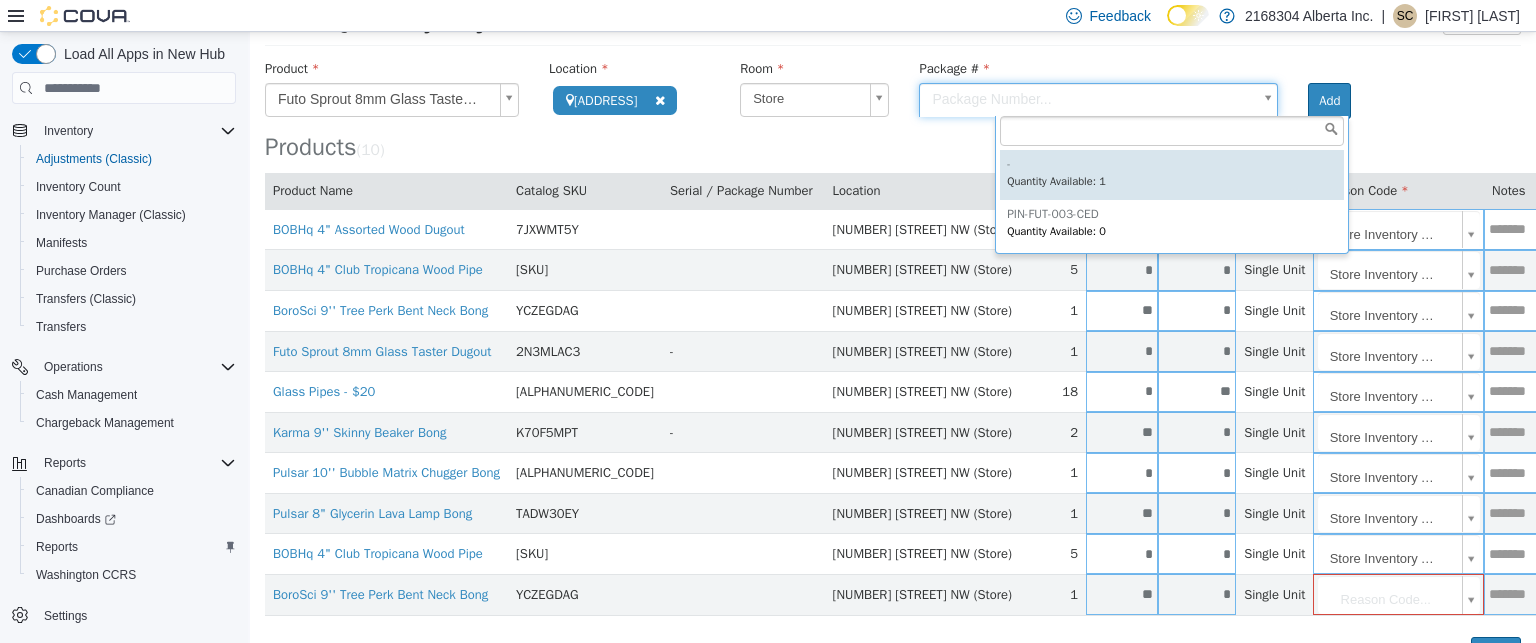 click on "**********" at bounding box center (893, 311) 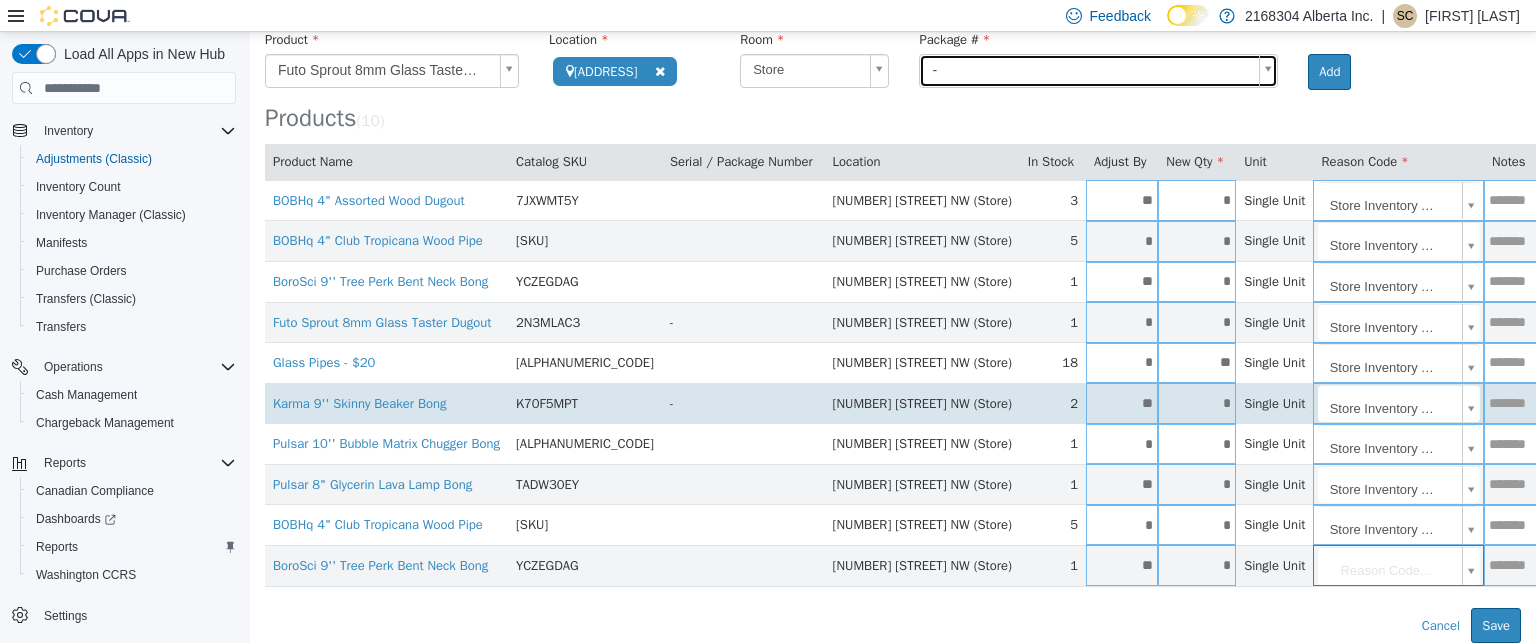 scroll, scrollTop: 121, scrollLeft: 0, axis: vertical 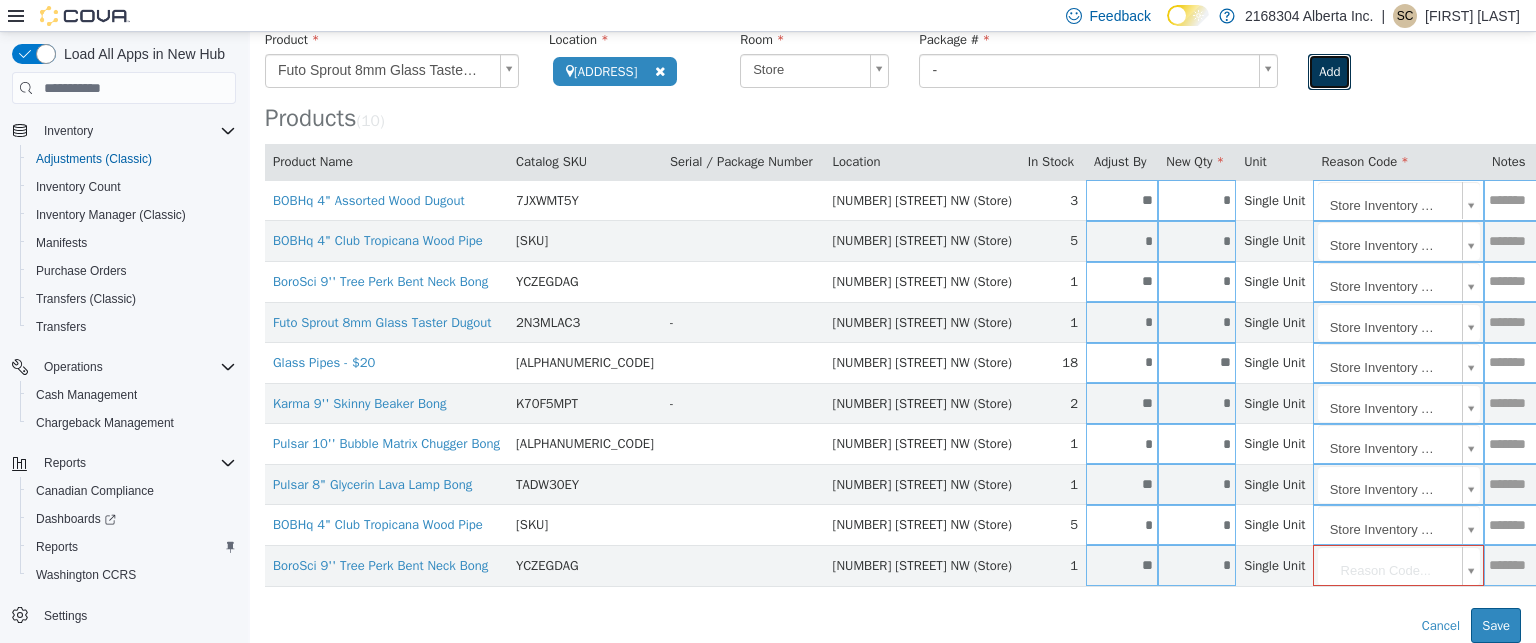 click on "Add" at bounding box center [1329, 72] 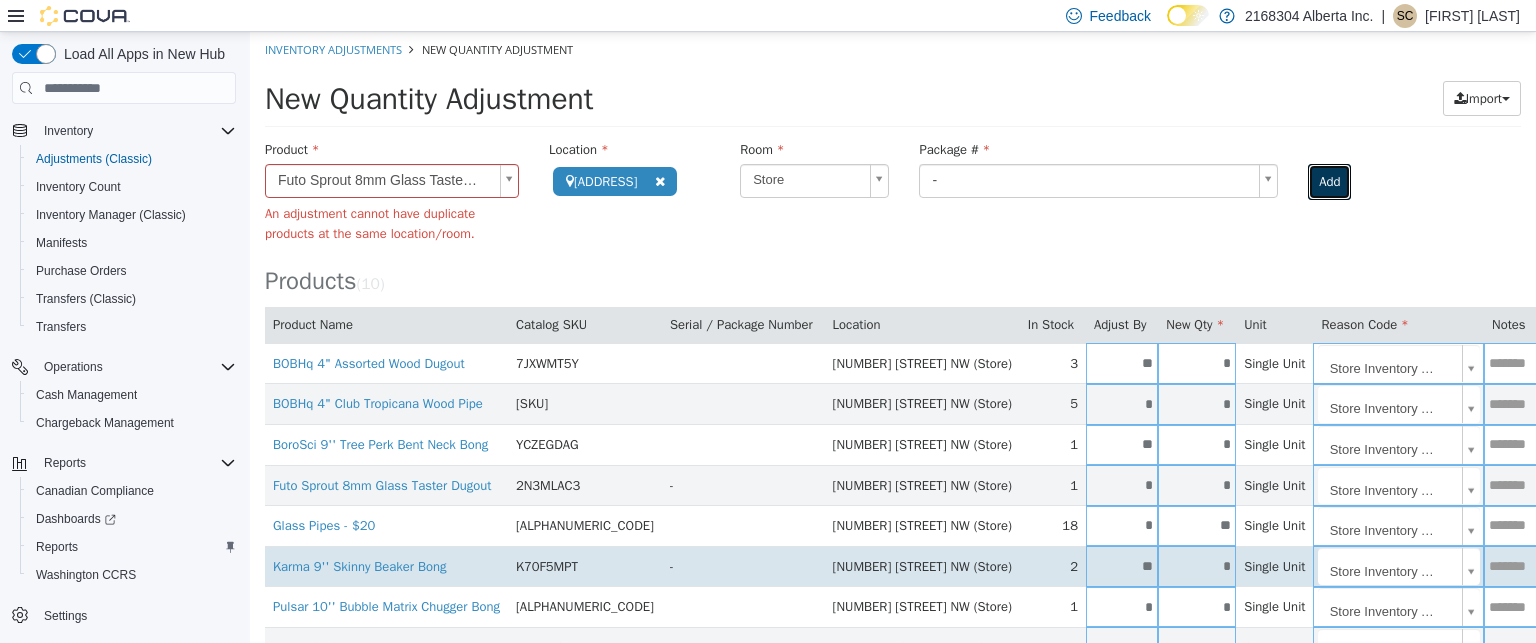 scroll, scrollTop: 0, scrollLeft: 0, axis: both 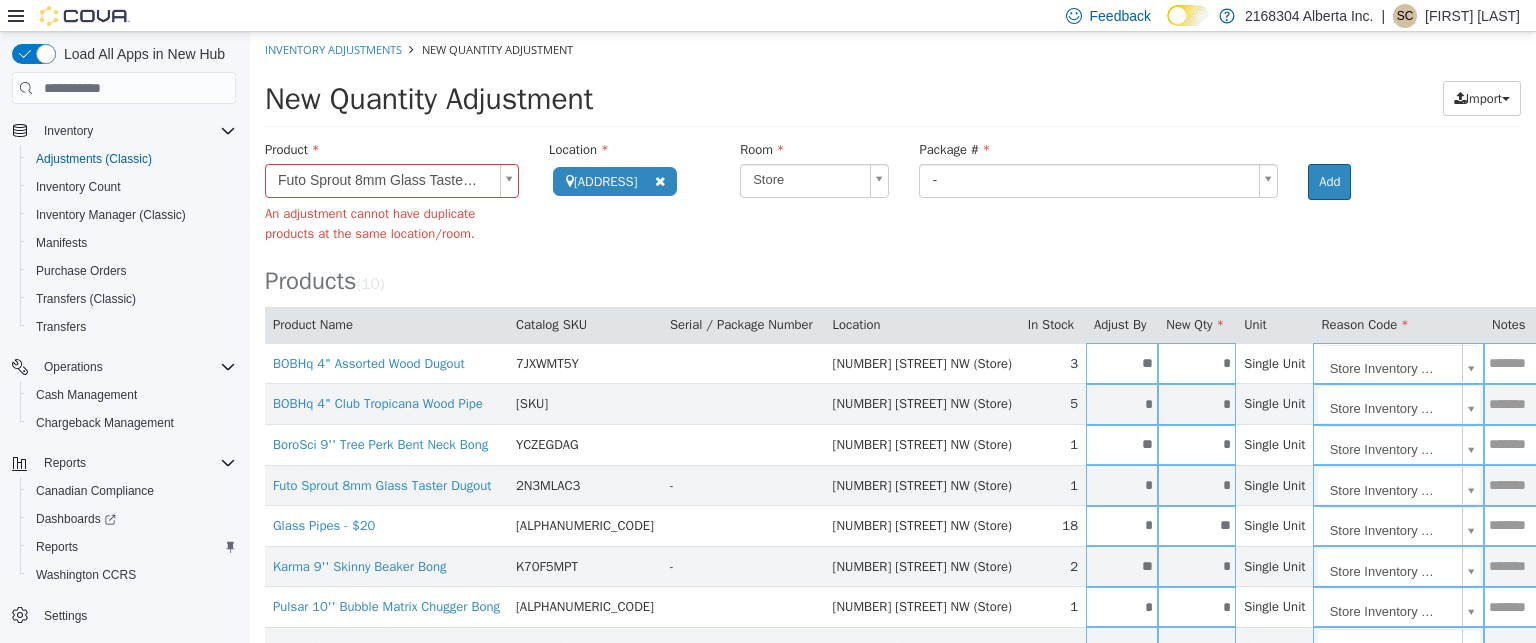 click on "**********" at bounding box center (893, 419) 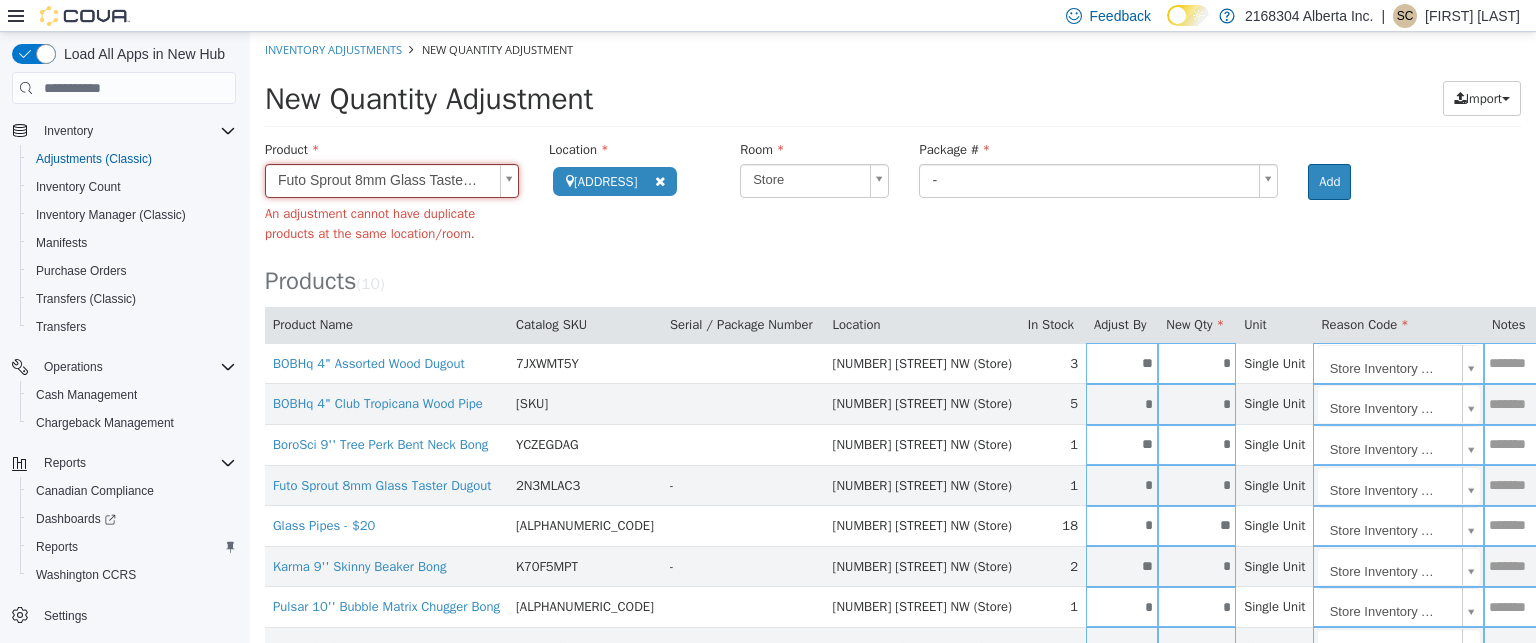 click on "**********" at bounding box center (893, 419) 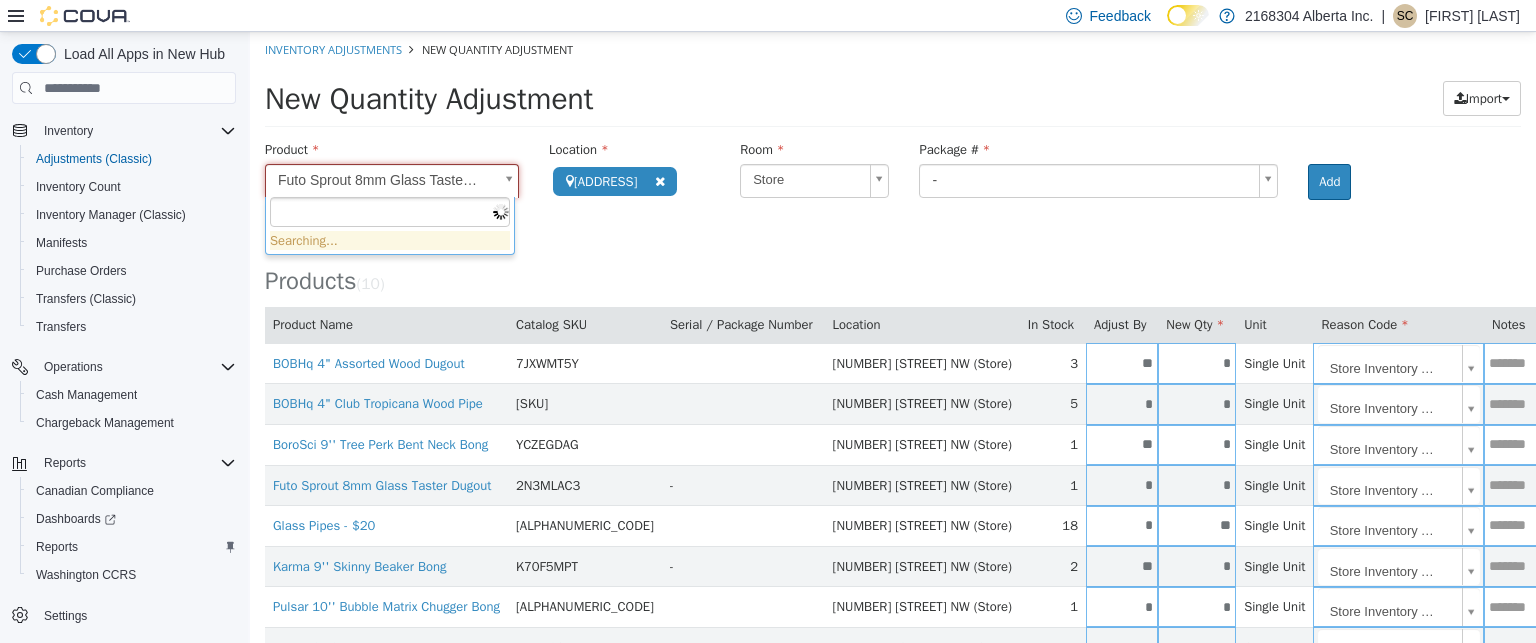 click on "**********" at bounding box center (893, 419) 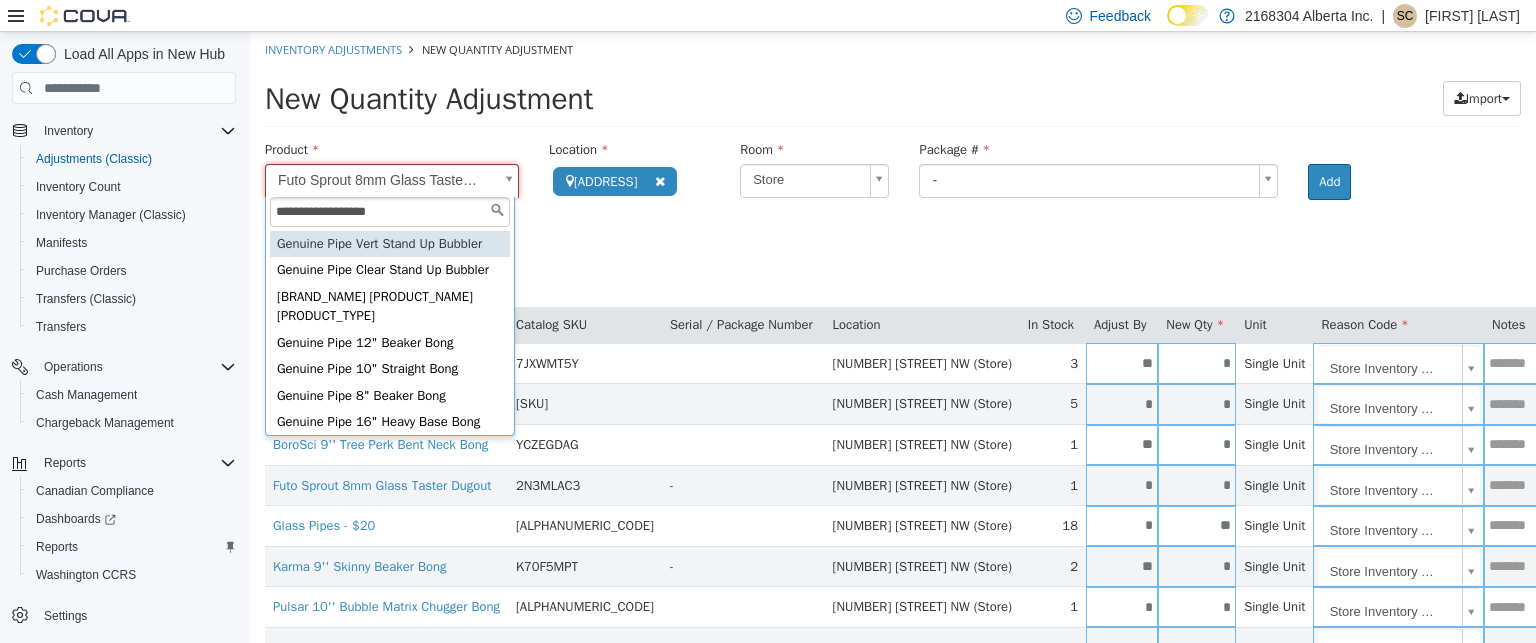 type on "**********" 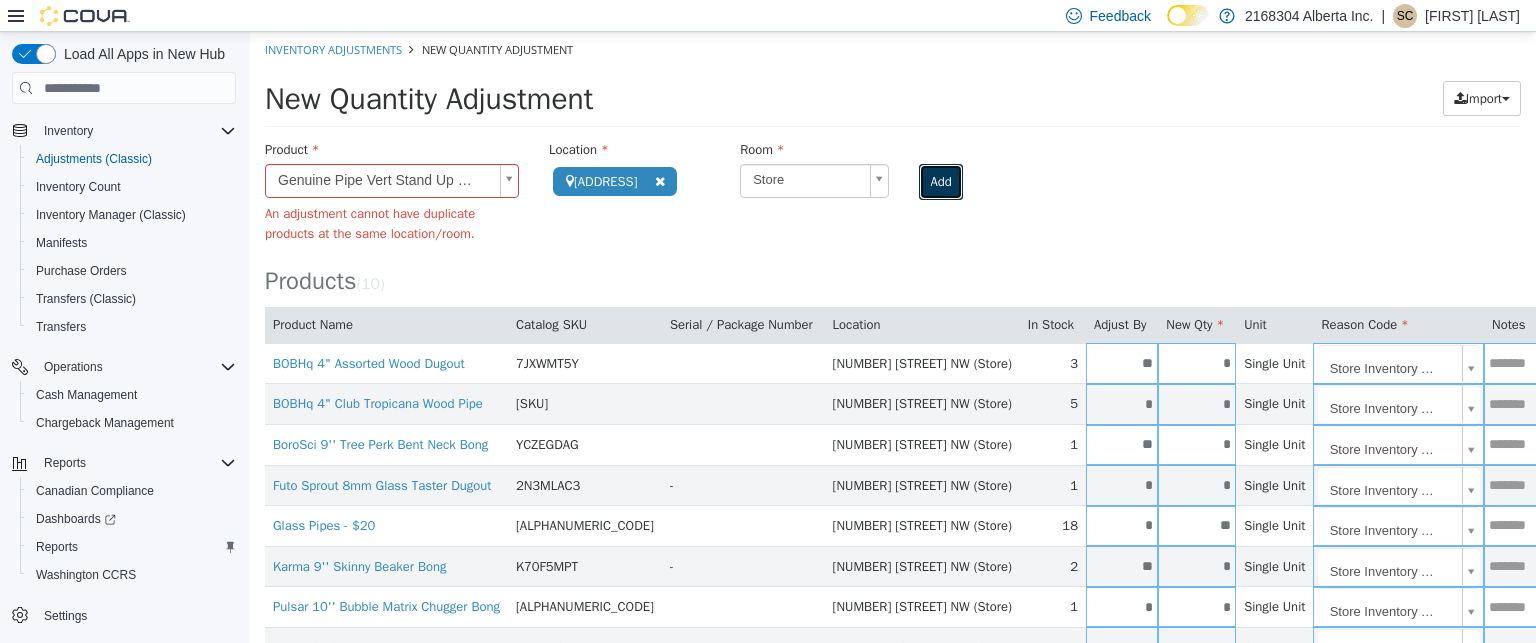 click on "Add" at bounding box center [940, 182] 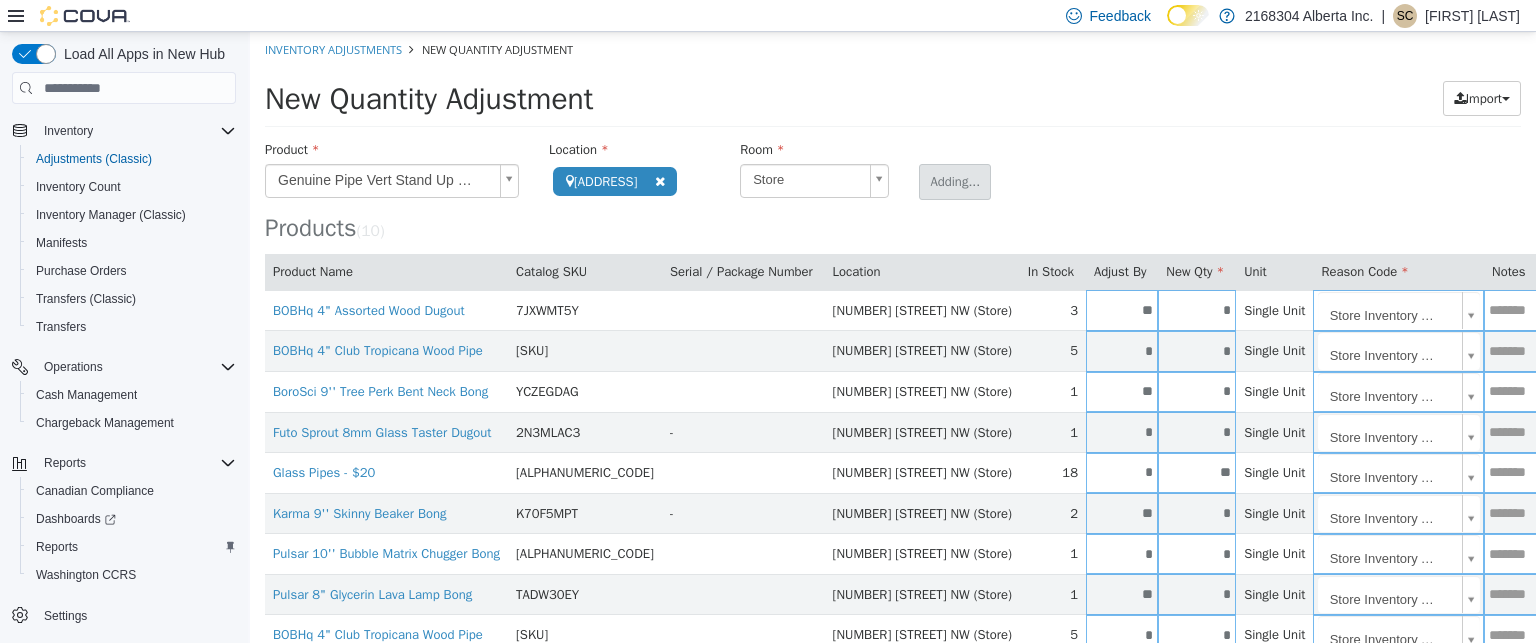 type 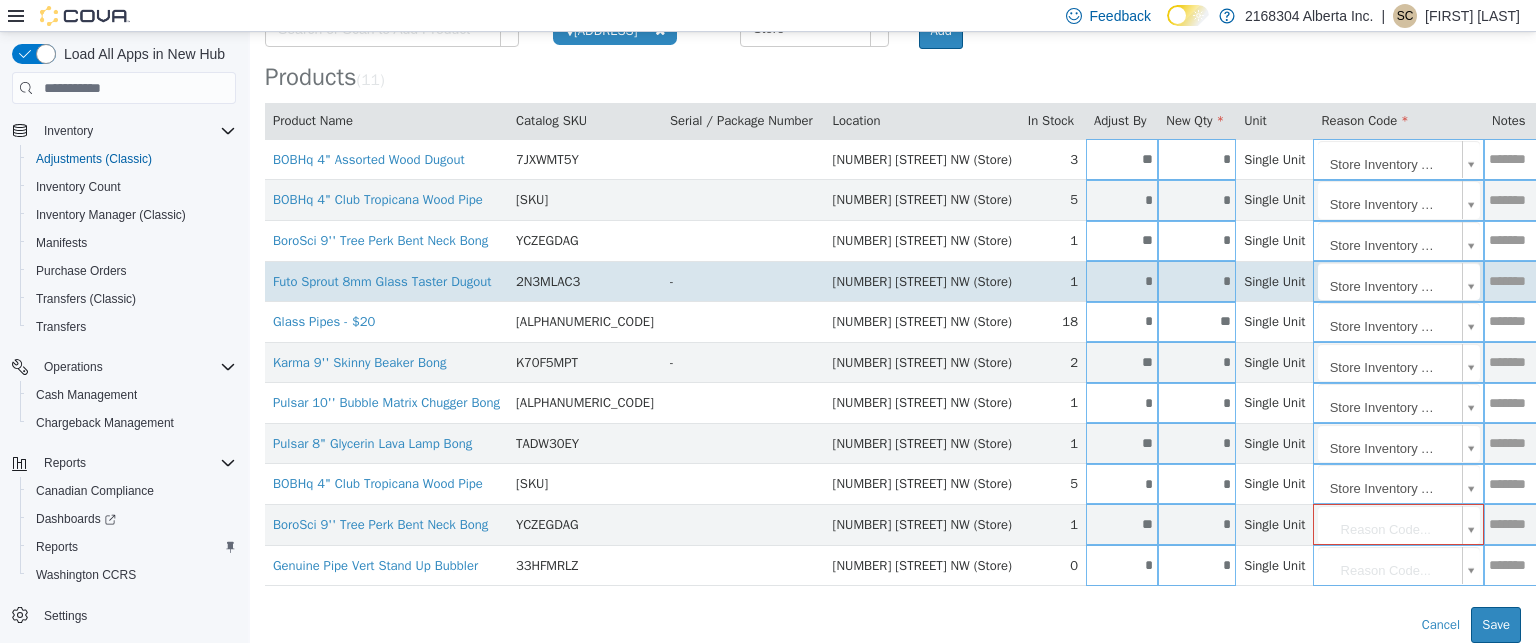 scroll, scrollTop: 162, scrollLeft: 0, axis: vertical 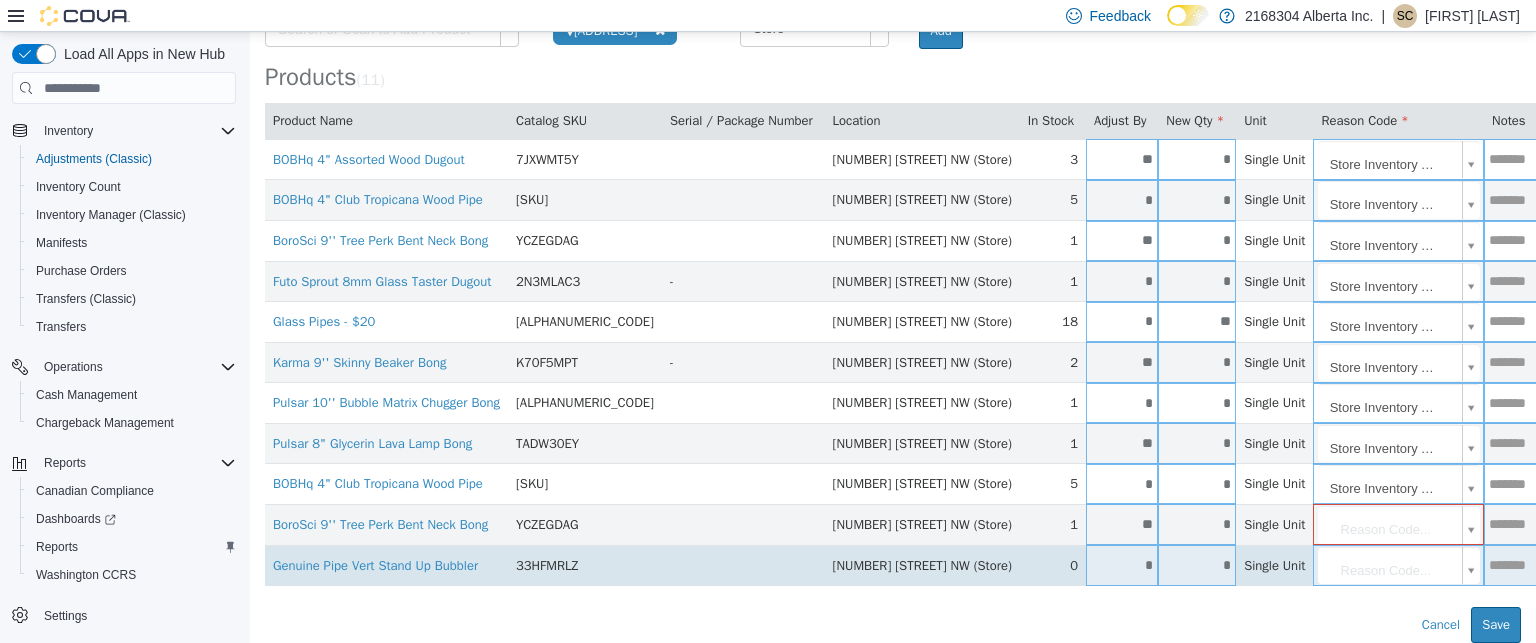 click on "*" at bounding box center (1197, 565) 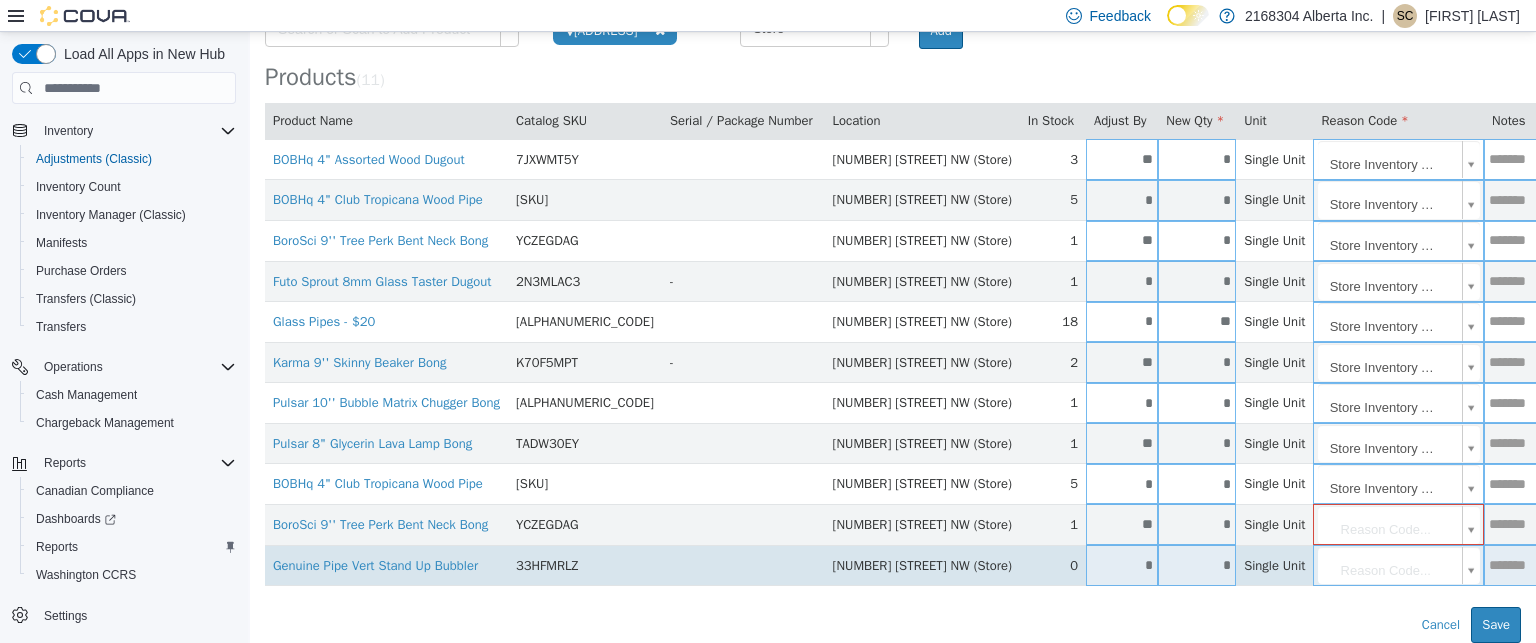 type on "*" 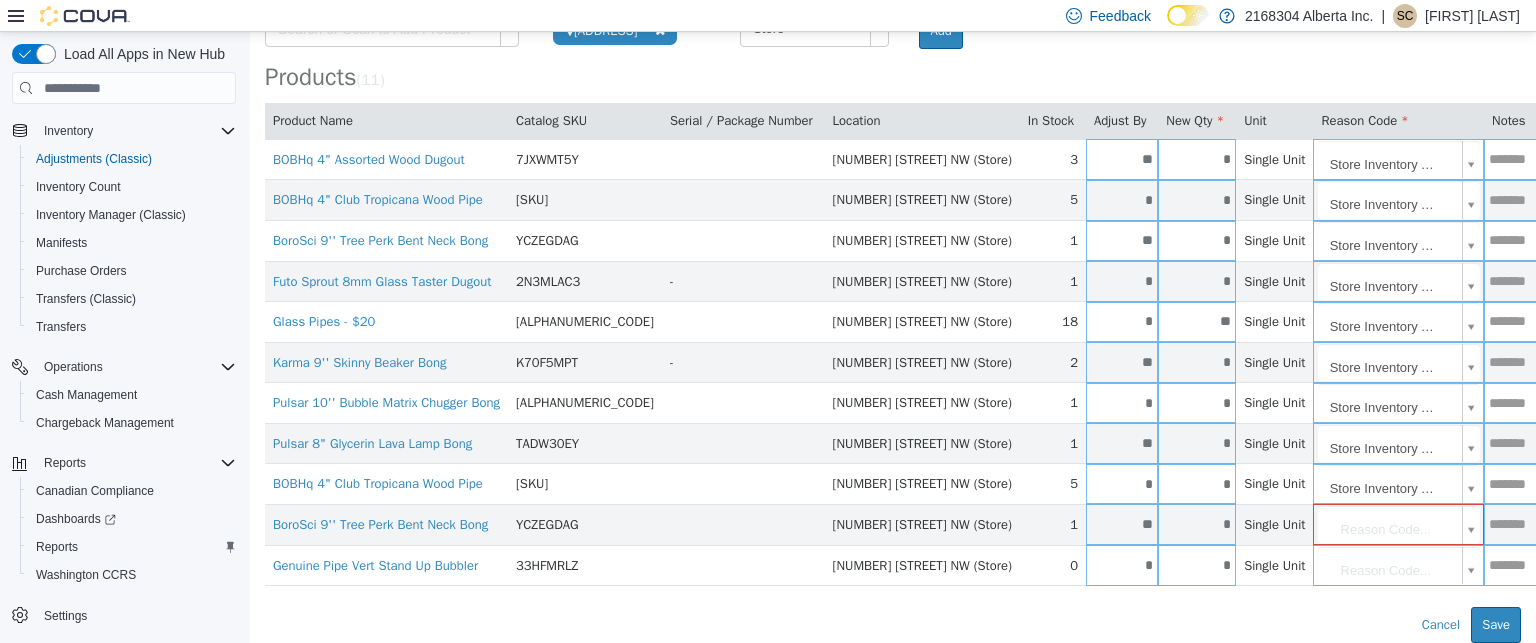 type on "*" 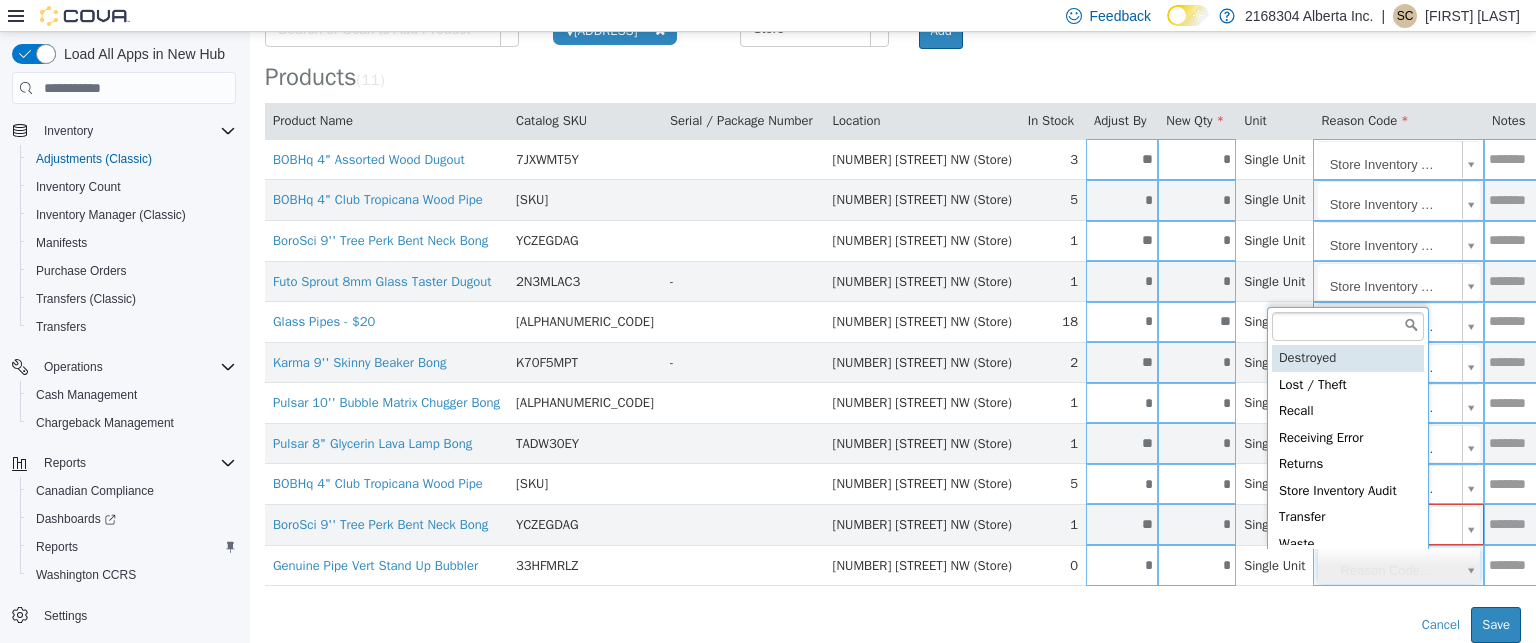 click on "BOBHq 4" Assorted Wood Dugout 7JXWMT5Y [ADDRESS] (Store) 3 ** * Single Unit N7DED4XT 5 *" at bounding box center [893, 262] 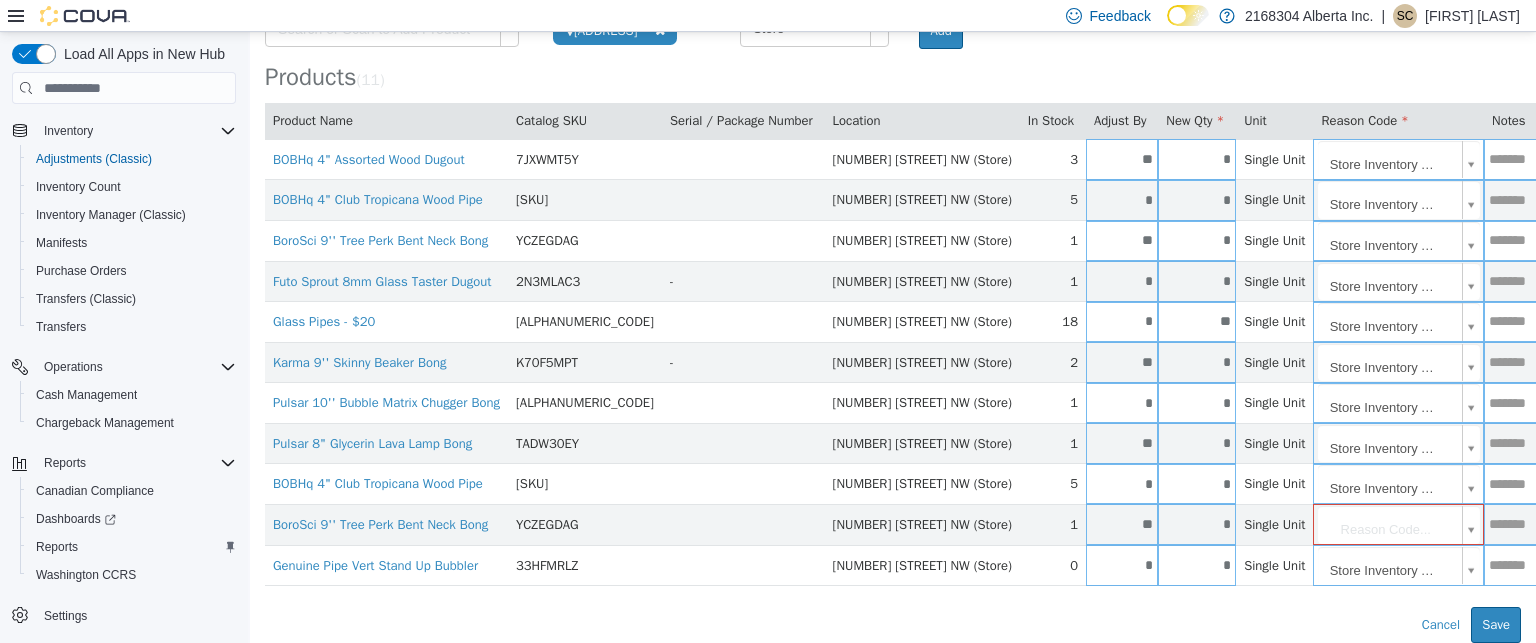 type on "**********" 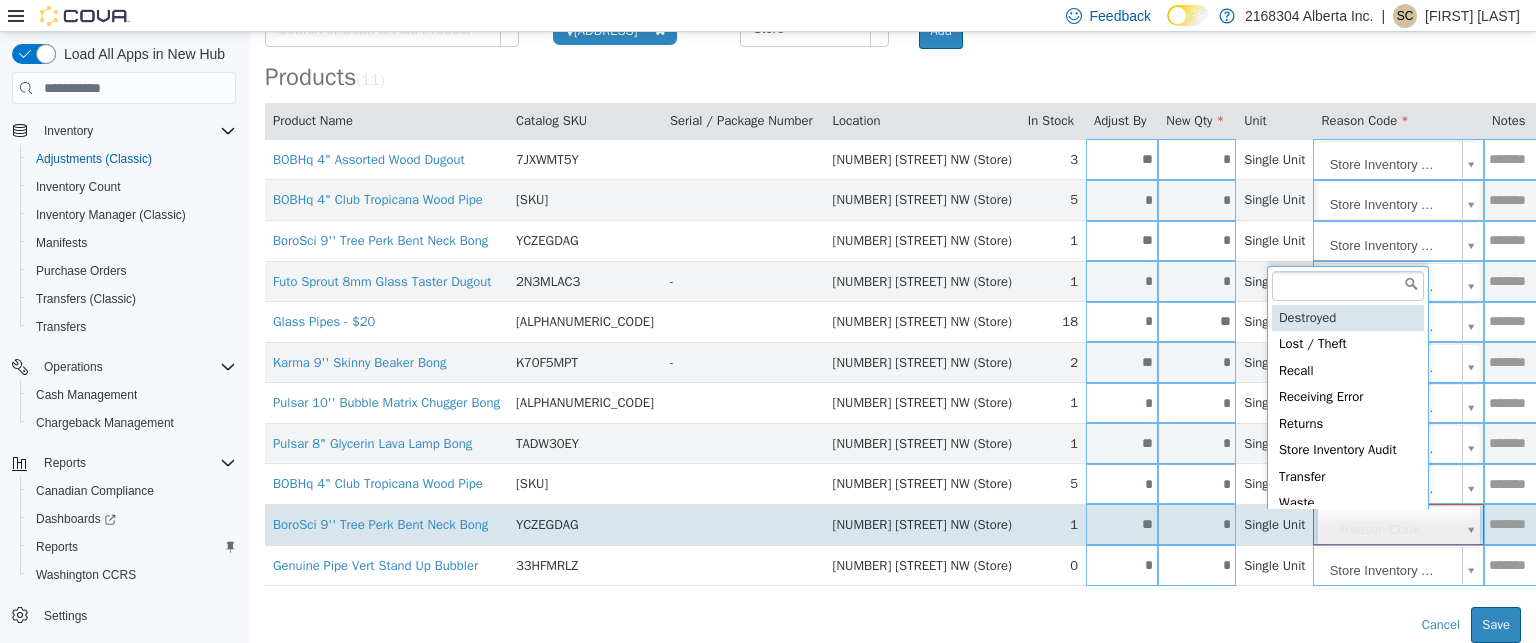 click on "BOBHq 4" Assorted Wood Dugout 7JXWMT5Y [ADDRESS] (Store) 3 ** * Single Unit N7DED4XT 5 *" at bounding box center [893, 262] 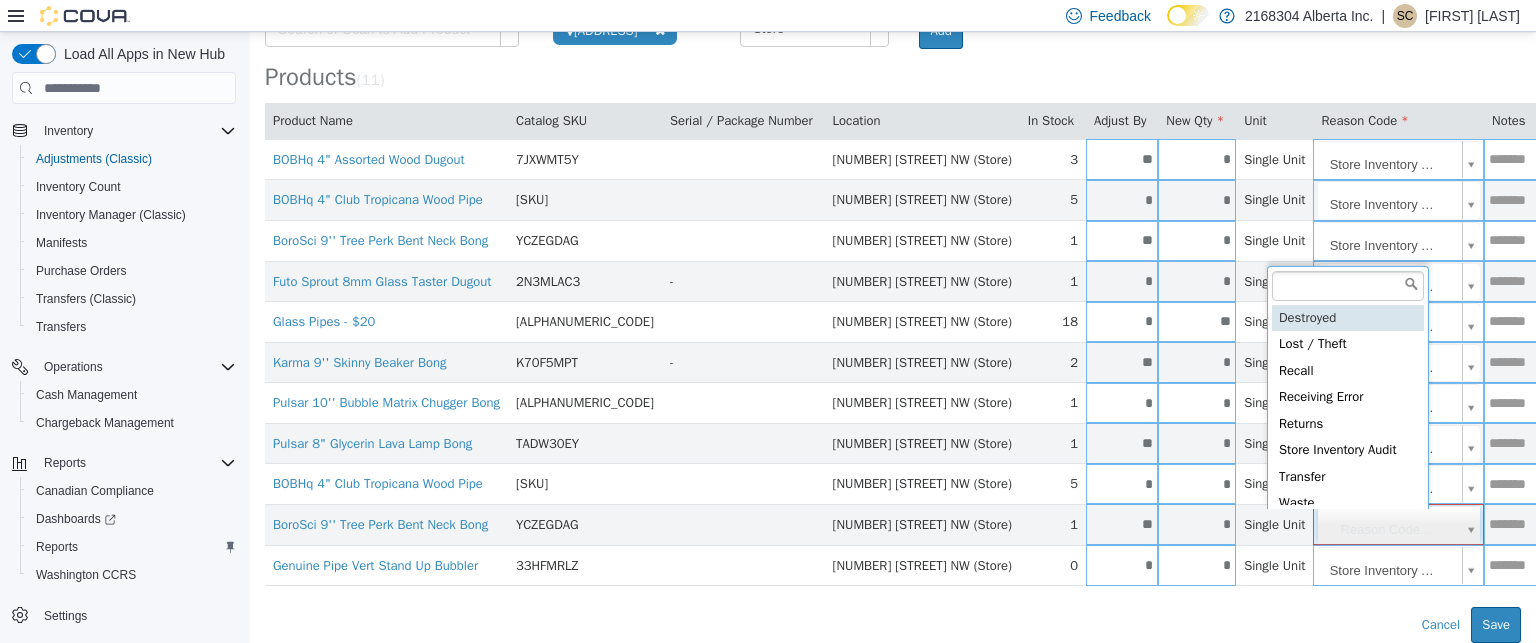 scroll, scrollTop: 4, scrollLeft: 0, axis: vertical 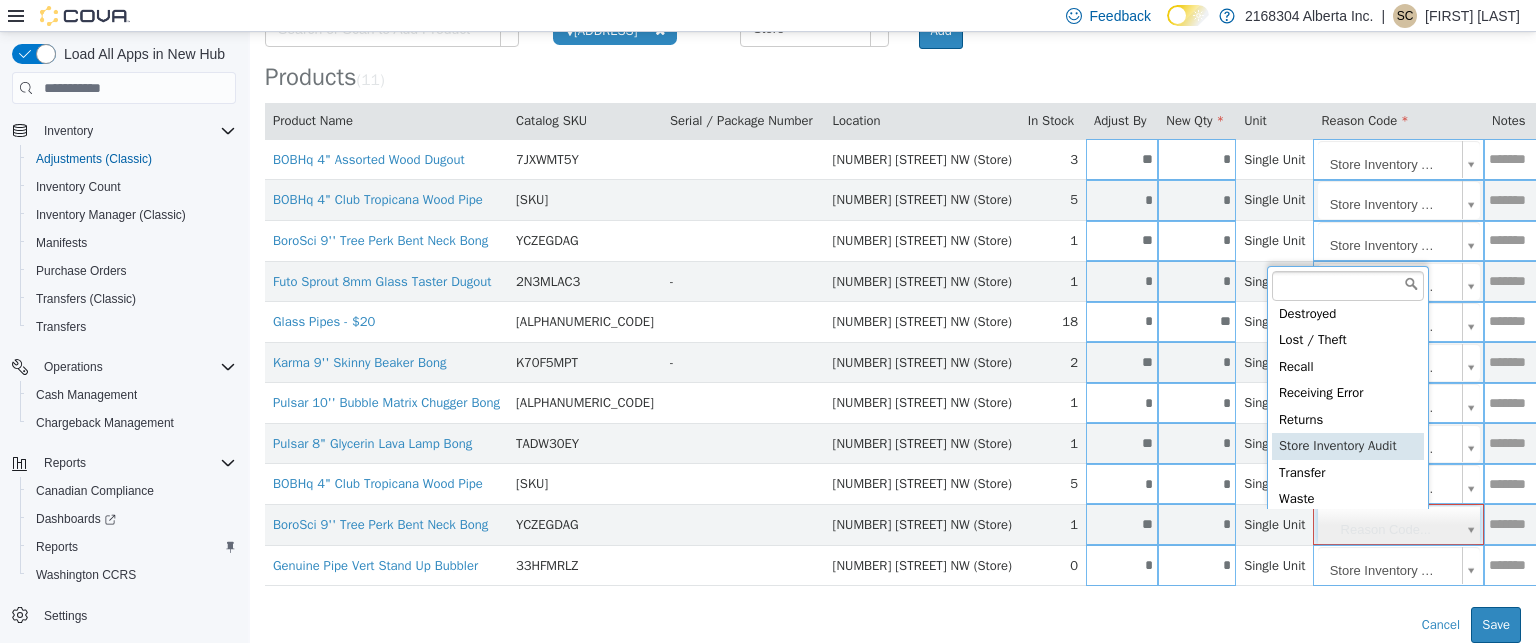 type on "**********" 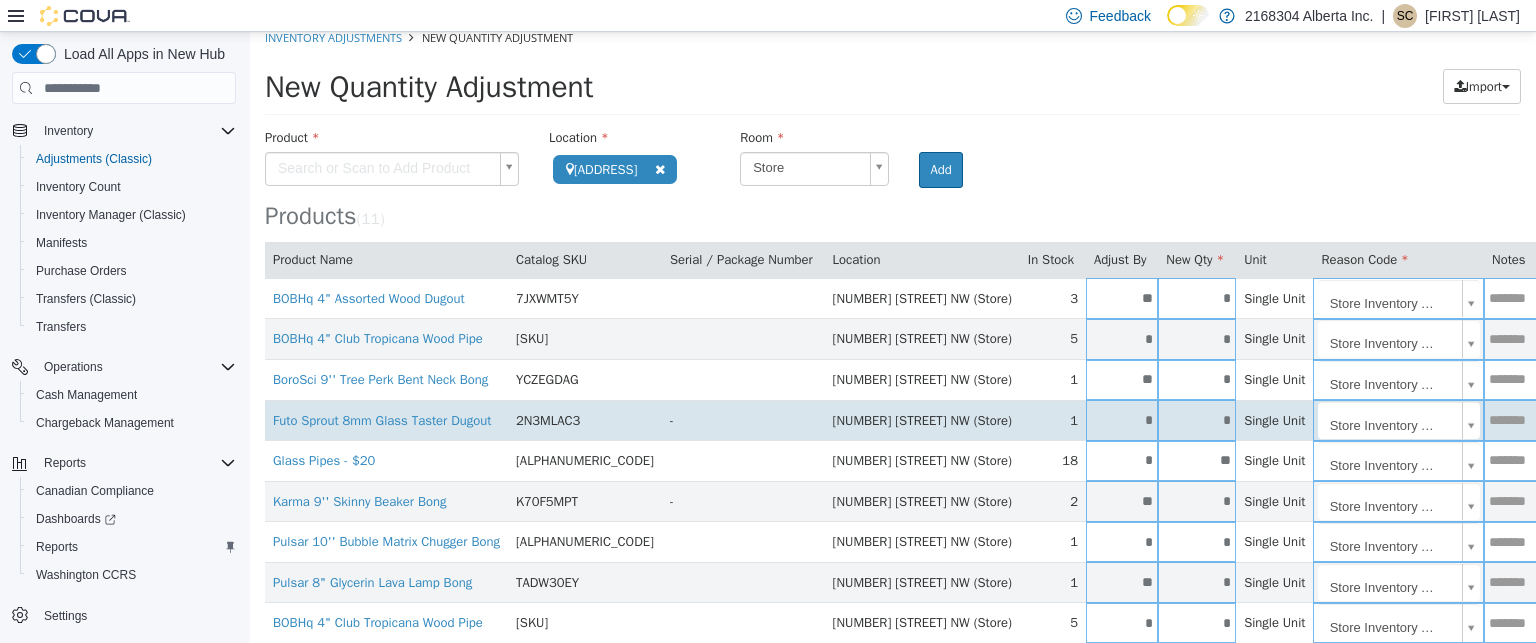 scroll, scrollTop: 0, scrollLeft: 0, axis: both 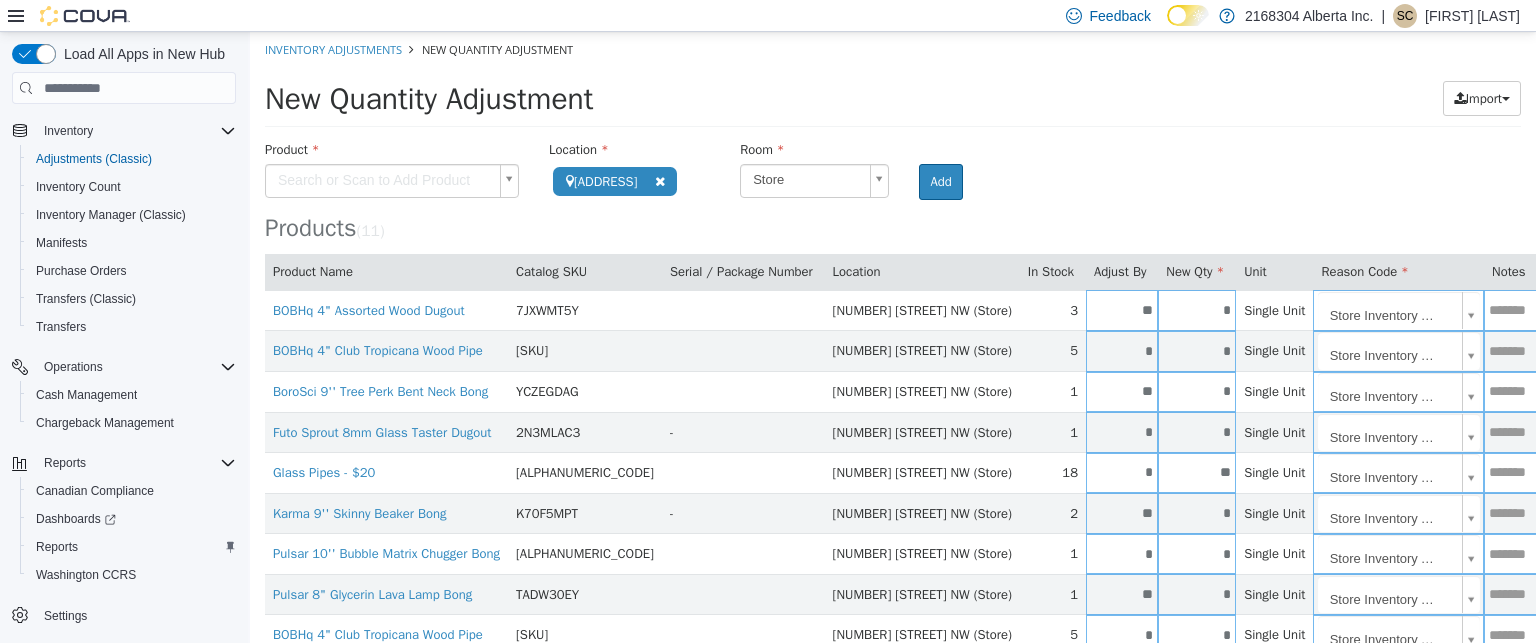 click on "BOBHq 4" Assorted Wood Dugout 7JXWMT5Y [ADDRESS] (Store) 3 ** * Single Unit N7DED4XT 5 *" at bounding box center (893, 413) 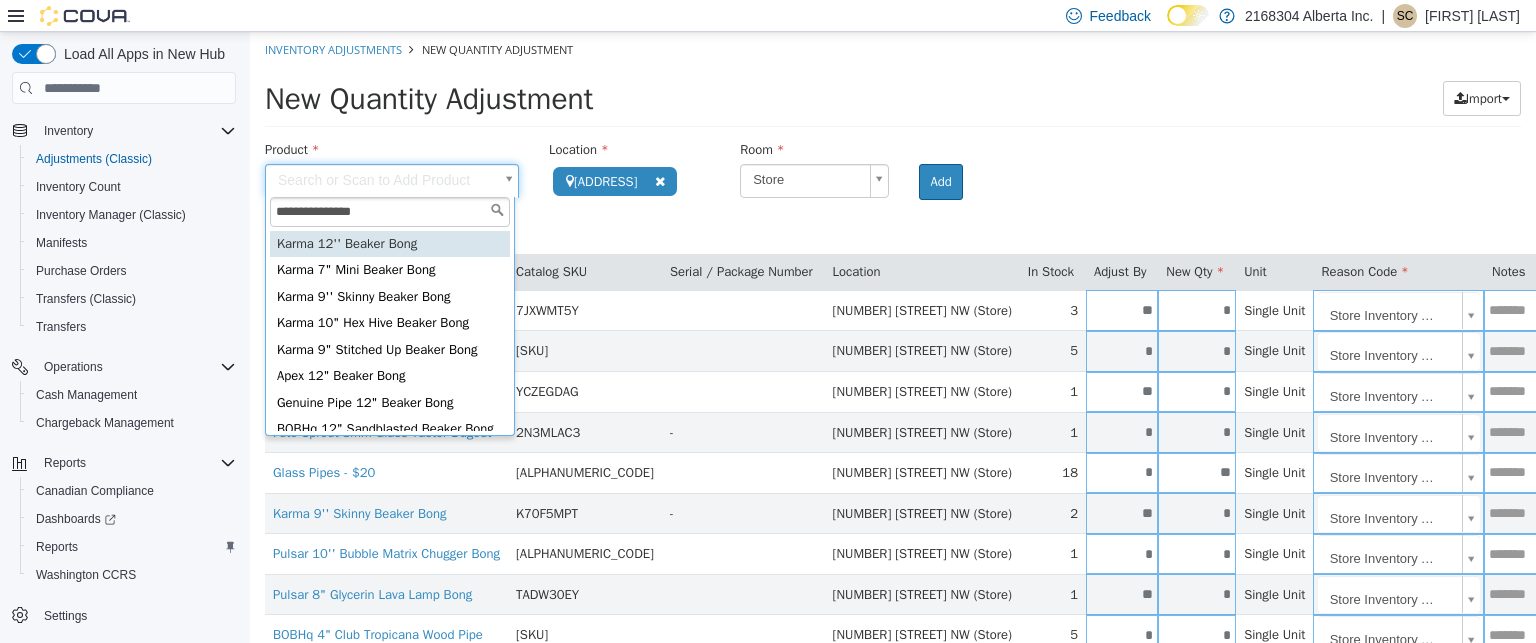 type on "**********" 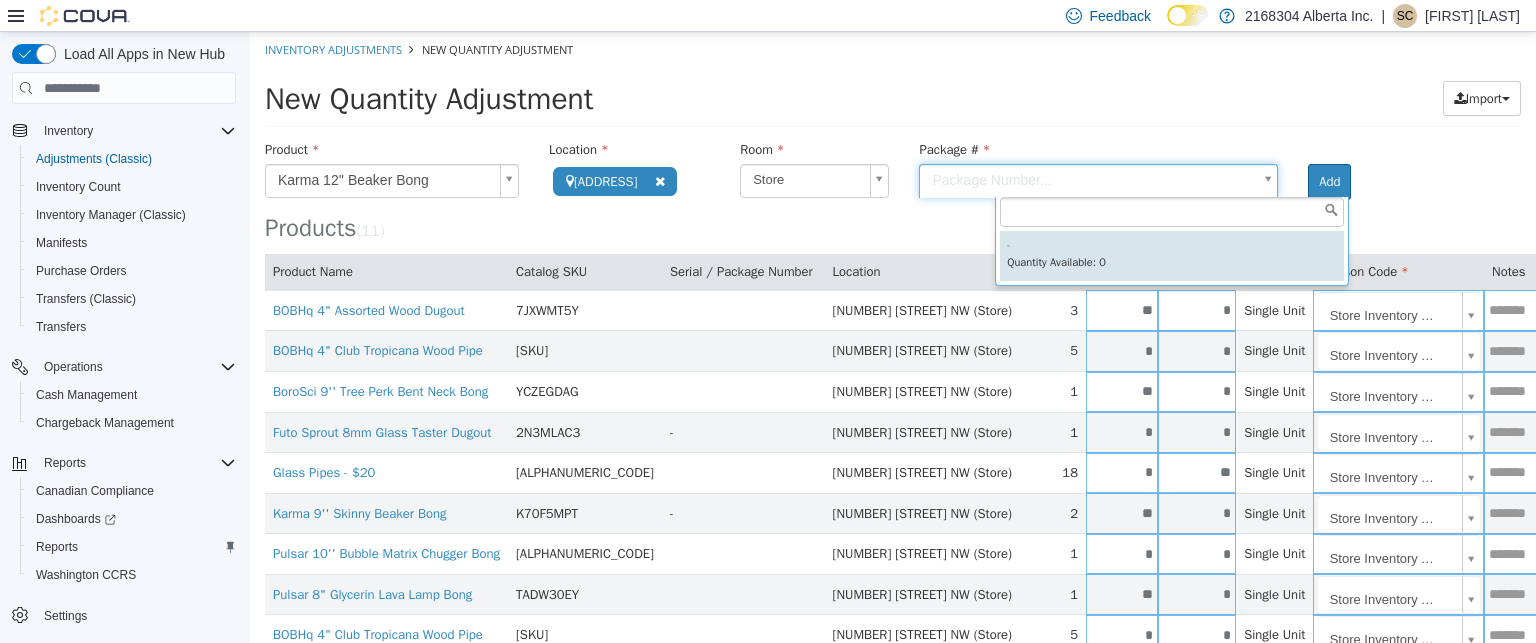 click on "**********" at bounding box center (893, 413) 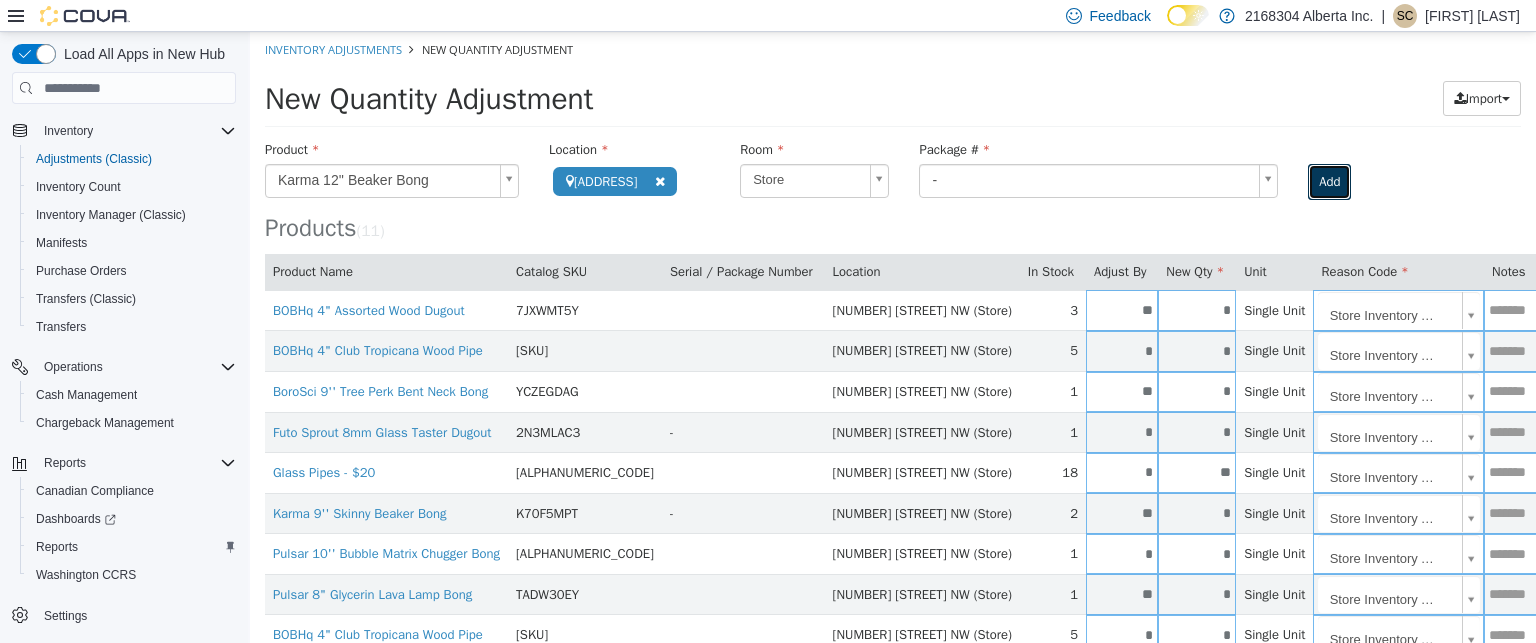 click on "Add" at bounding box center [1329, 182] 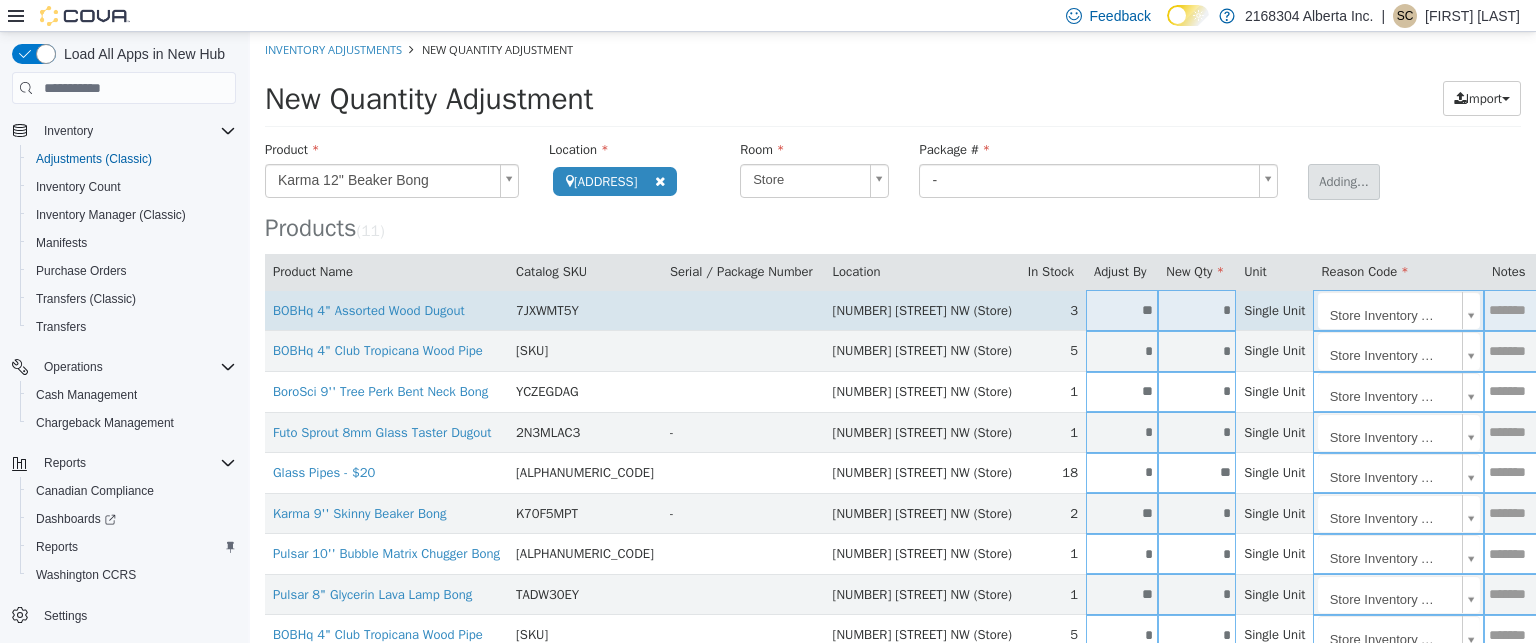 type 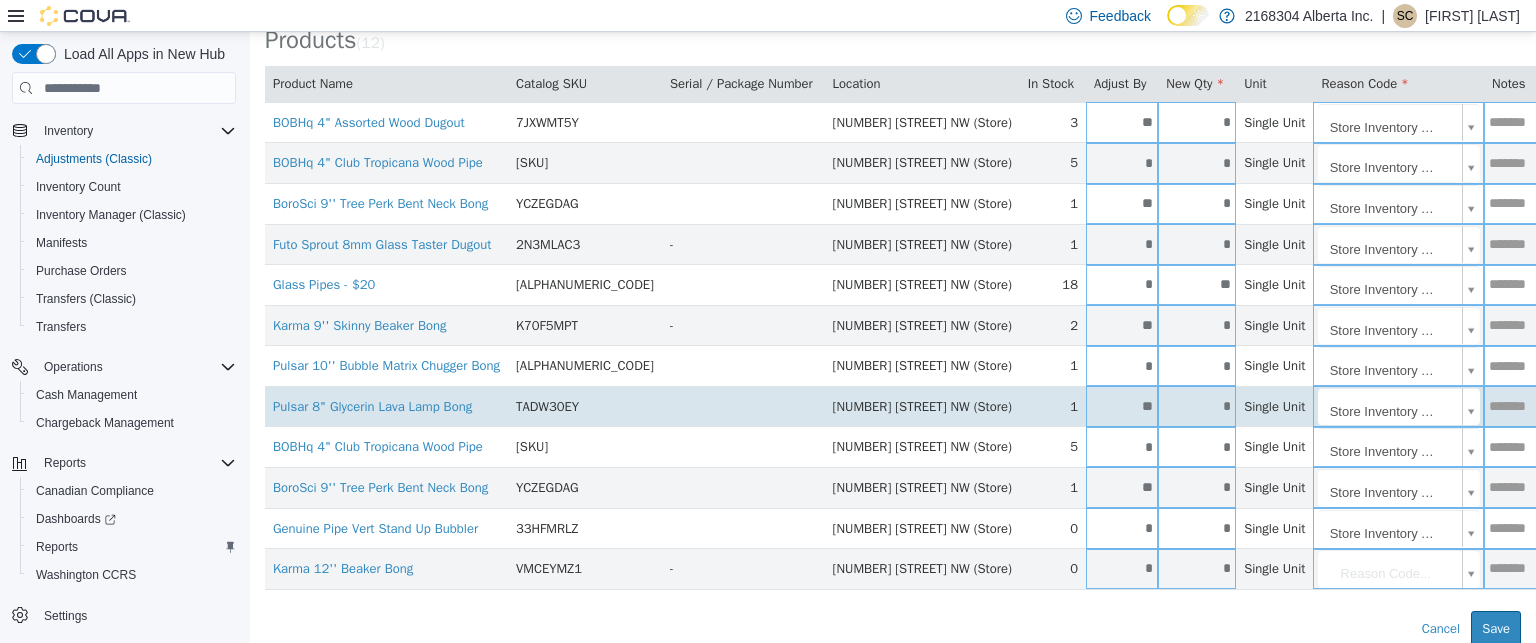 scroll, scrollTop: 202, scrollLeft: 0, axis: vertical 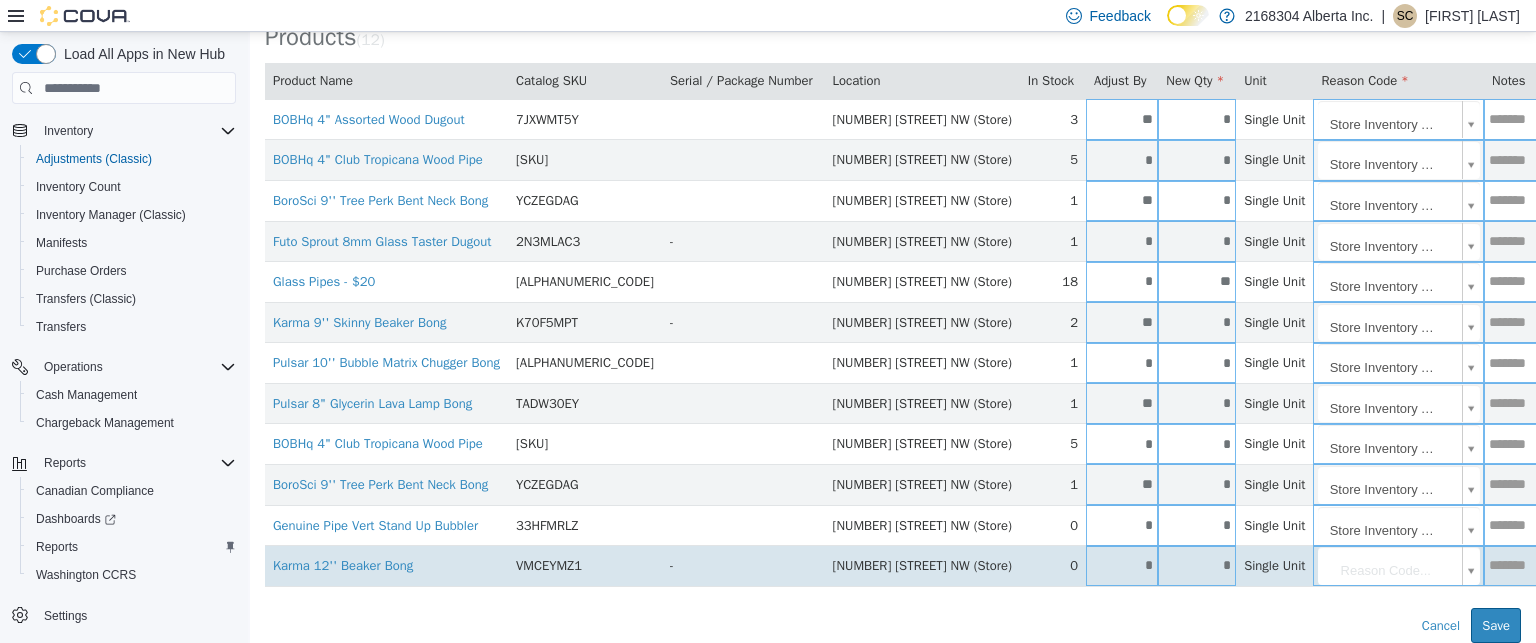 click on "*" at bounding box center [1197, 565] 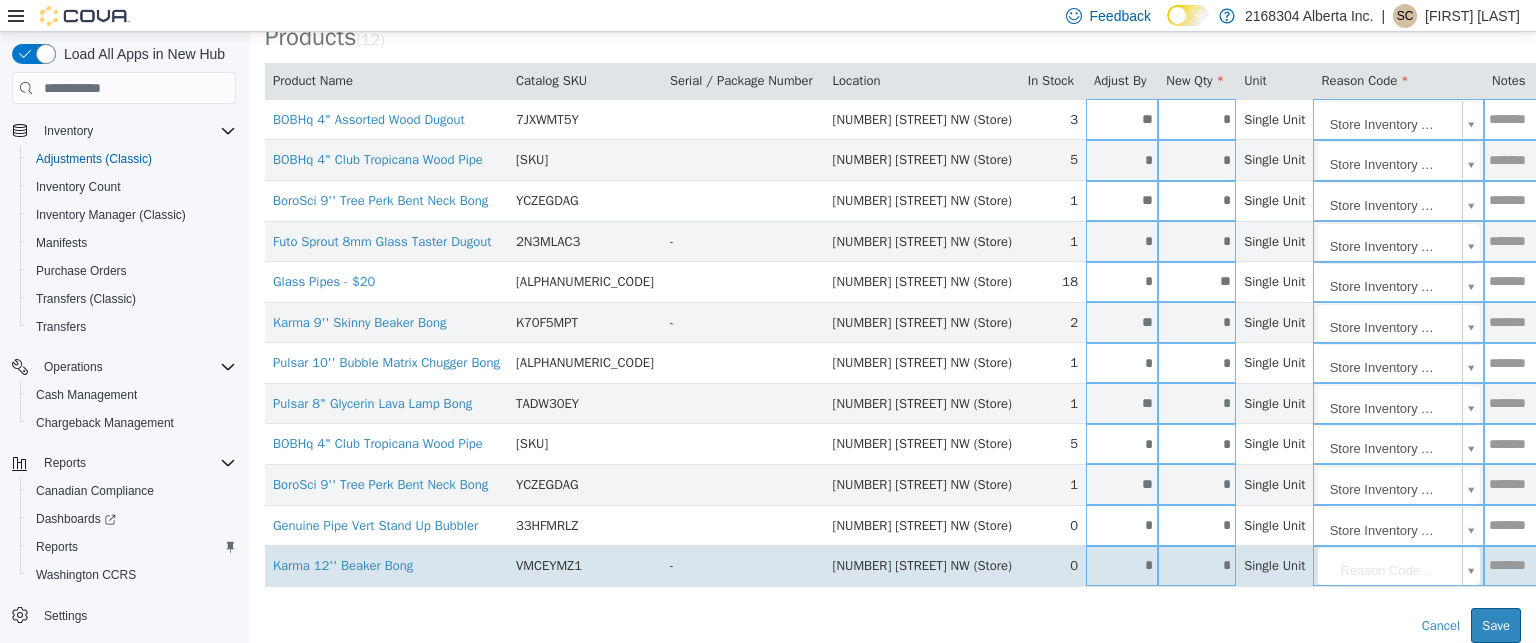 type on "*" 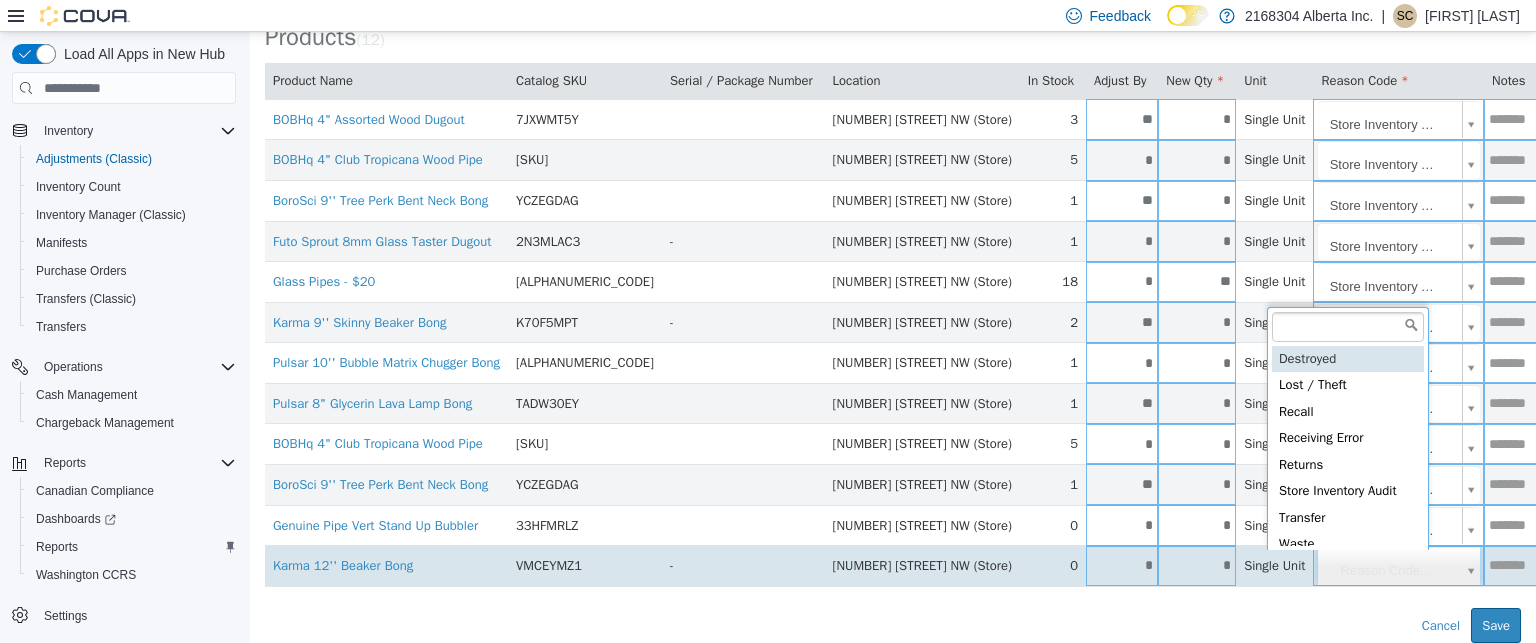 click on "**********" at bounding box center (893, 242) 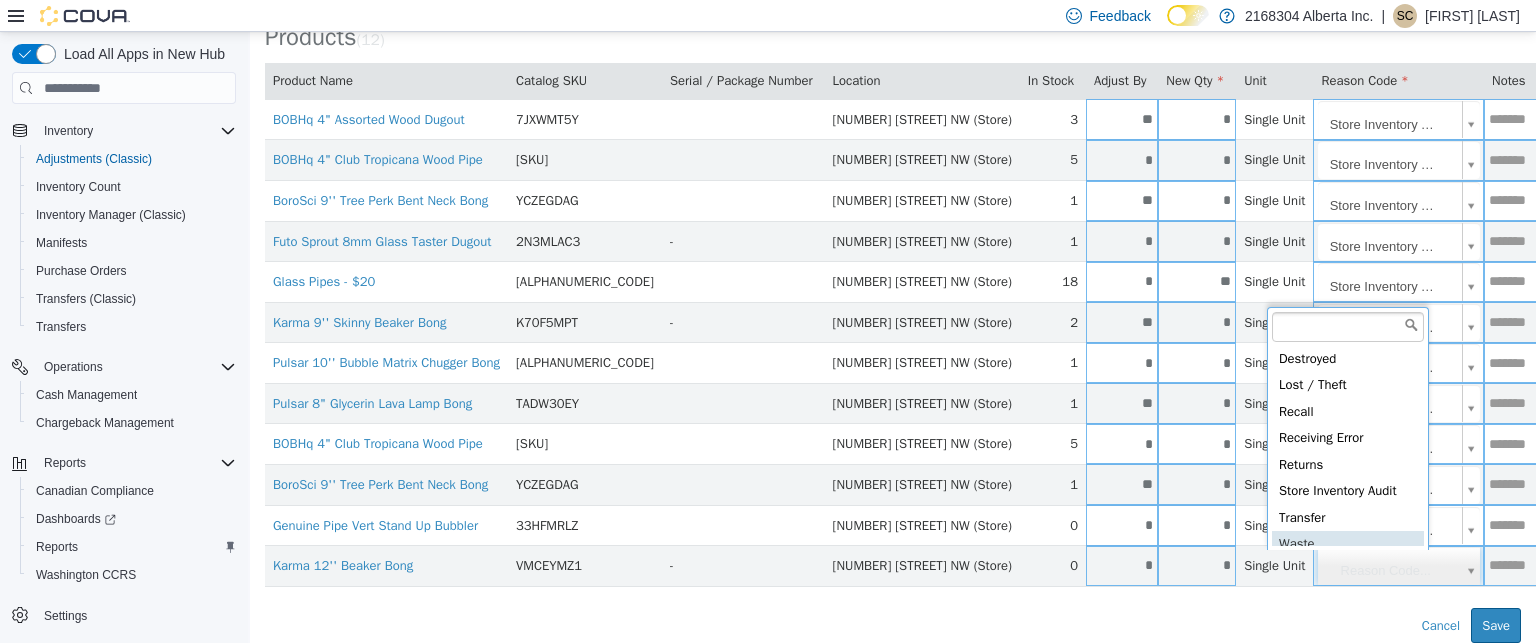 scroll, scrollTop: 4, scrollLeft: 0, axis: vertical 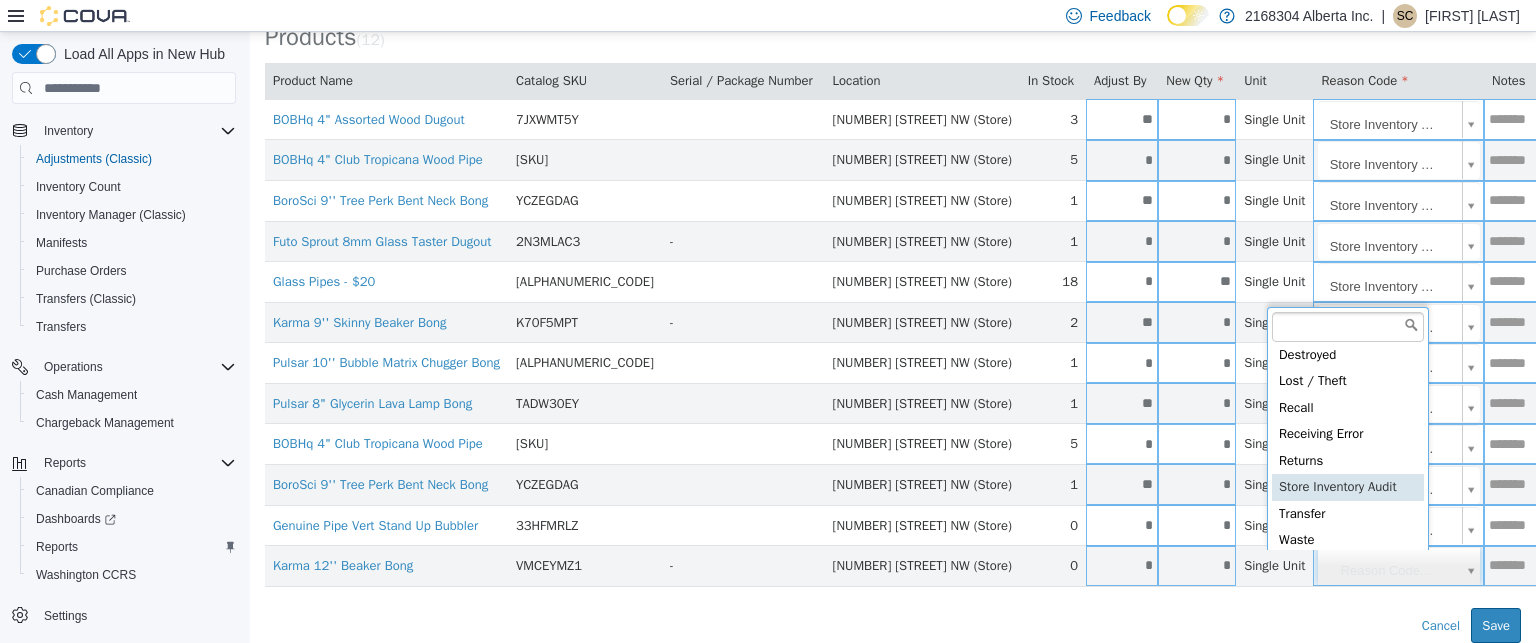 type on "**********" 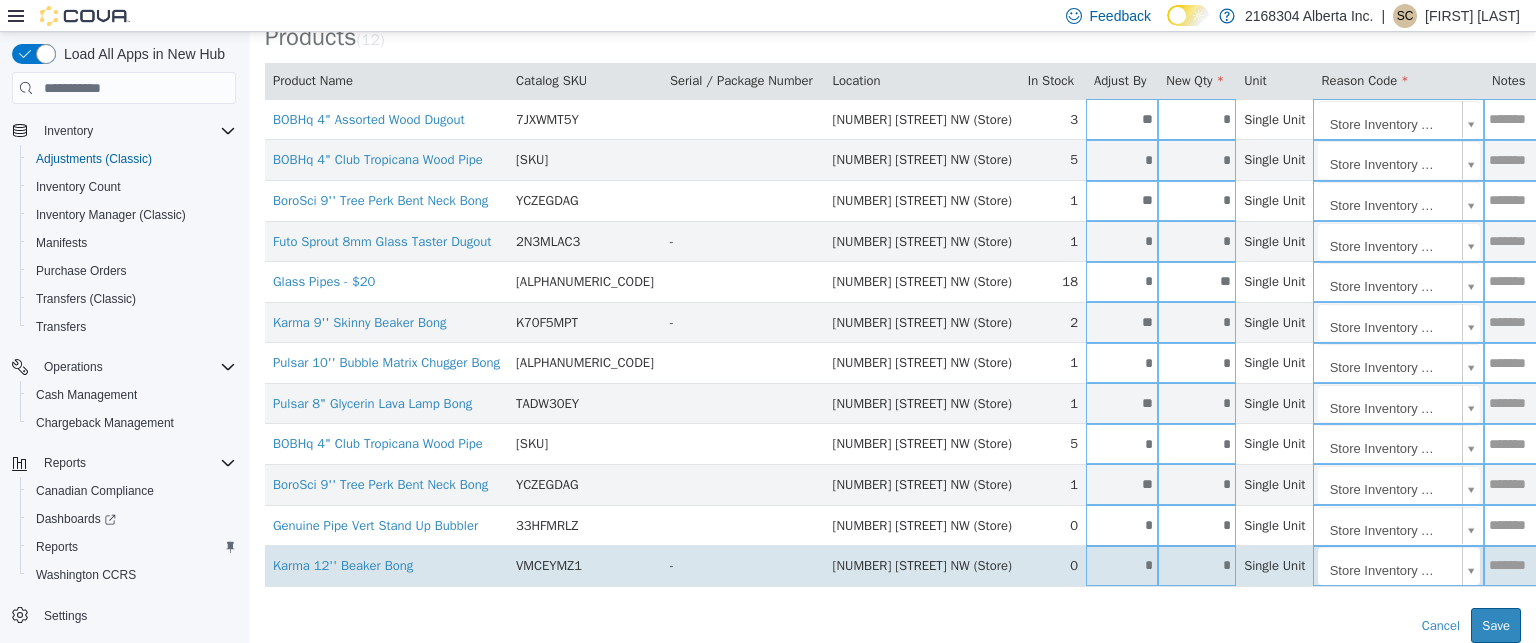 click on "*" at bounding box center [1197, 565] 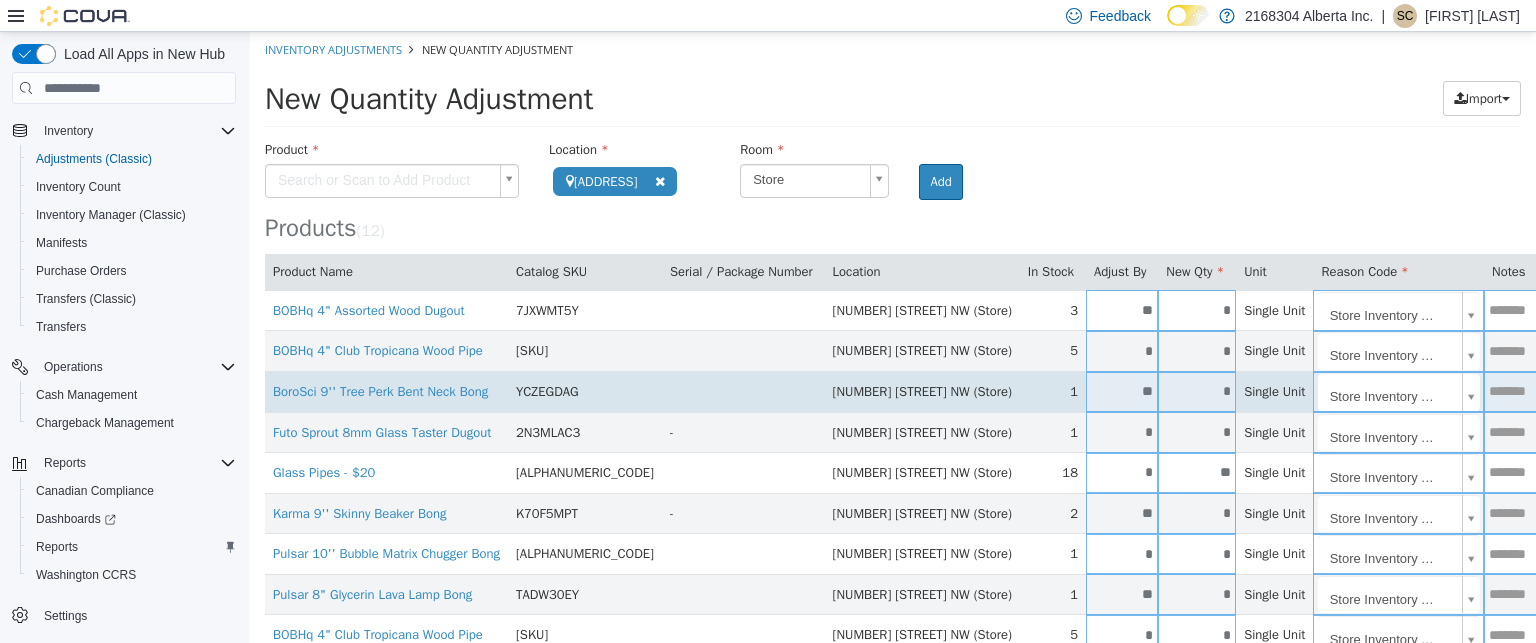 scroll, scrollTop: 0, scrollLeft: 0, axis: both 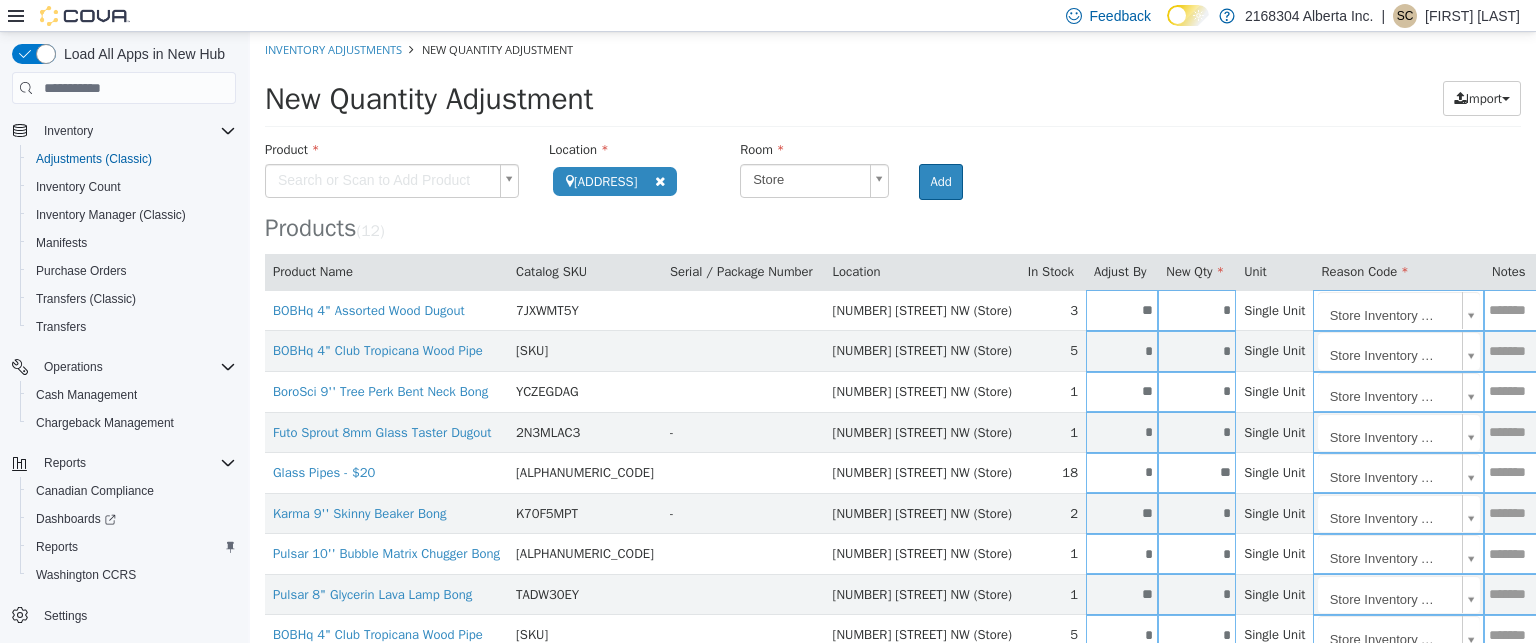 type on "*" 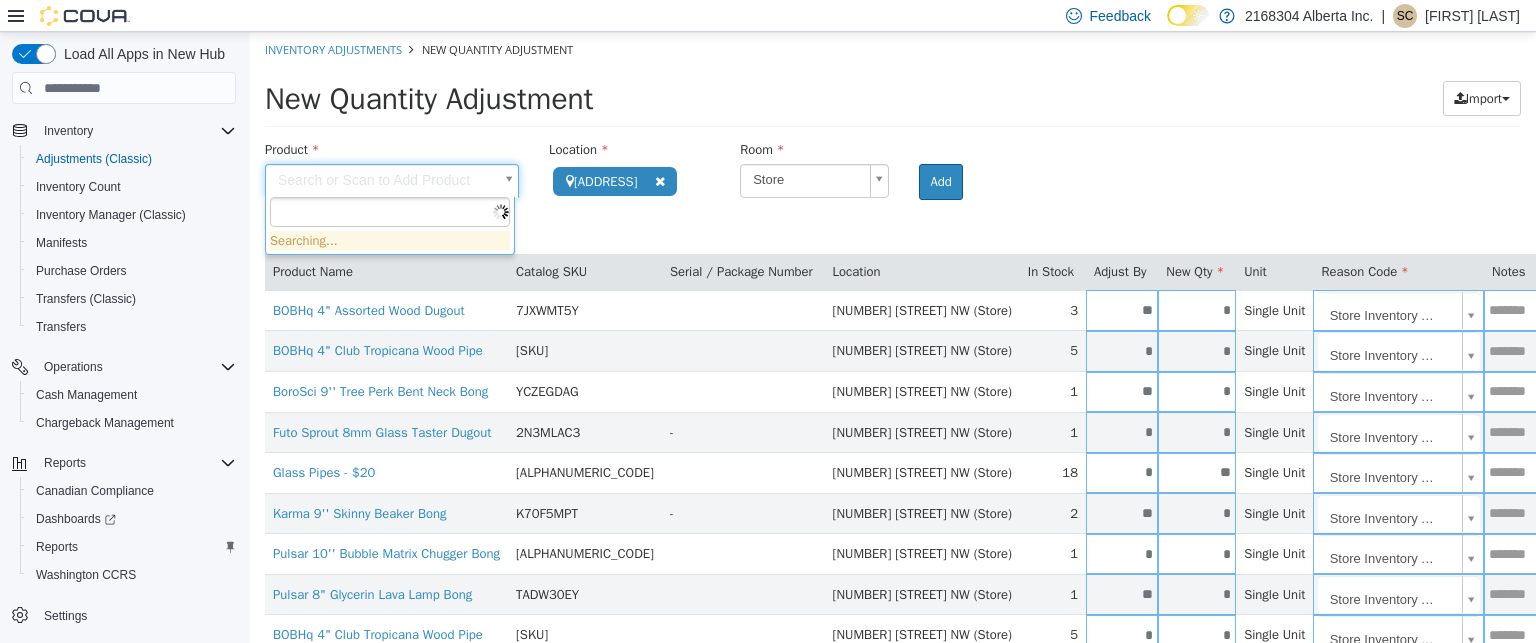 click on "**********" at bounding box center [893, 433] 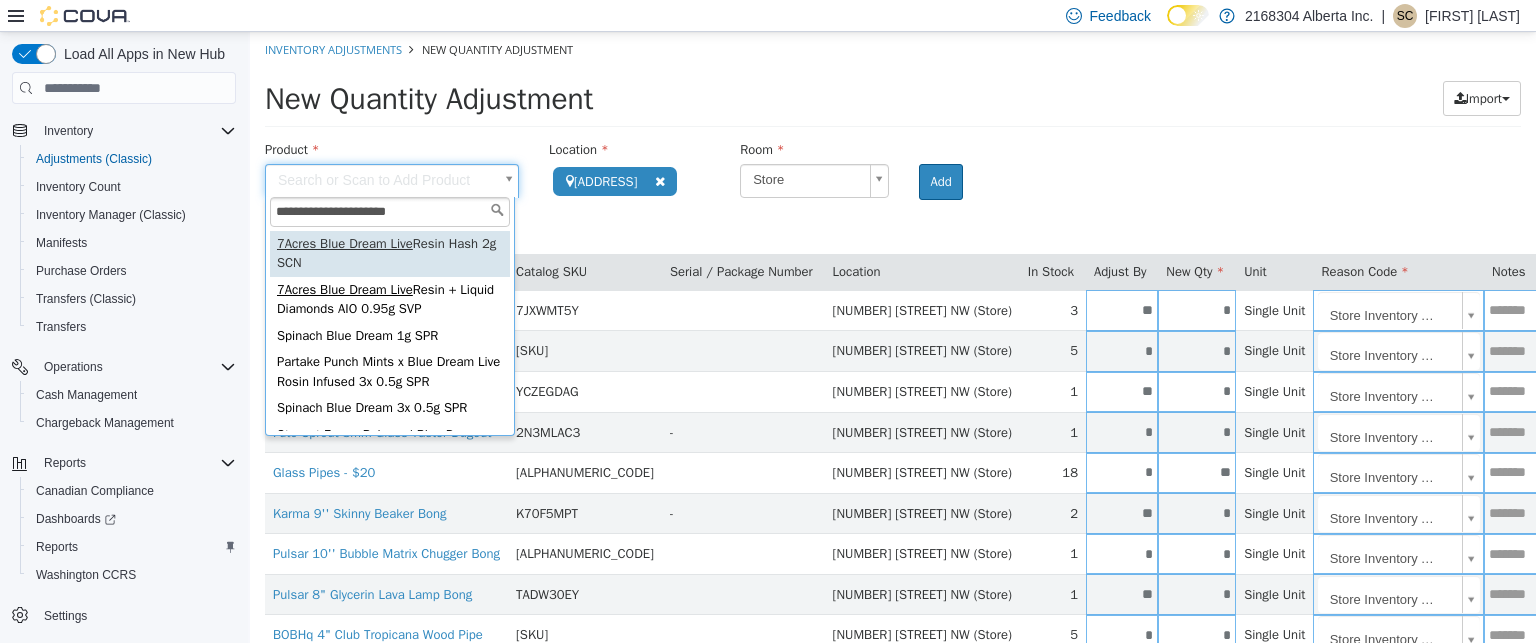 type on "**********" 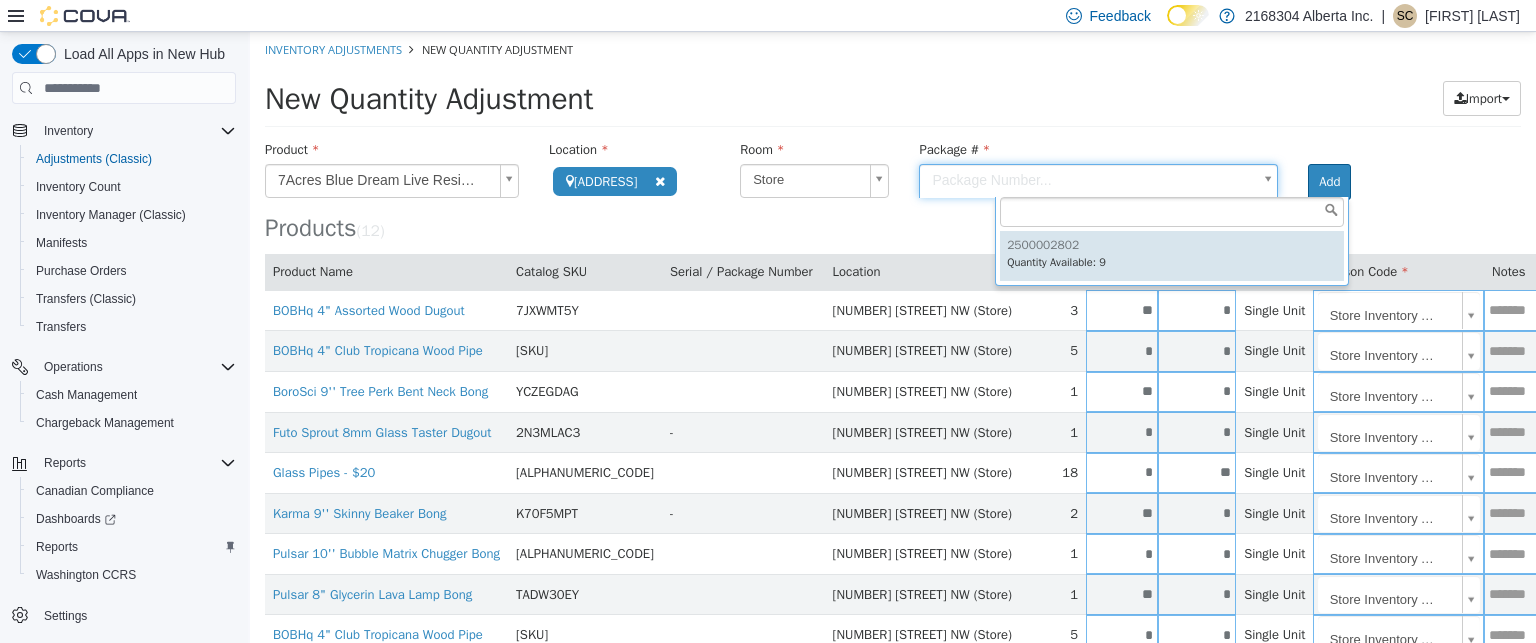 click on "**********" at bounding box center [893, 433] 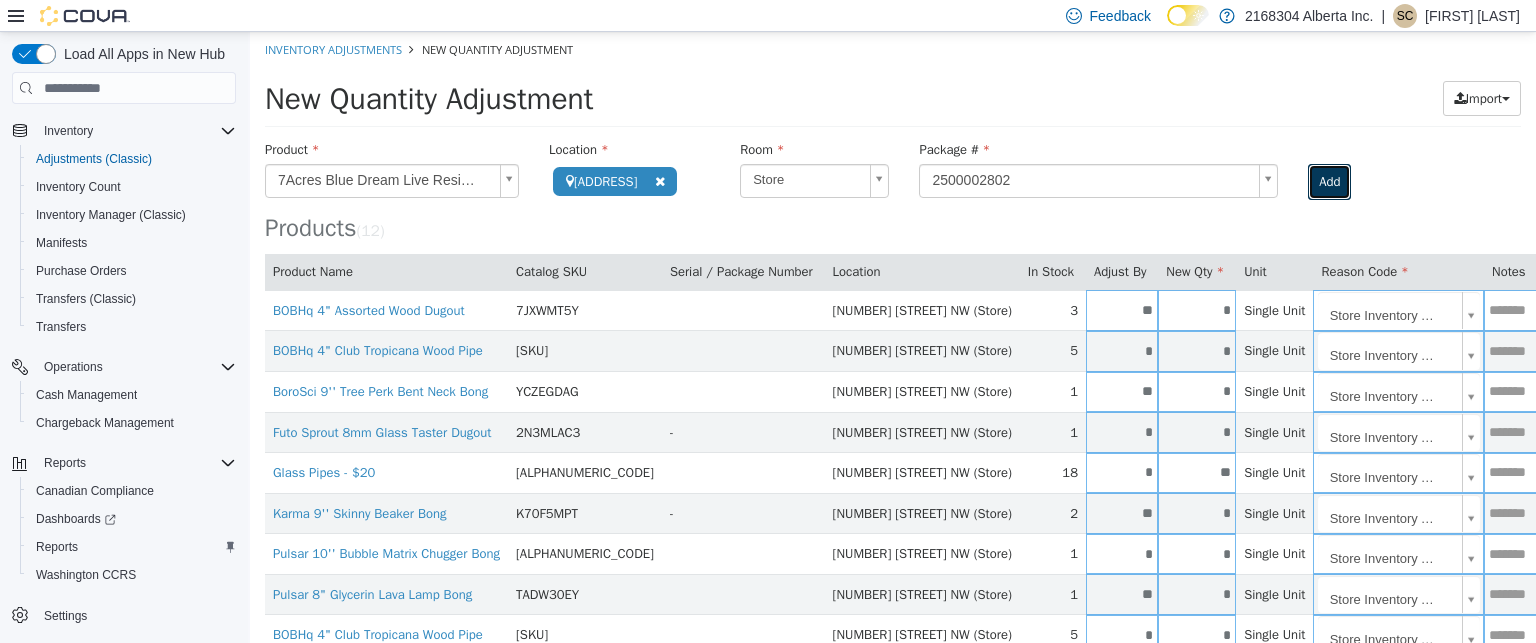 click on "Add" at bounding box center (1329, 182) 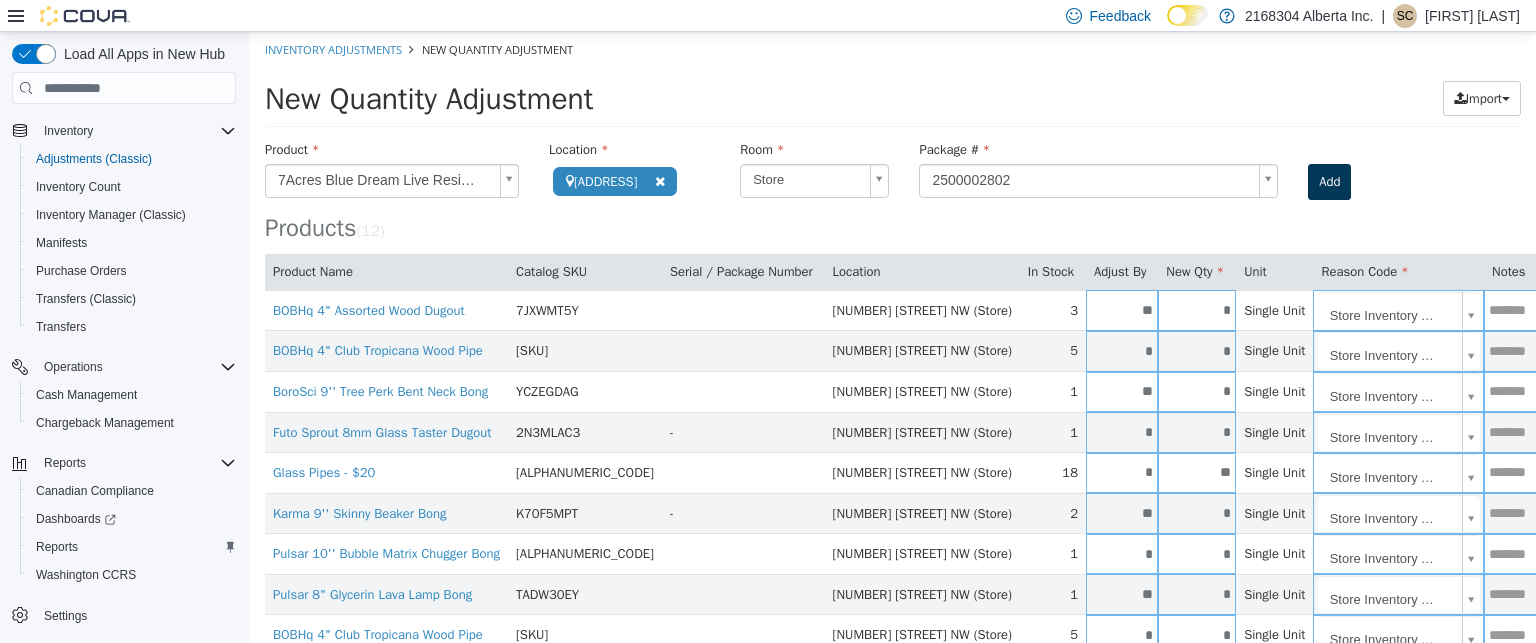 type 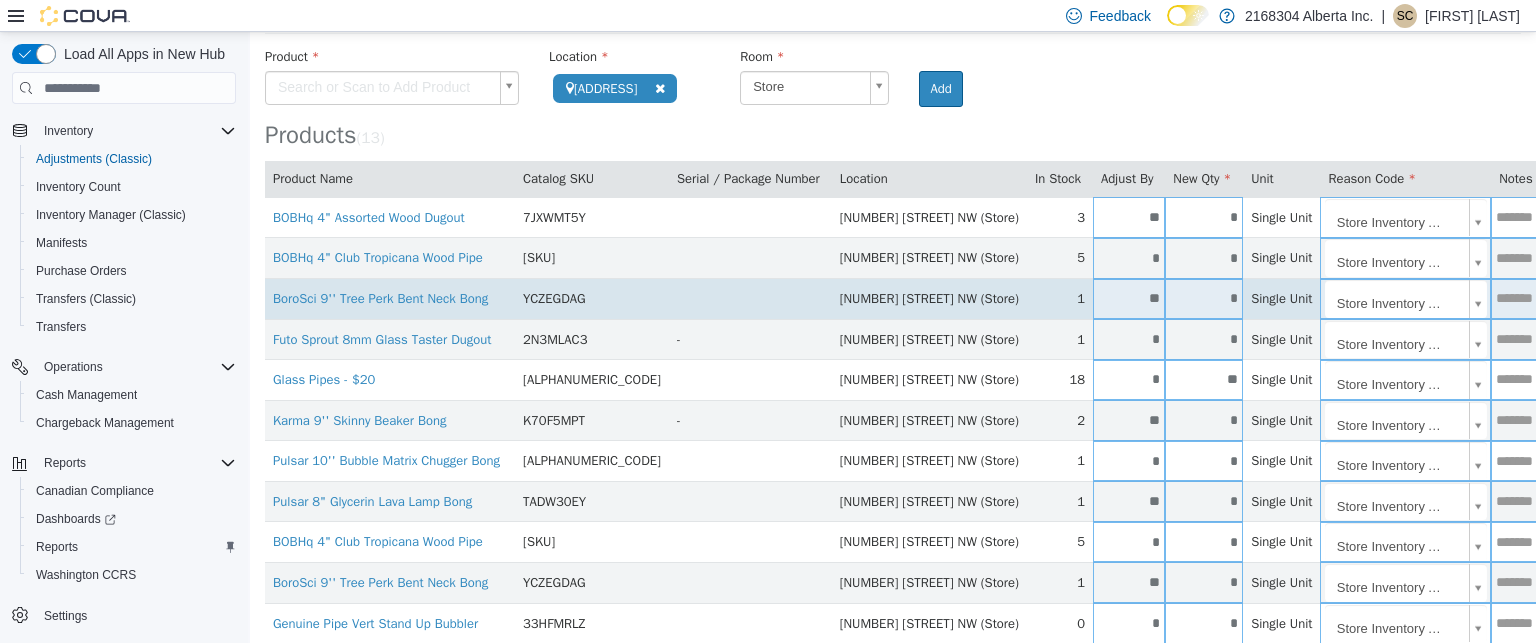 scroll, scrollTop: 243, scrollLeft: 0, axis: vertical 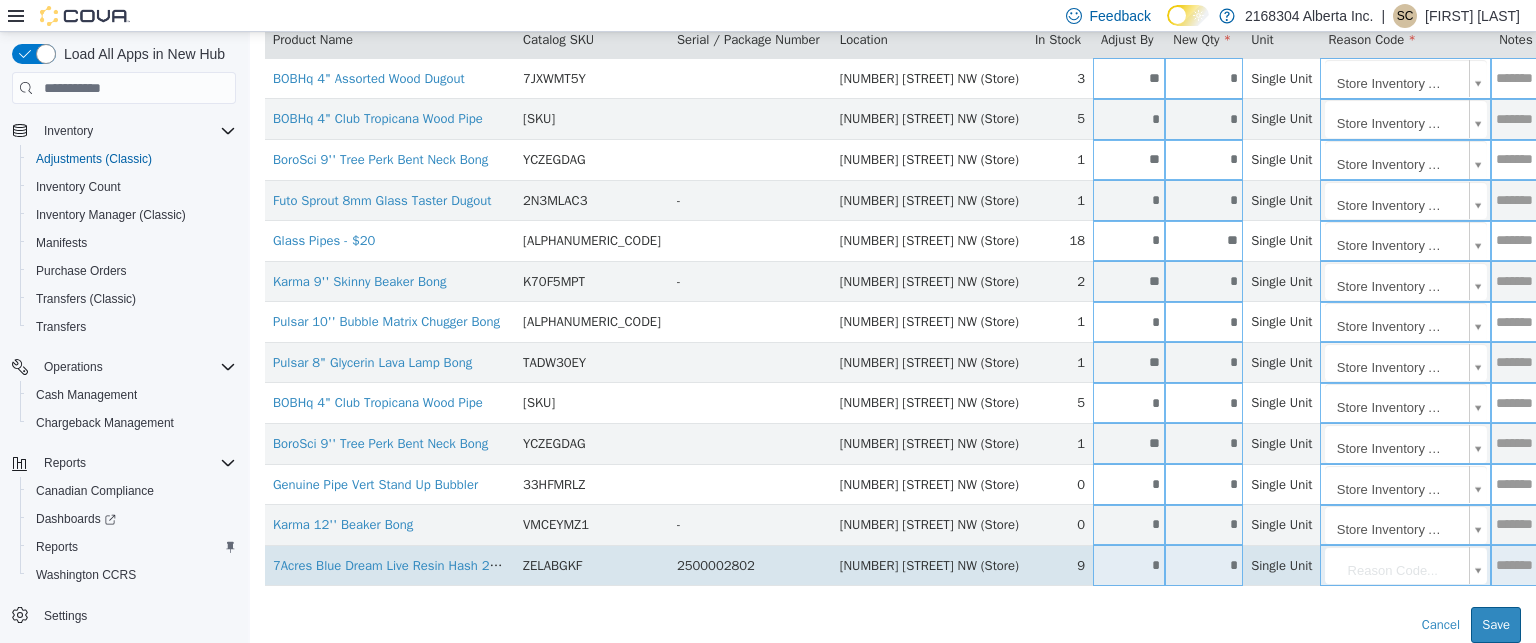 click on "*" at bounding box center (1204, 565) 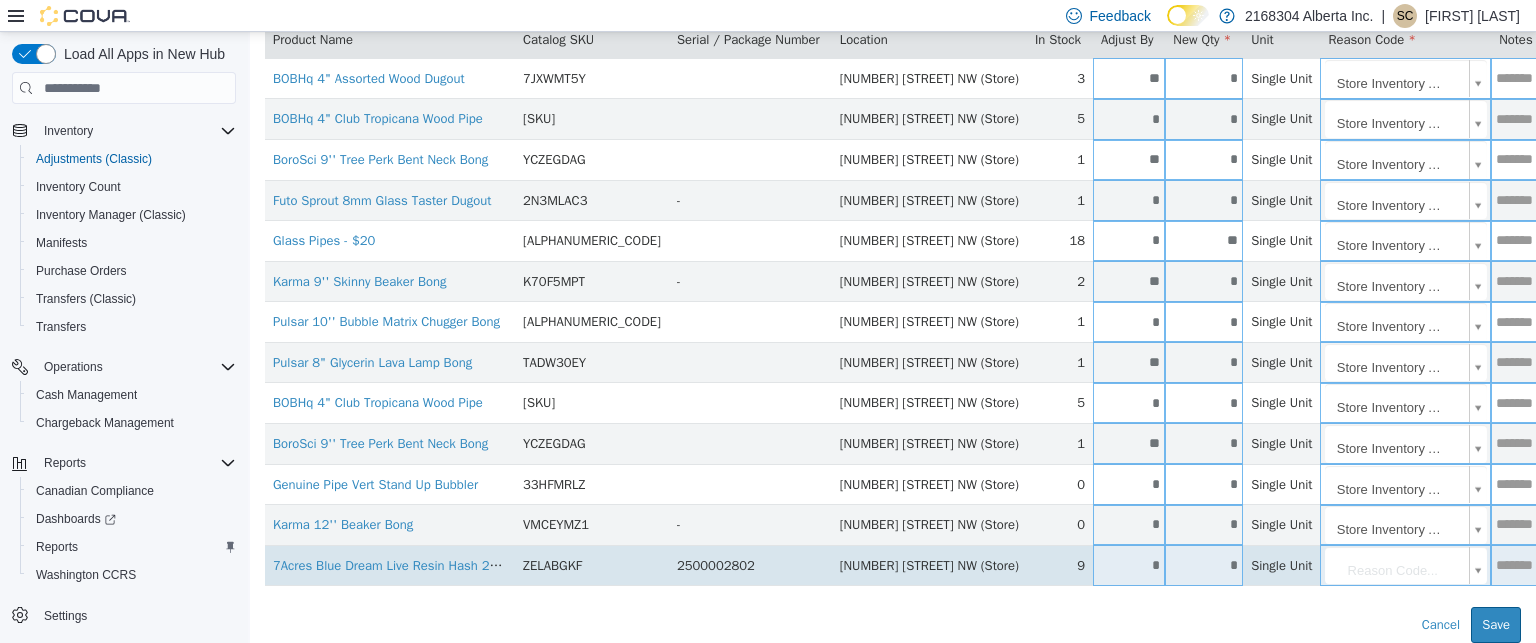 type on "*" 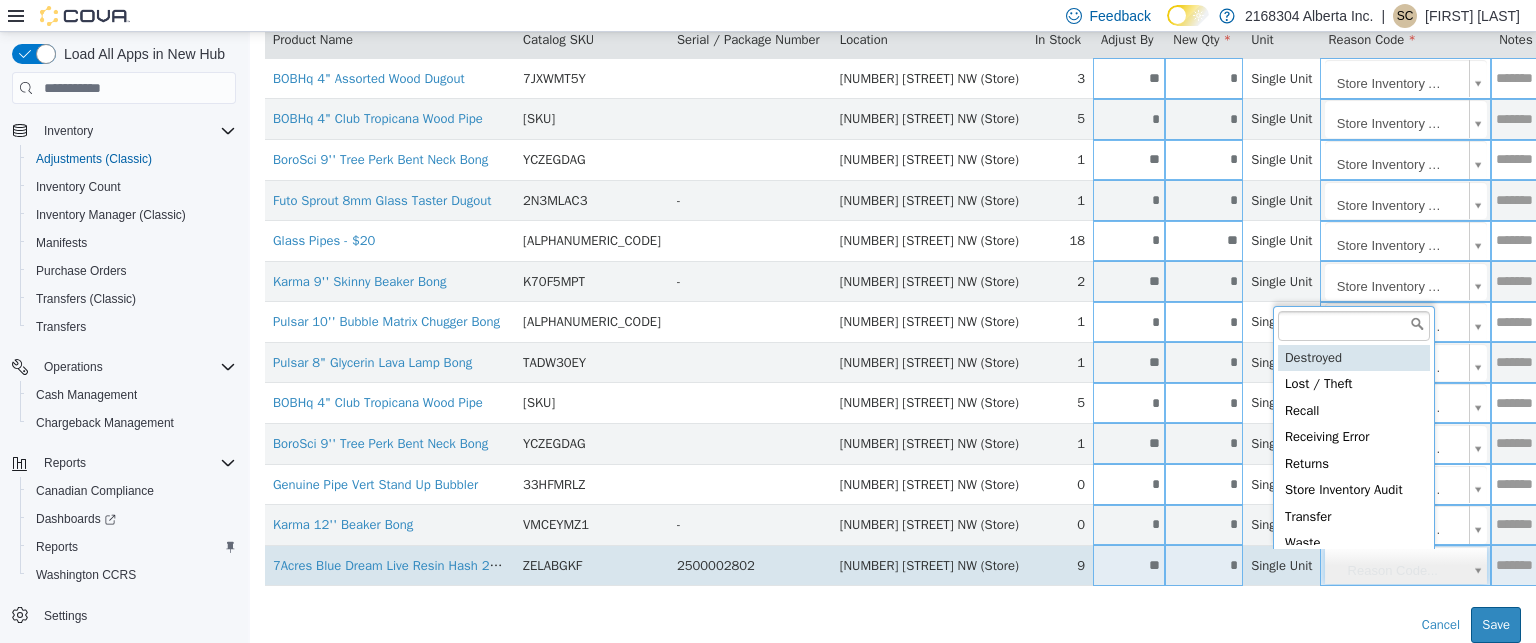 click on "BOBHq 4" Assorted Wood Dugout 7JXWMT5Y [ADDRESS] (Store) 3 ** * Single Unit N7DED4XT 5 *" at bounding box center (893, 221) 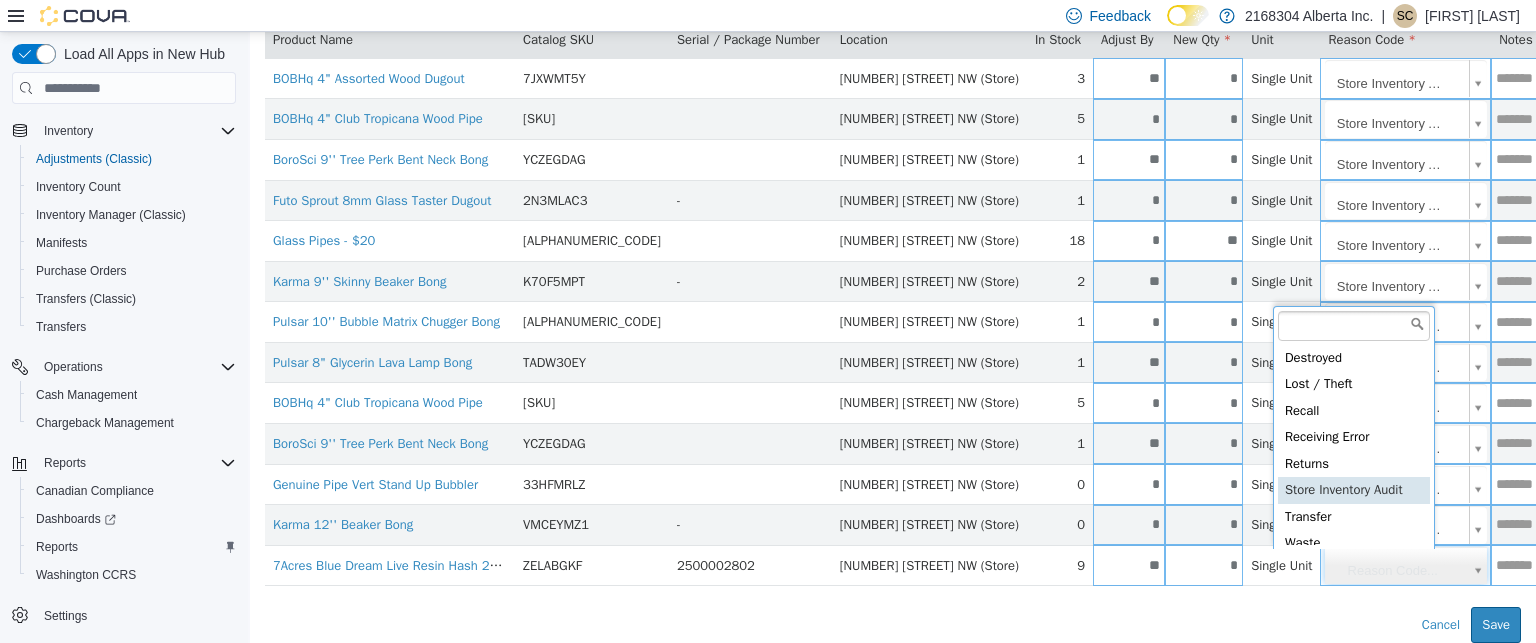 type on "**********" 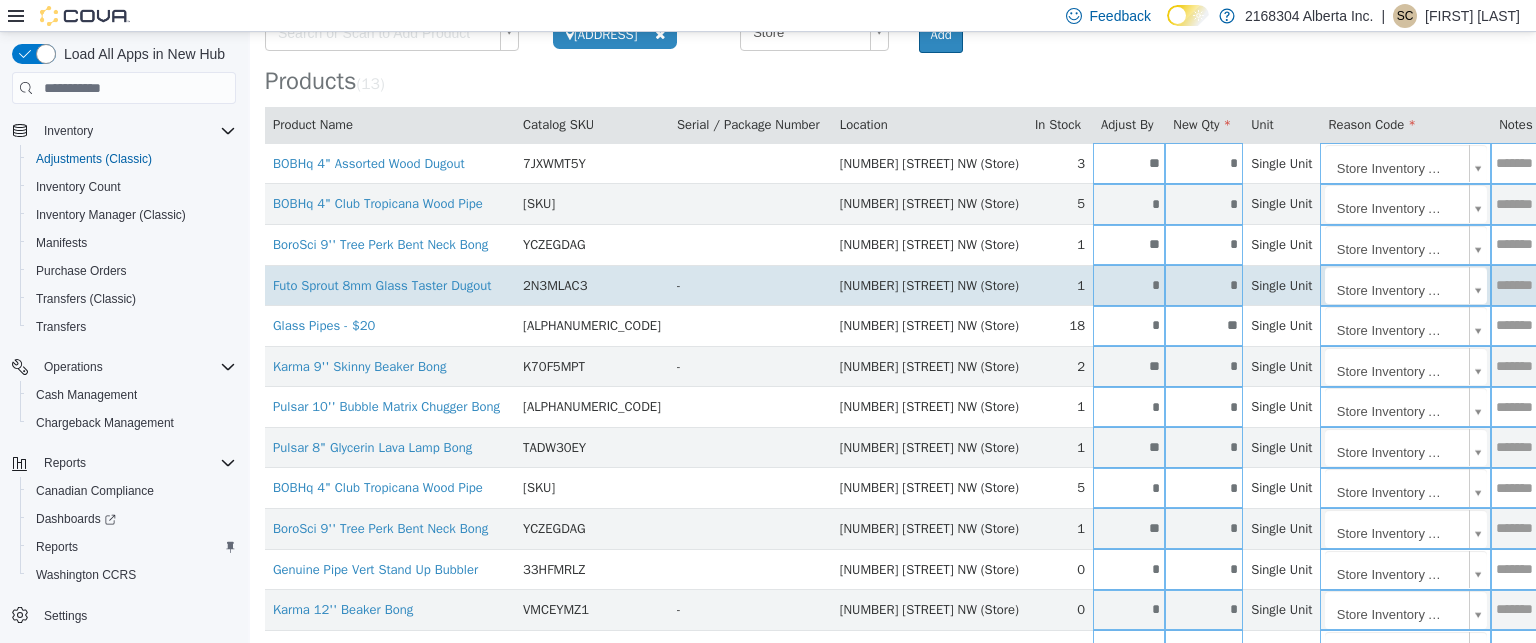 scroll, scrollTop: 43, scrollLeft: 0, axis: vertical 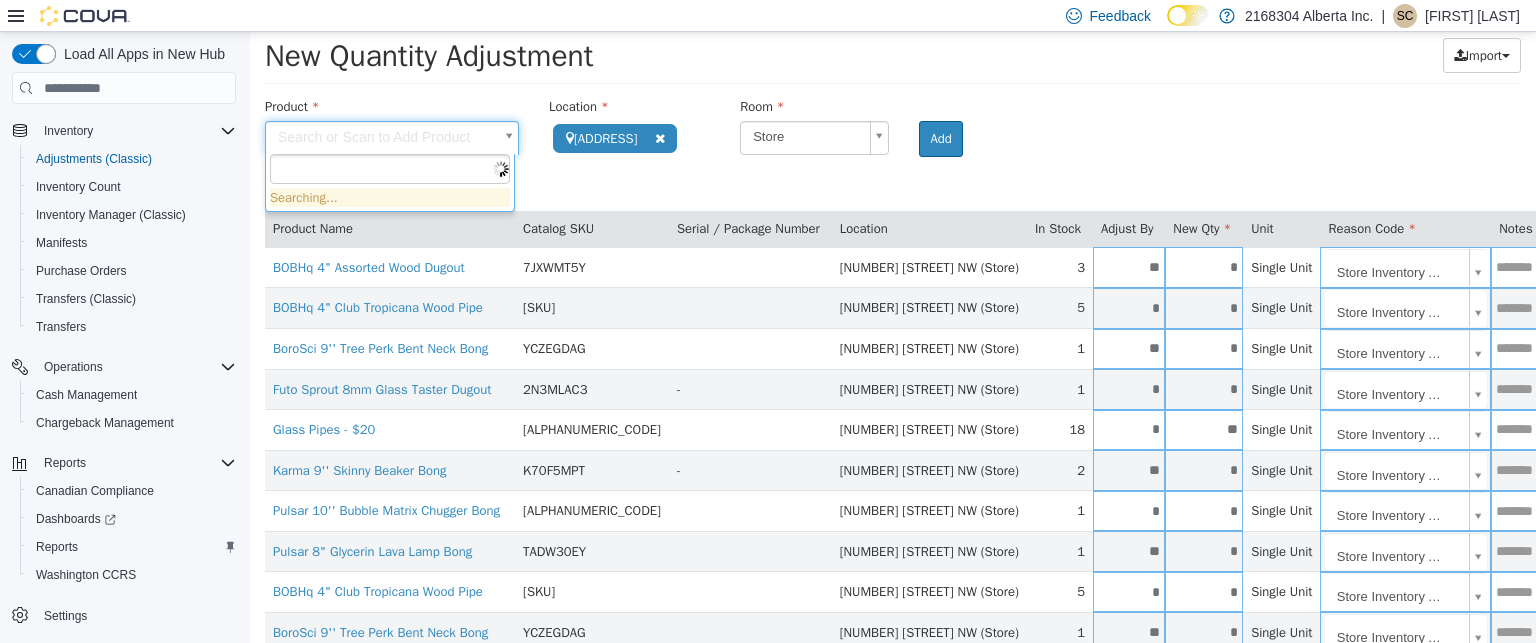 click on "BOBHq 4" Assorted Wood Dugout 7JXWMT5Y [ADDRESS] (Store) 3 ** * Single Unit N7DED4XT 5 *" at bounding box center (893, 410) 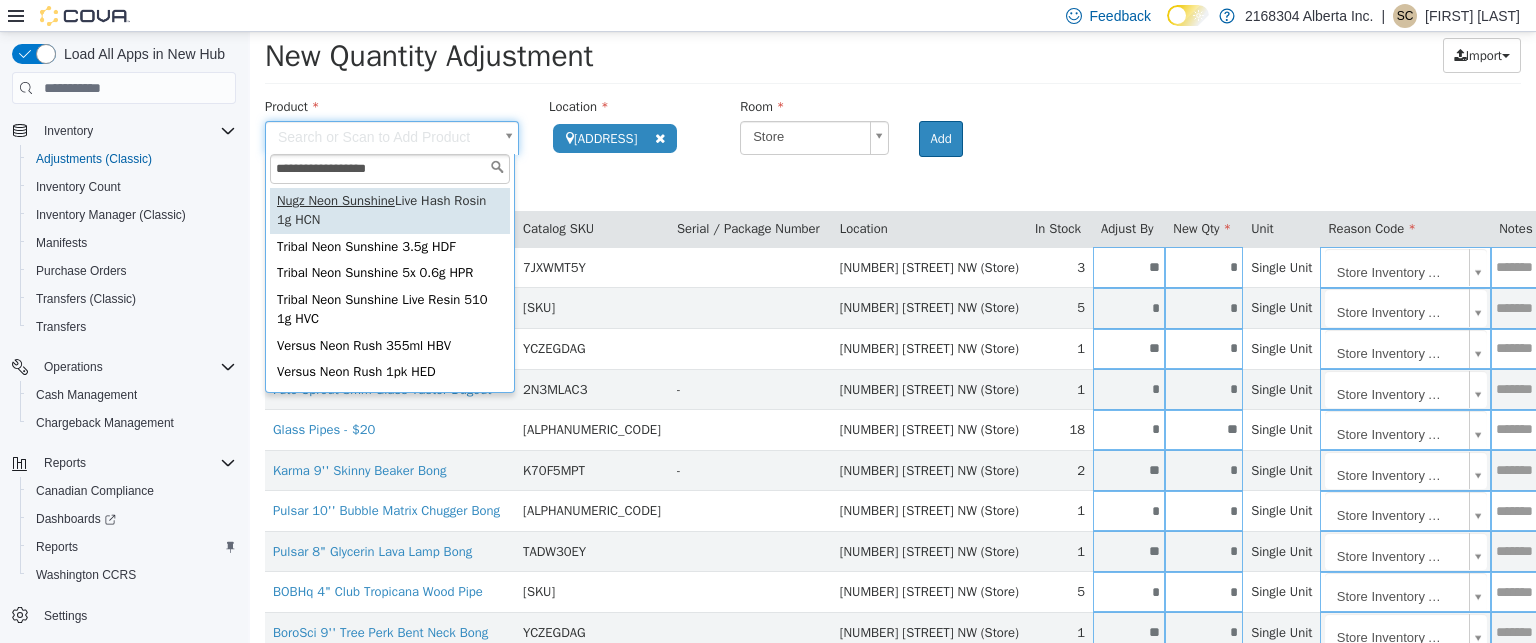 type on "**********" 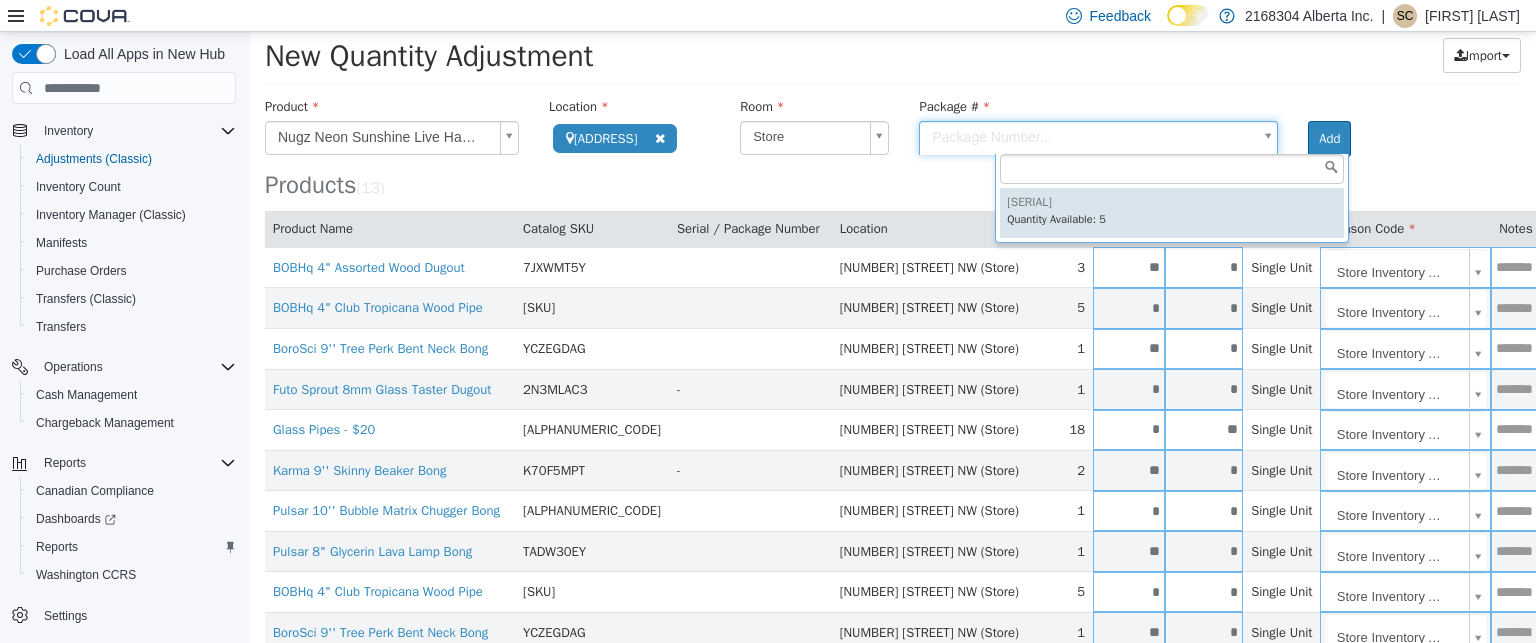 click on "**********" at bounding box center (893, 410) 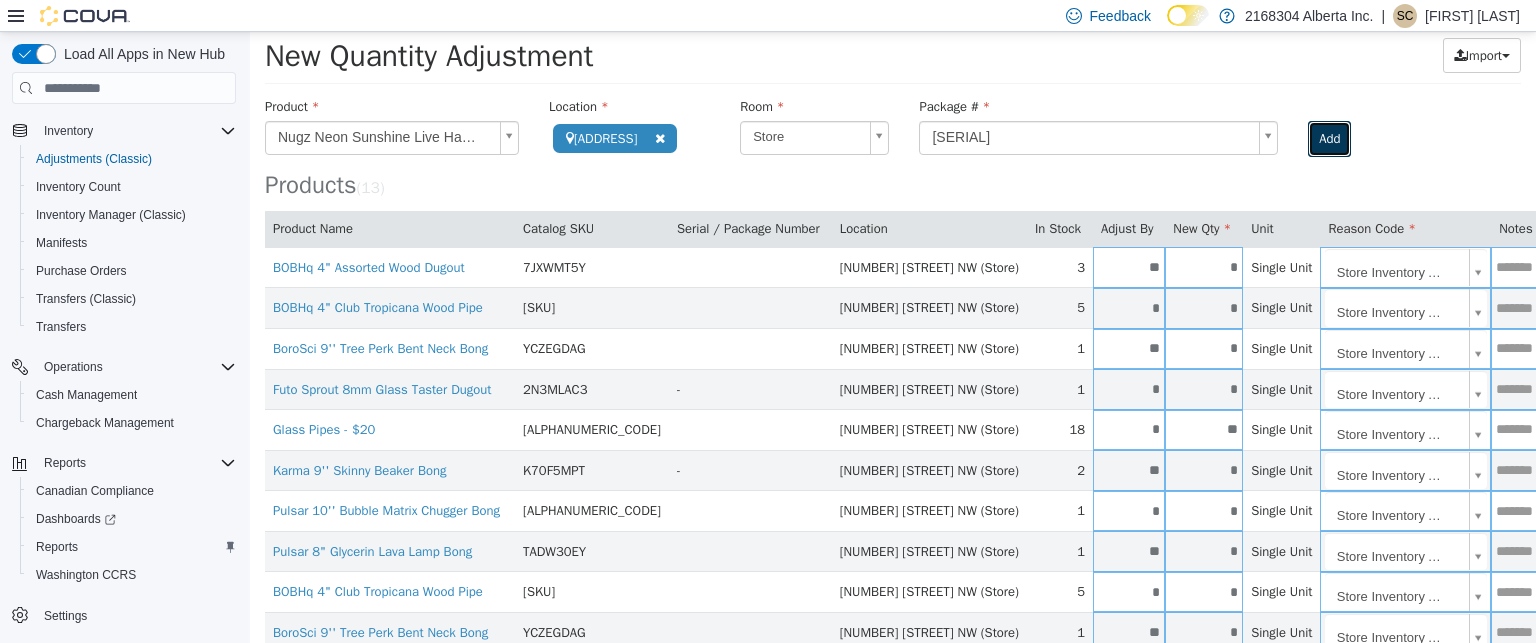 click on "Add" at bounding box center [1329, 139] 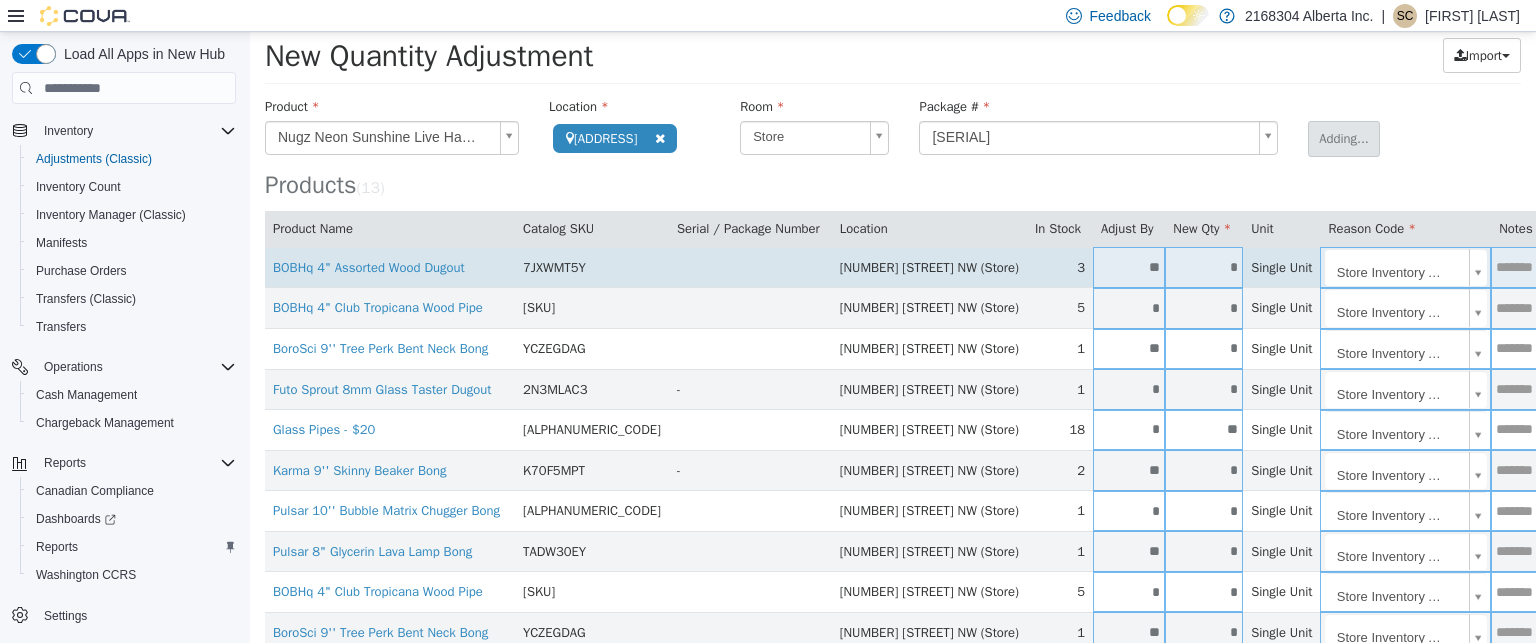 type 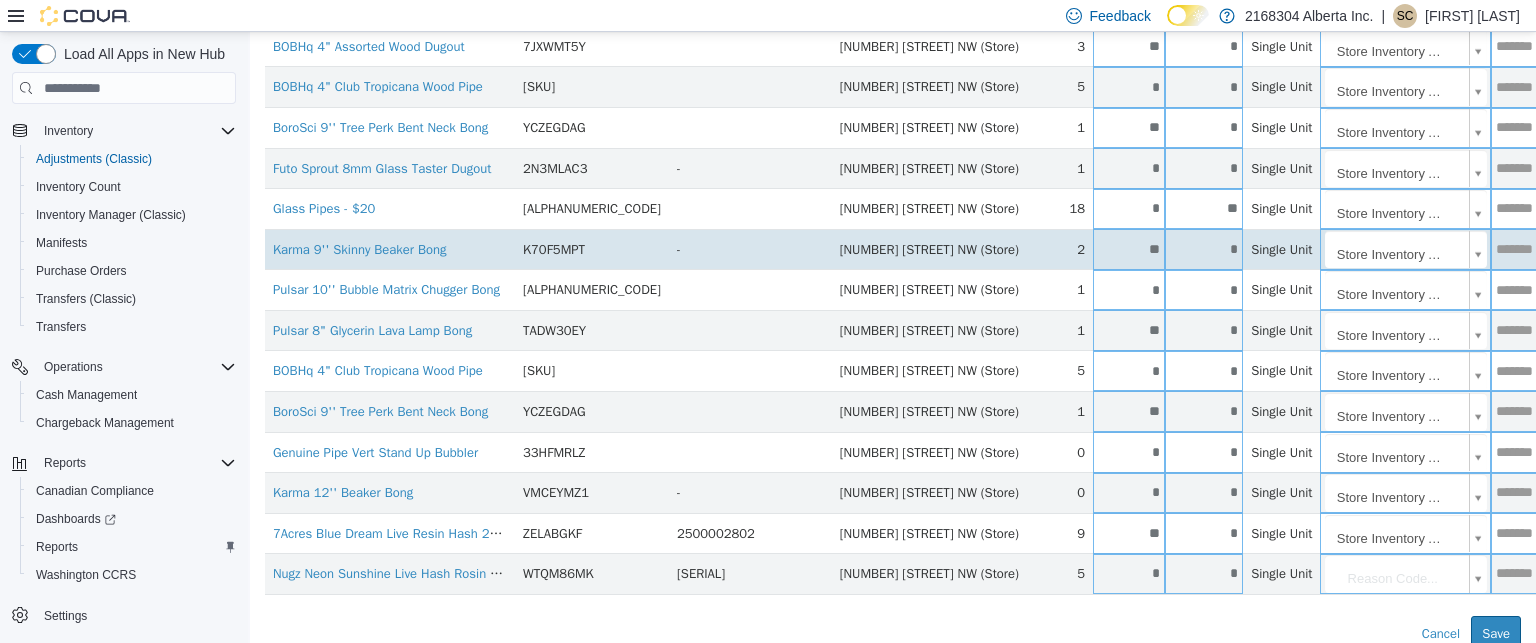 scroll, scrollTop: 283, scrollLeft: 0, axis: vertical 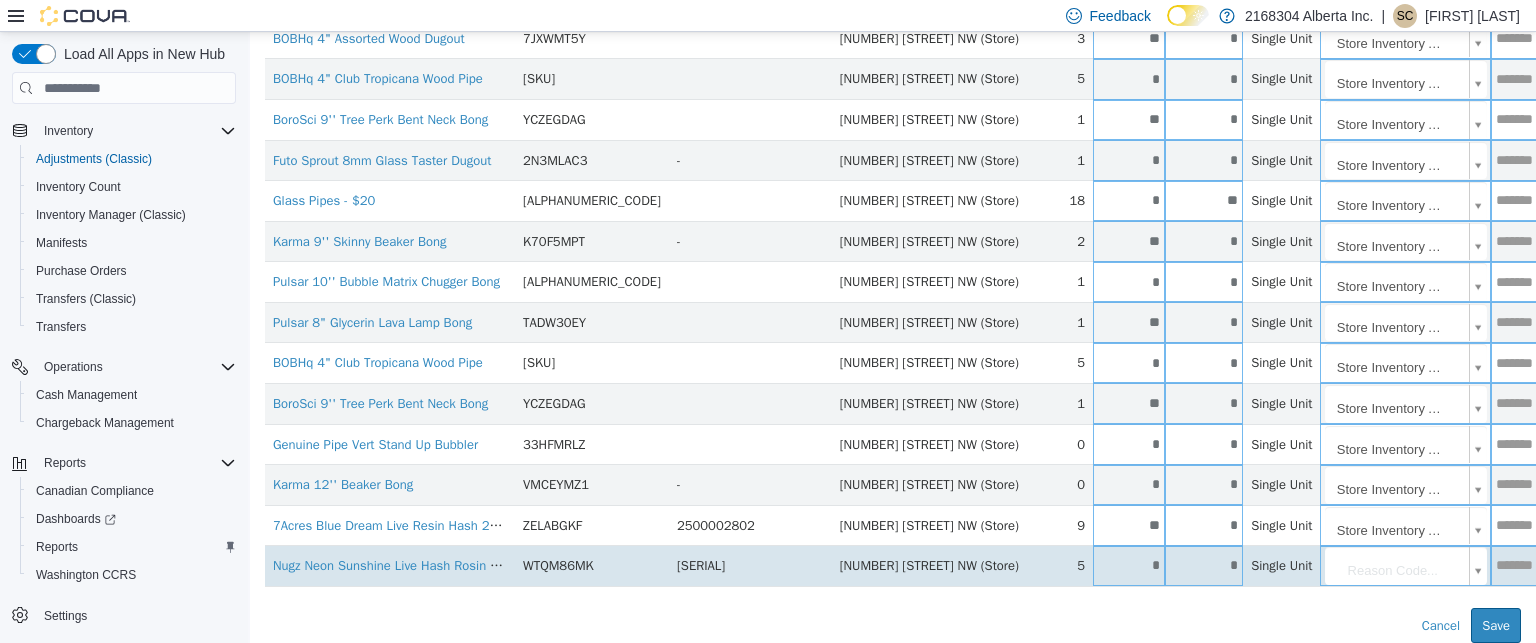 click on "*" at bounding box center [1204, 565] 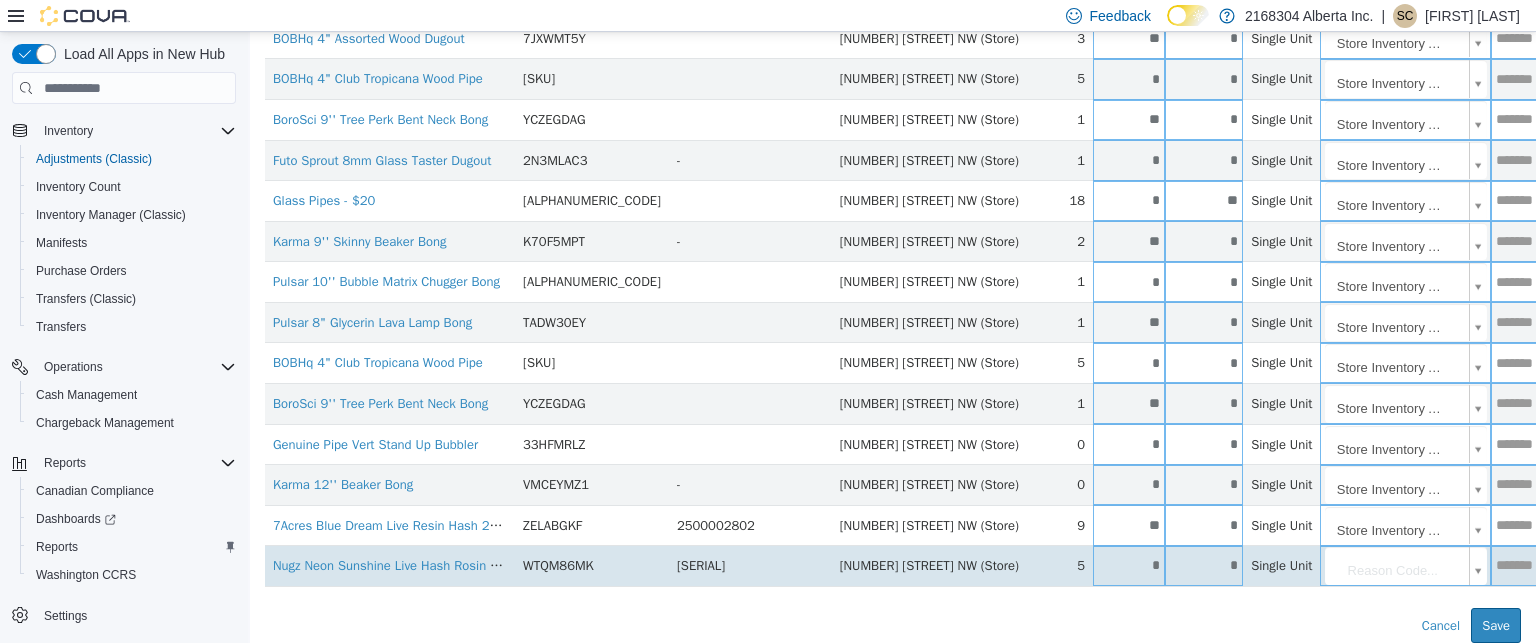 type on "*" 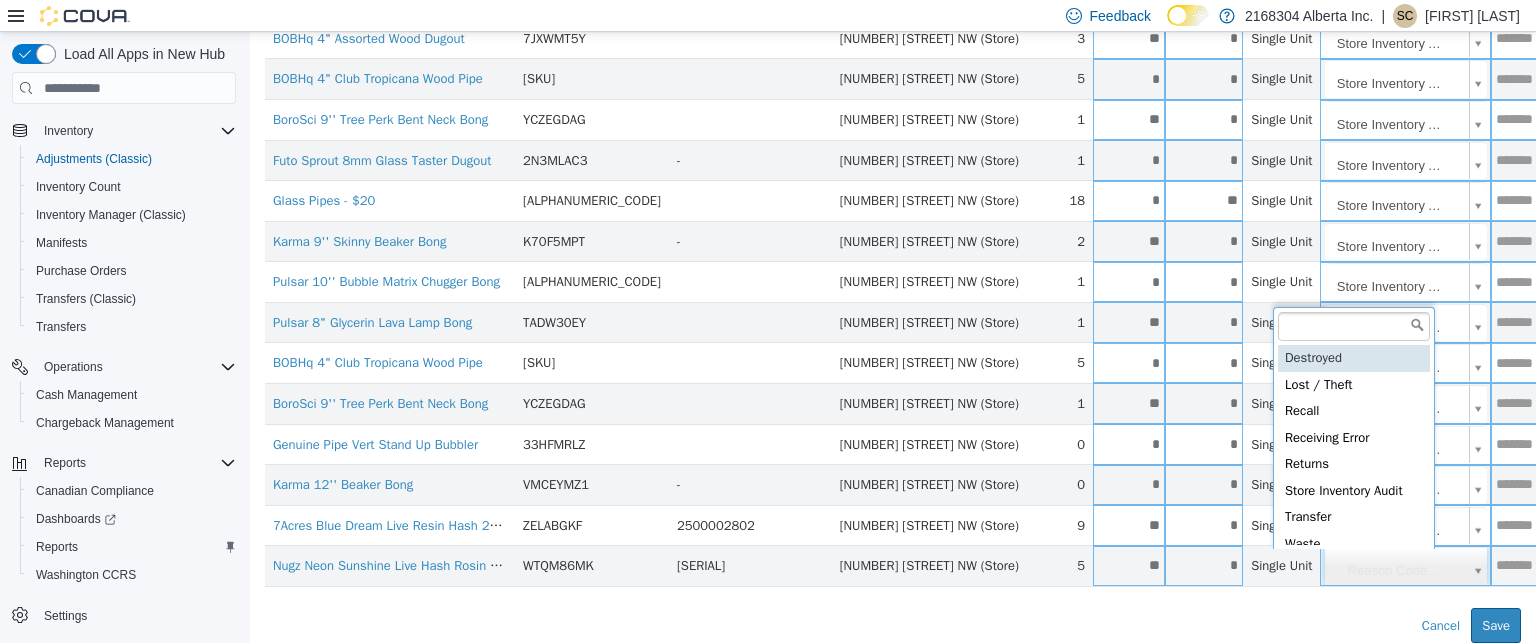 click on "**********" at bounding box center [893, 201] 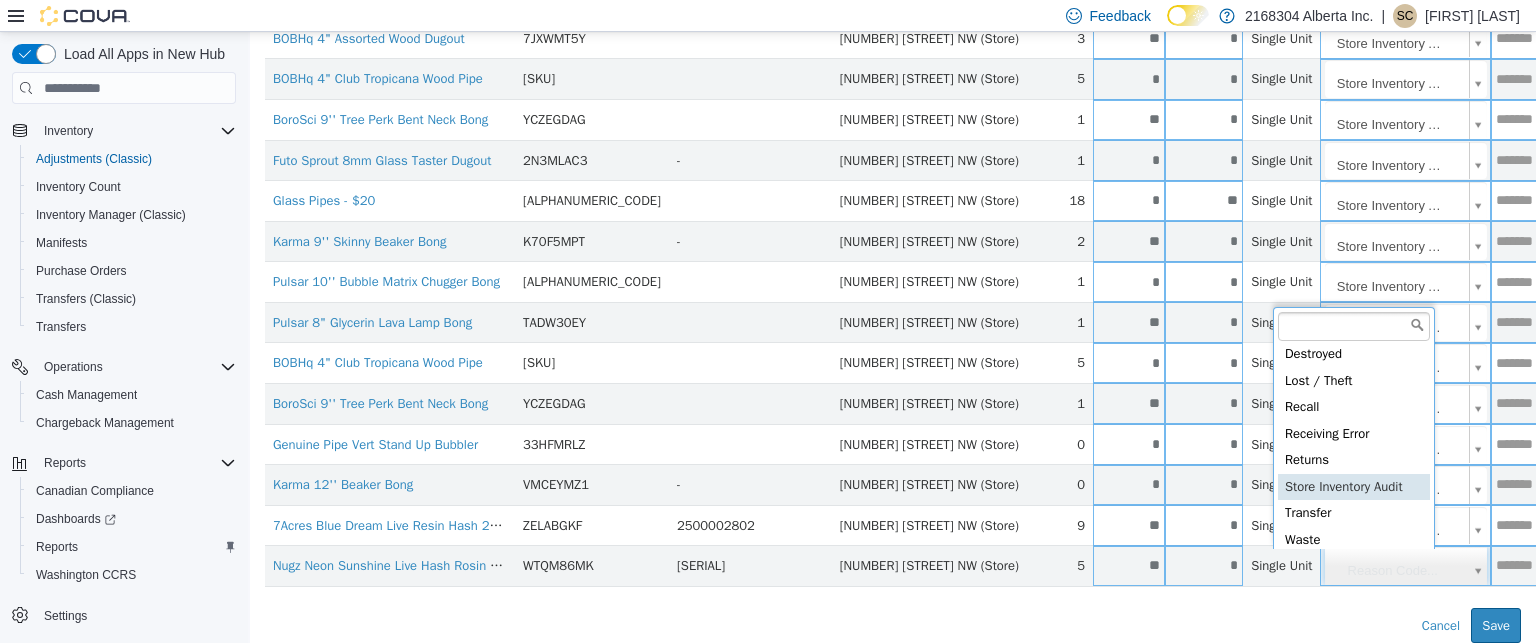 type on "**********" 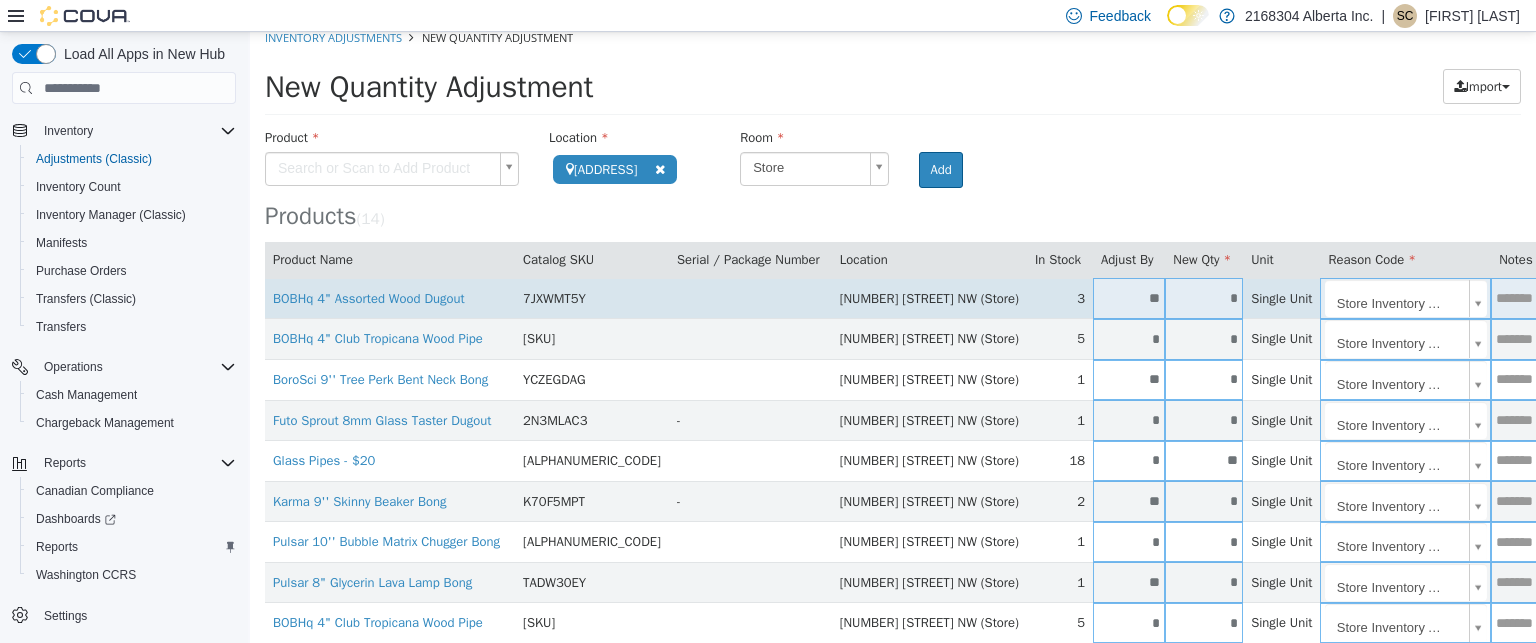 scroll, scrollTop: 0, scrollLeft: 0, axis: both 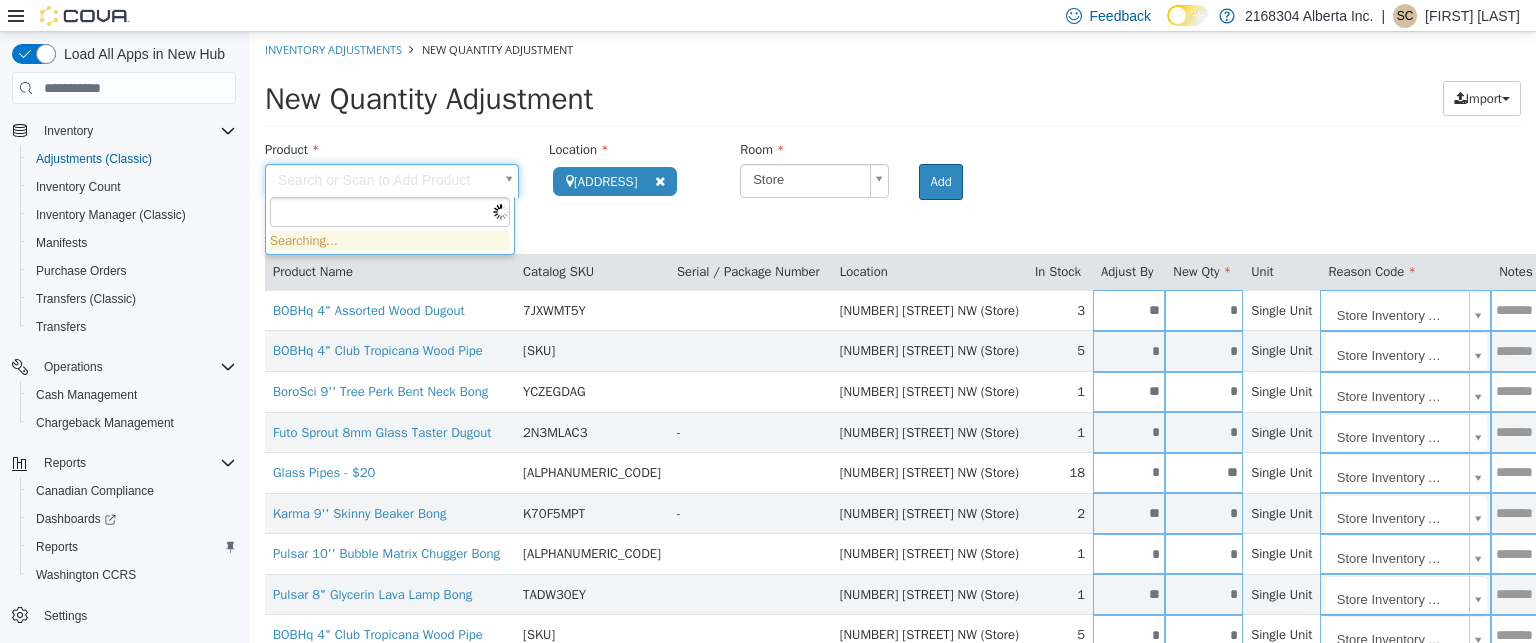 click on "**********" at bounding box center [893, 473] 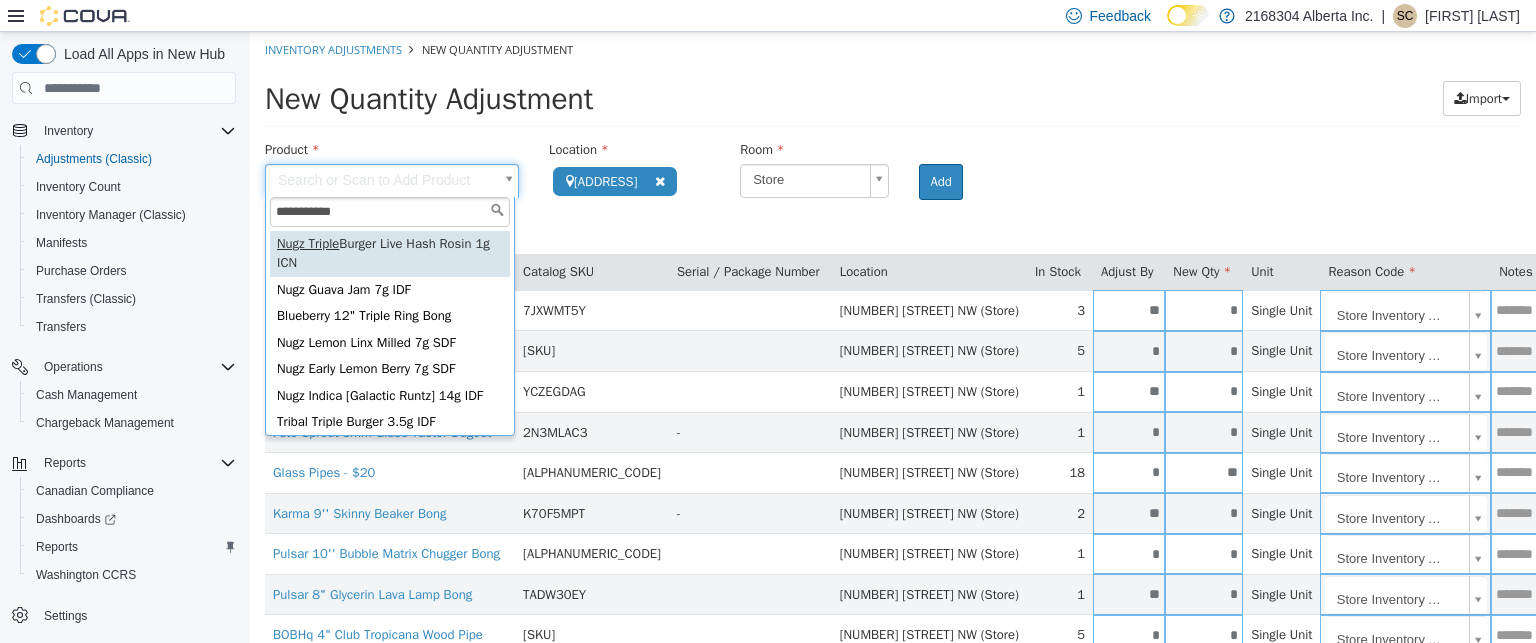 type on "**********" 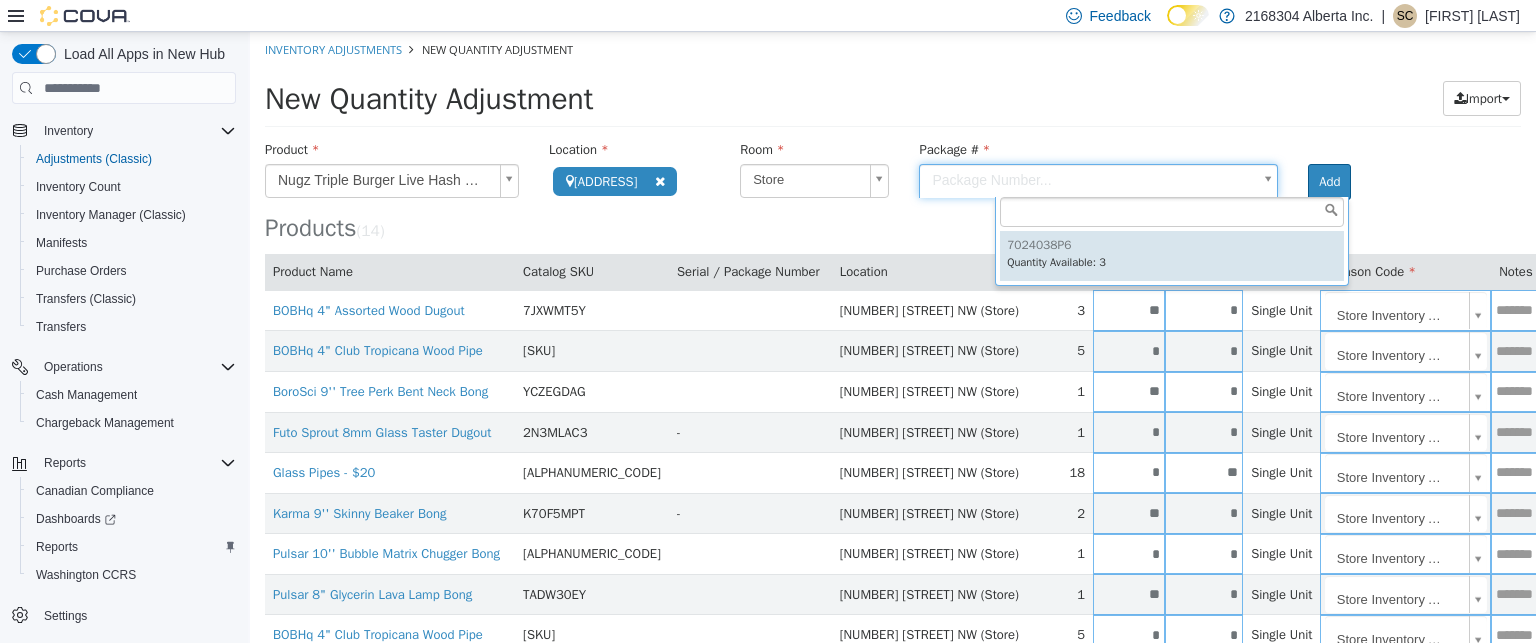 click on "**********" at bounding box center (893, 473) 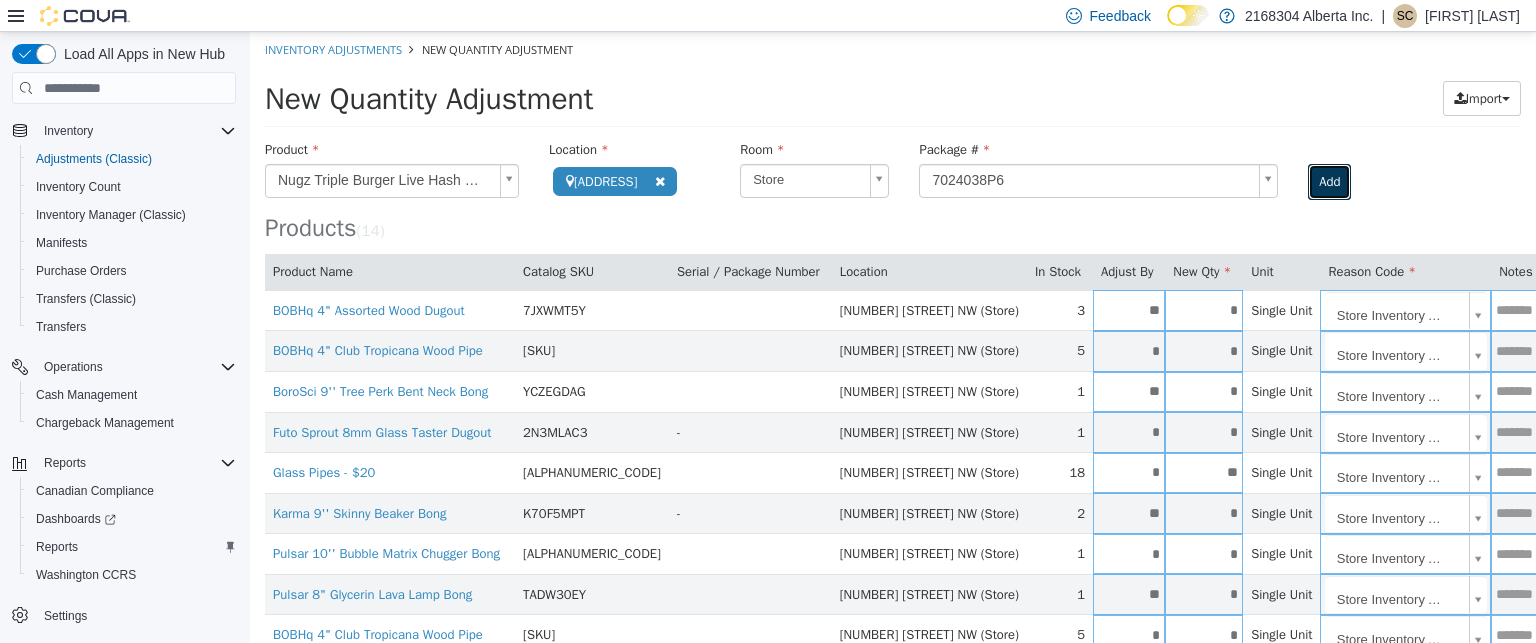 click on "Add" at bounding box center (1329, 182) 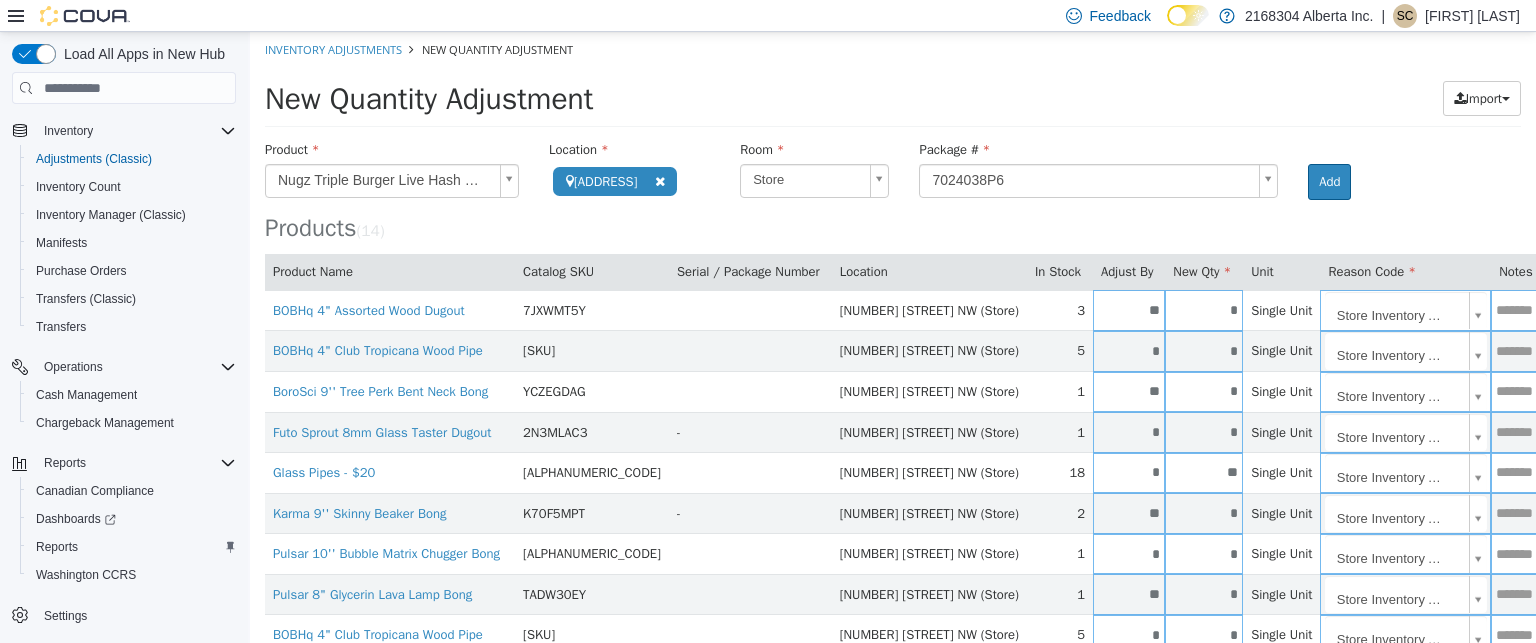 type 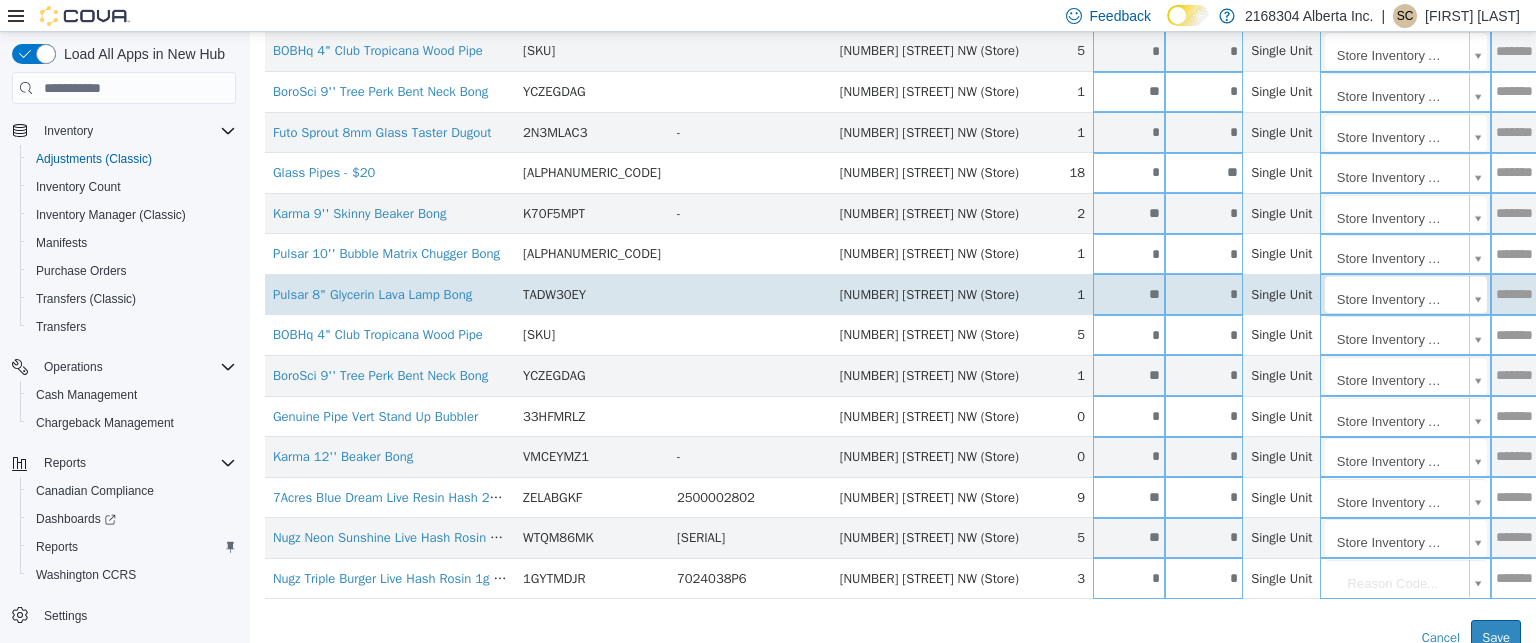 scroll, scrollTop: 324, scrollLeft: 0, axis: vertical 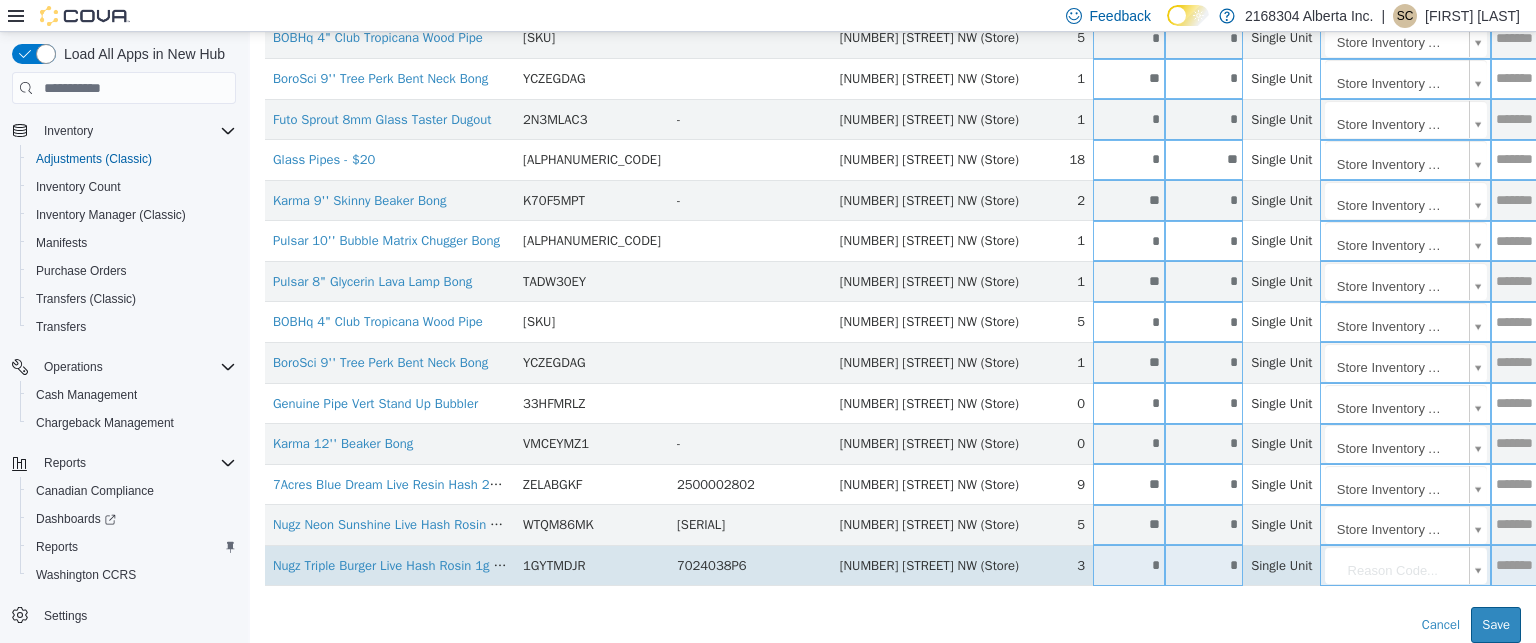 click on "*" at bounding box center [1204, 565] 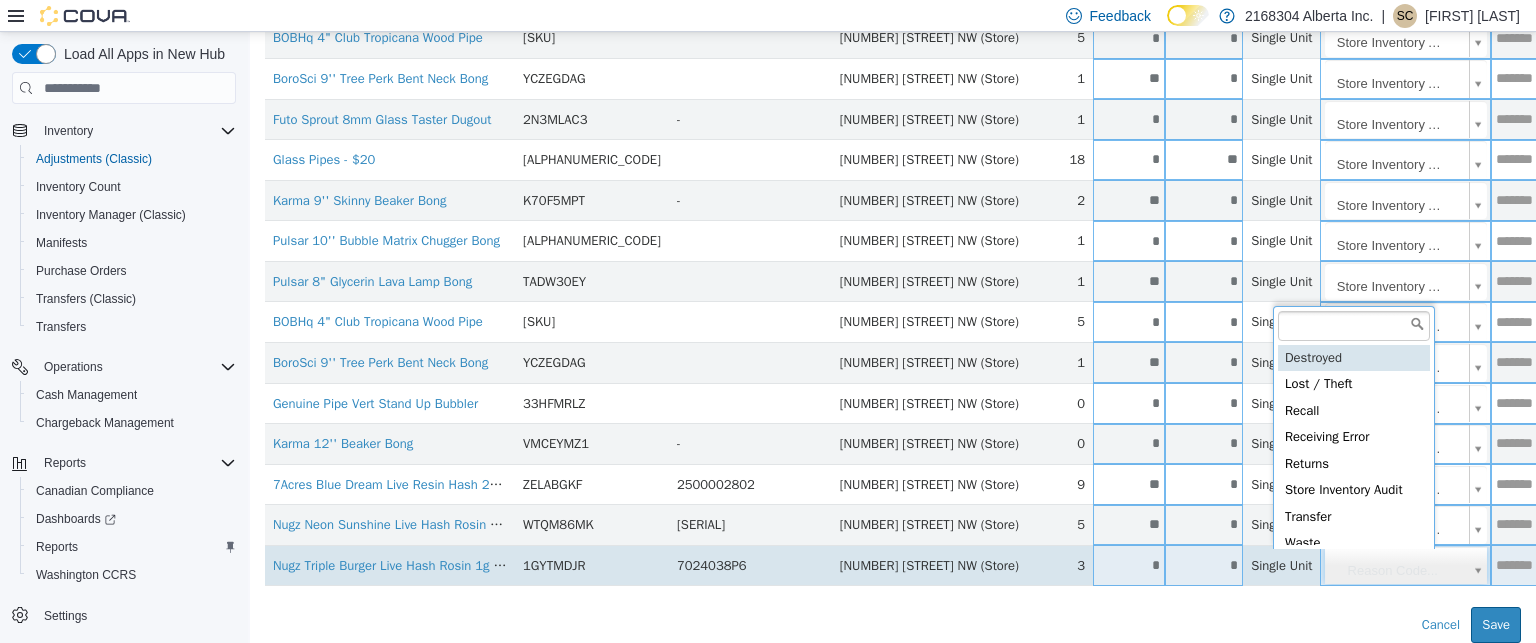 click on "BOBHq 4" Assorted Wood Dugout 7JXWMT5Y [ADDRESS] (Store) 3 ** * Single Unit N7DED4XT 5 *" at bounding box center [893, 181] 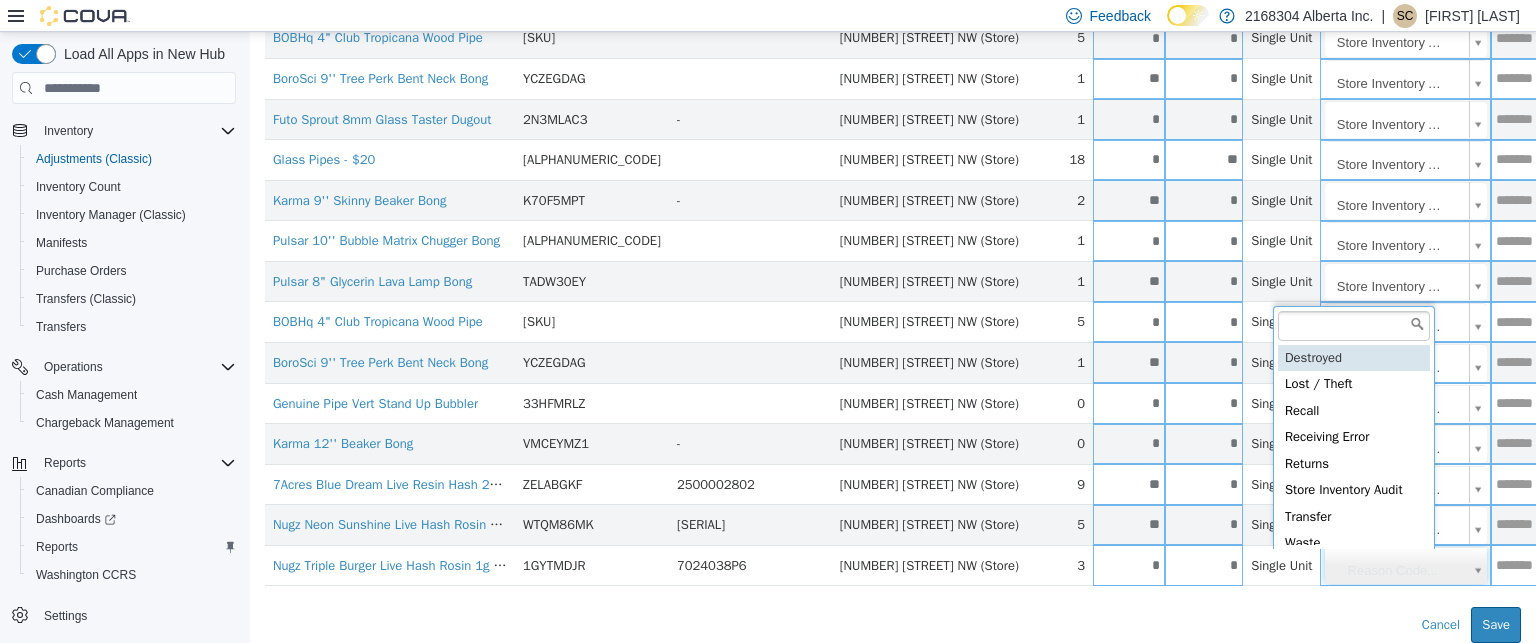 scroll, scrollTop: 4, scrollLeft: 0, axis: vertical 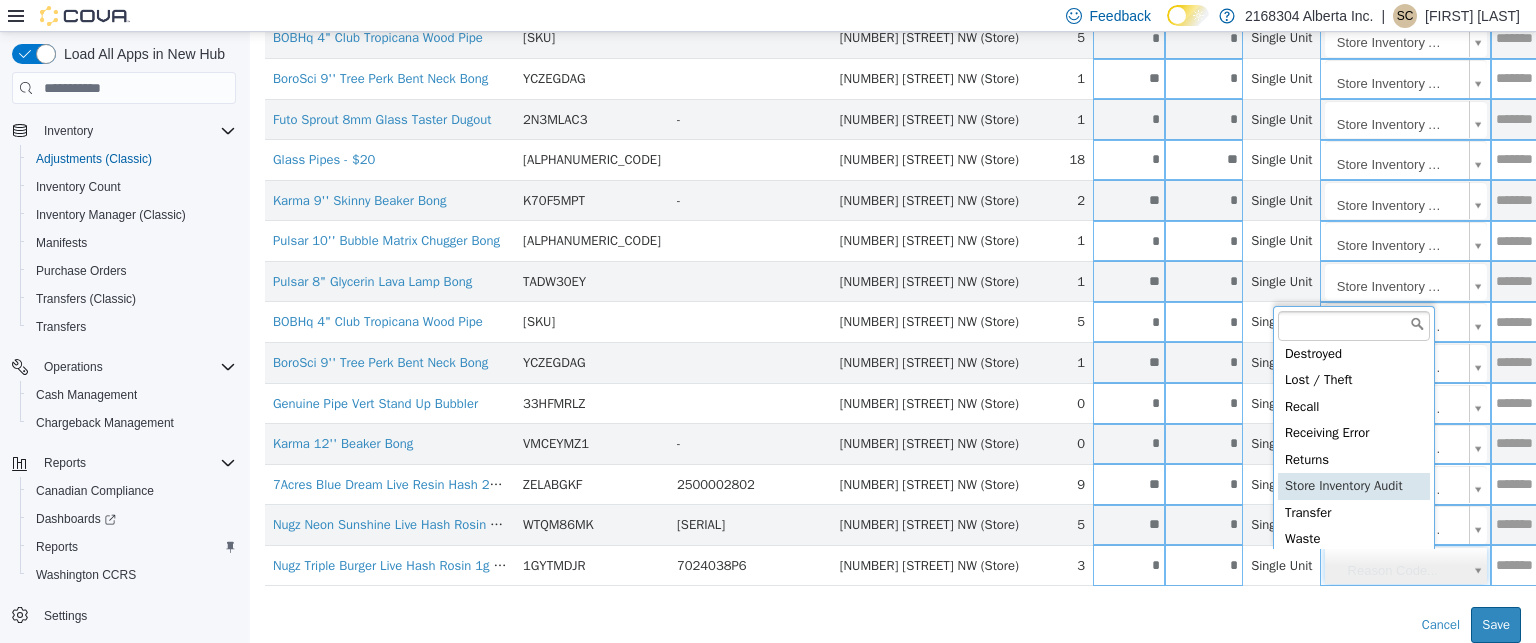 type on "**********" 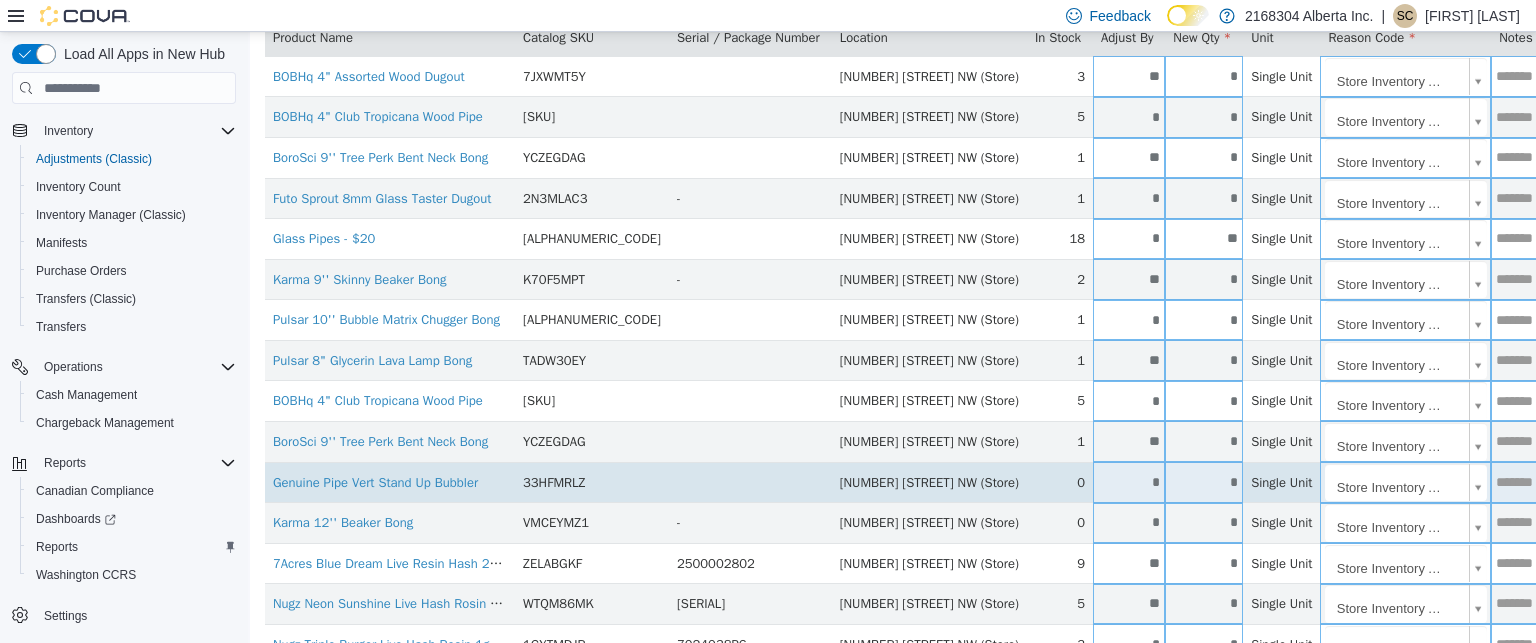 scroll, scrollTop: 124, scrollLeft: 0, axis: vertical 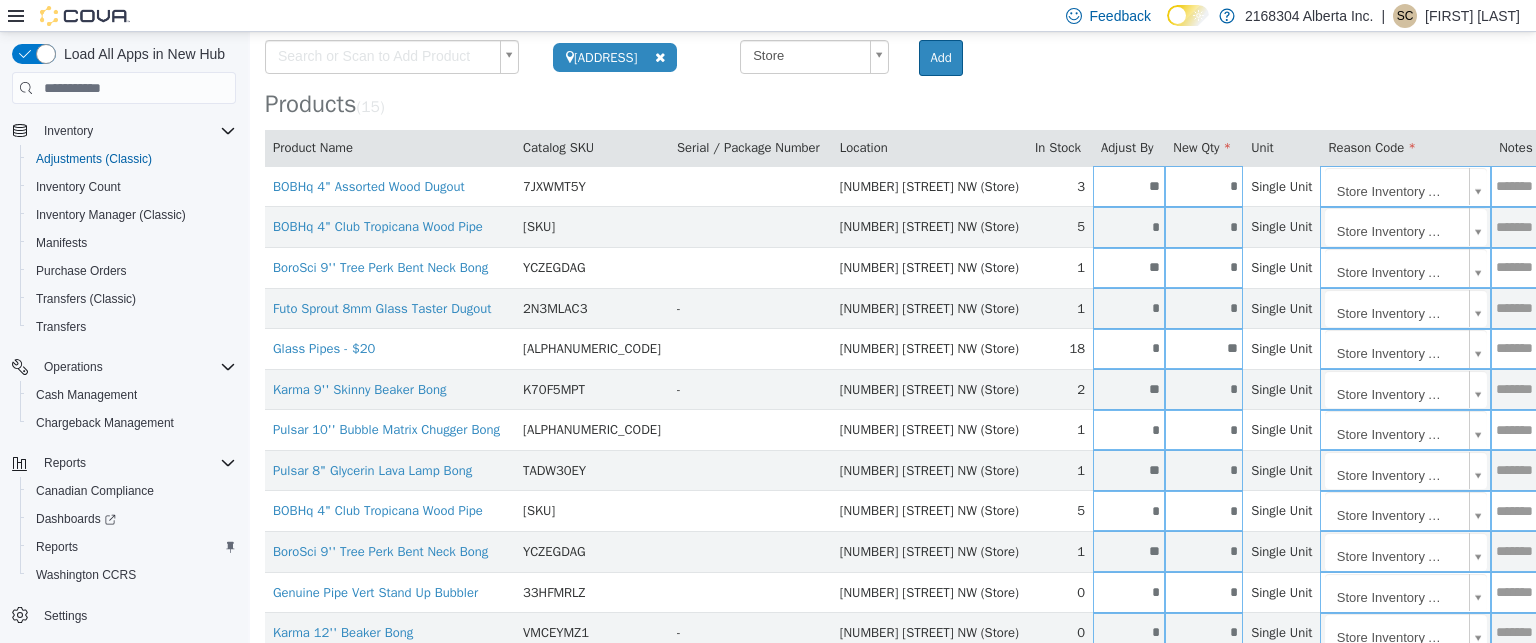 click on "BOBHq 4" Assorted Wood Dugout 7JXWMT5Y [ADDRESS] (Store) 3 ** * Single Unit N7DED4XT 5 *" at bounding box center [893, 370] 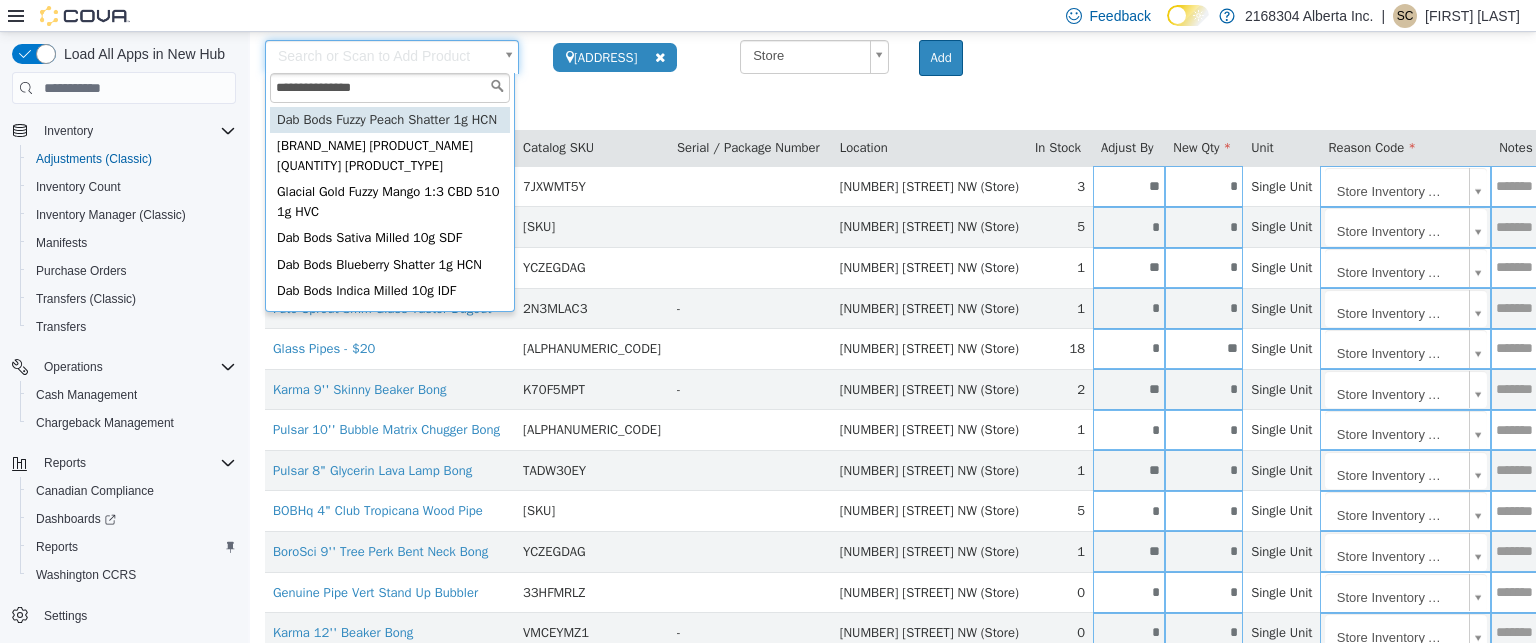 type on "**********" 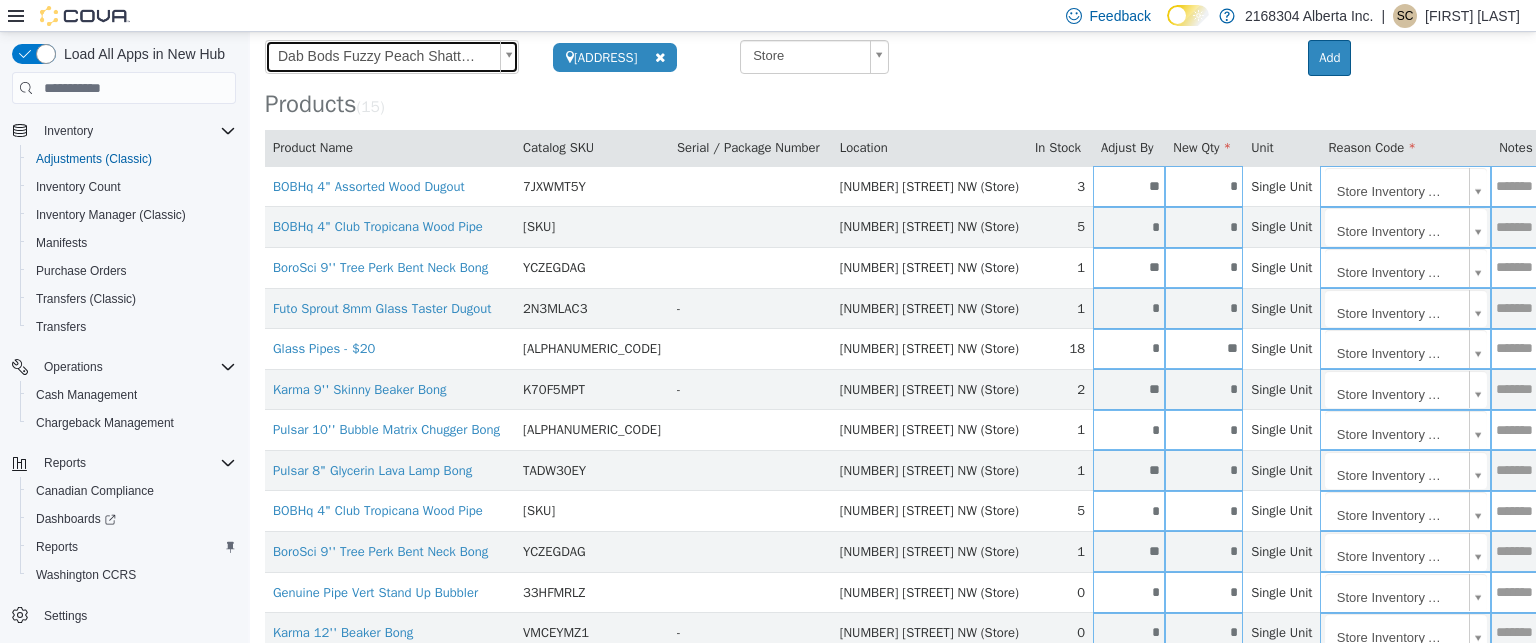 type on "**********" 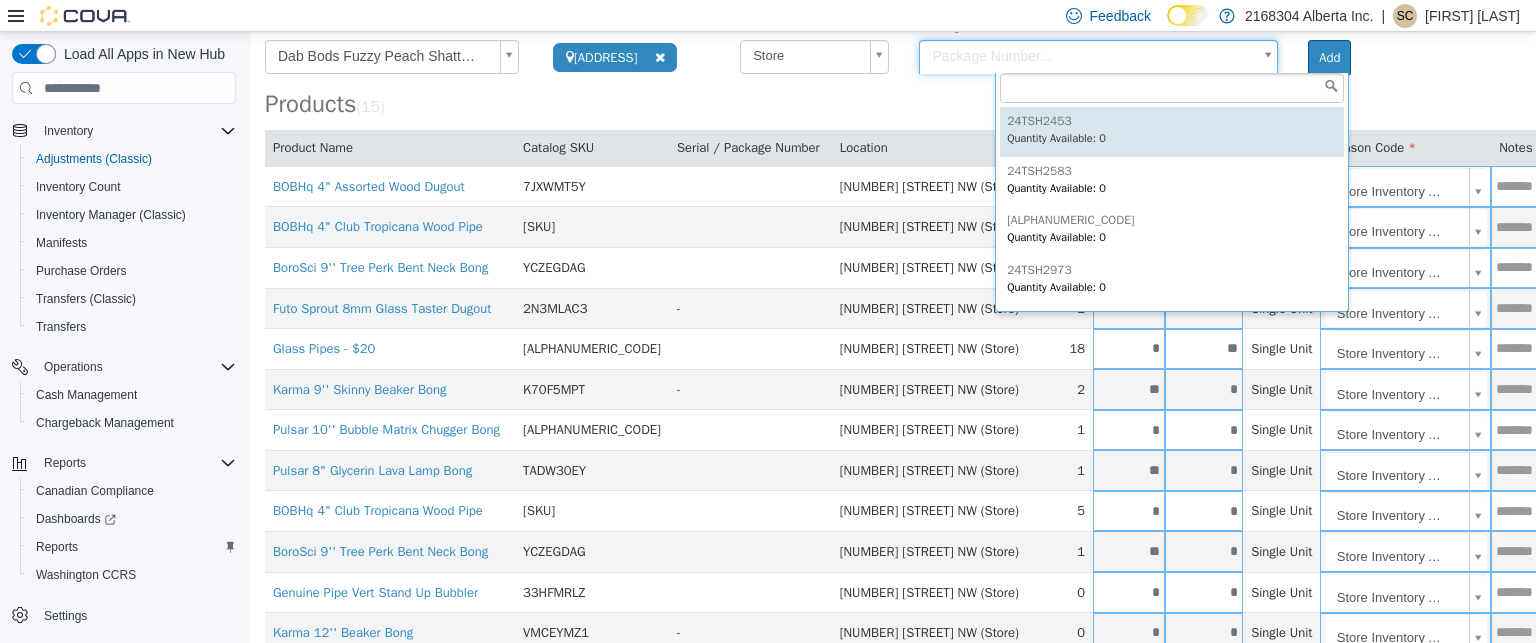 click on "**********" at bounding box center (893, 370) 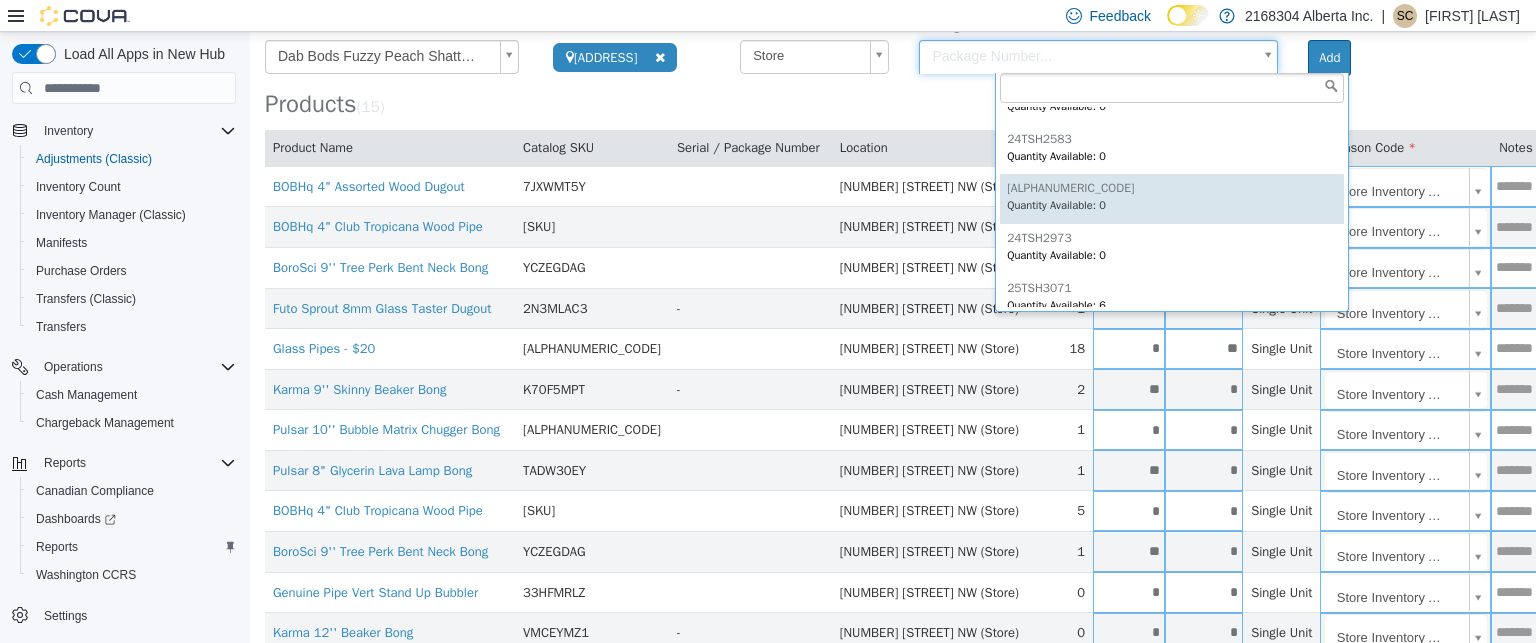 scroll, scrollTop: 48, scrollLeft: 0, axis: vertical 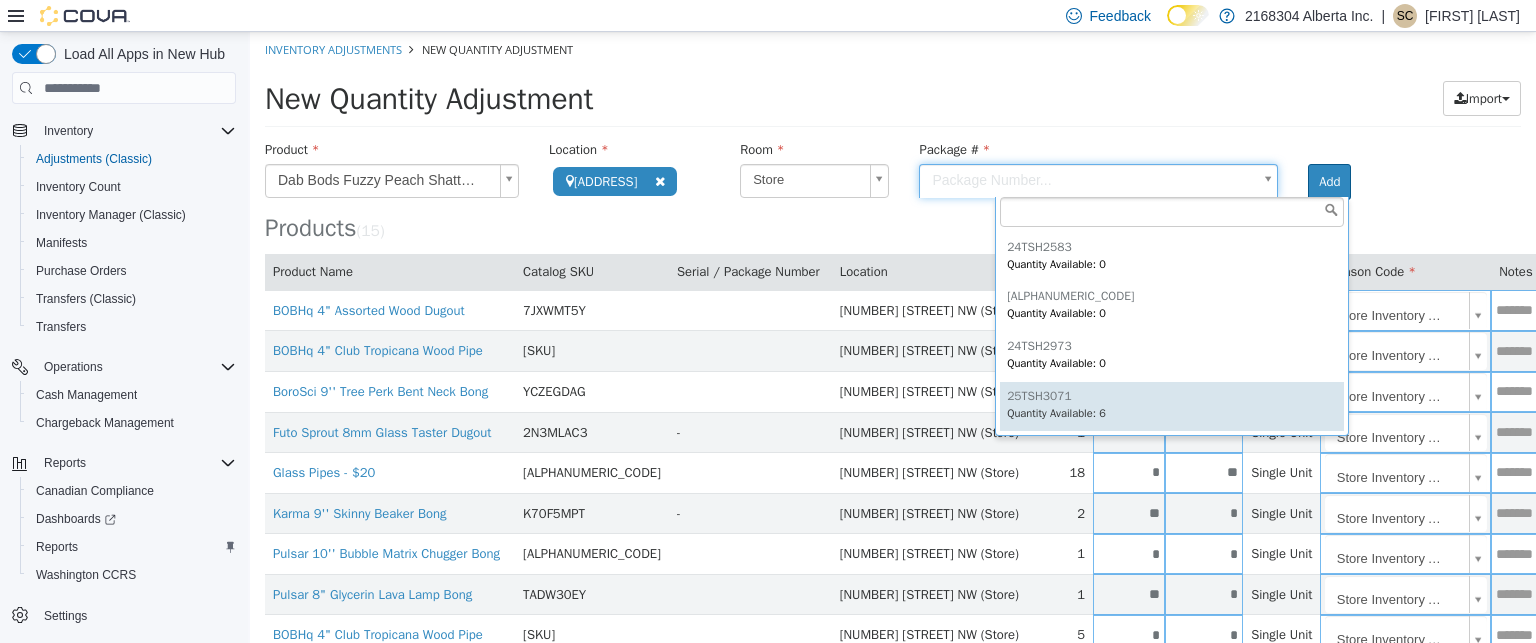click on "**********" at bounding box center [893, 494] 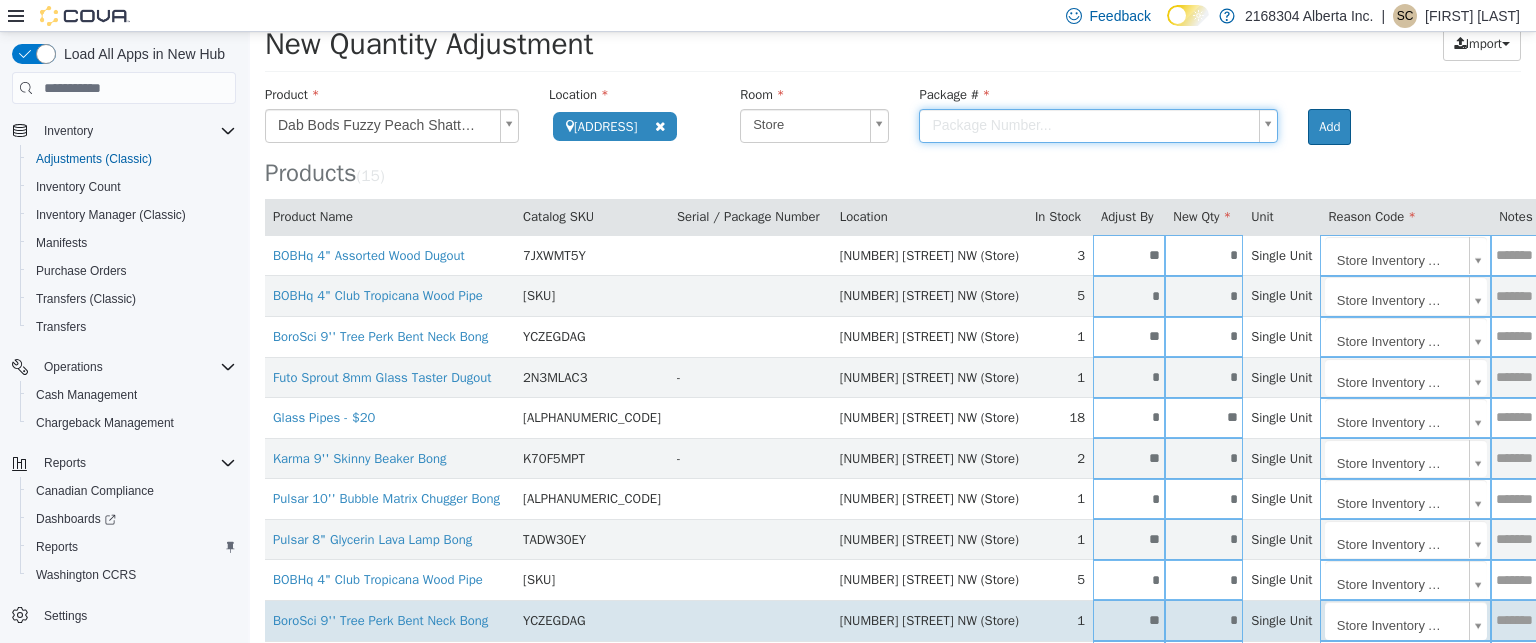 scroll, scrollTop: 24, scrollLeft: 0, axis: vertical 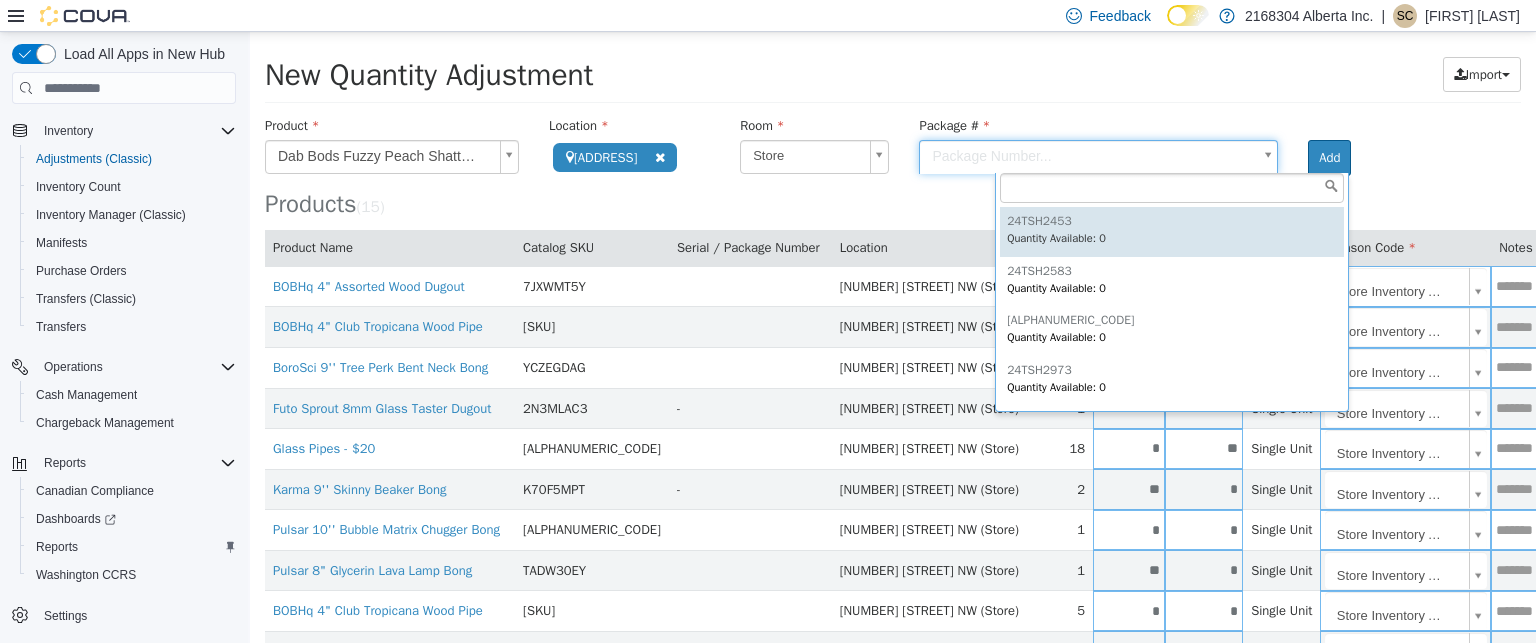 click on "**********" at bounding box center (893, 470) 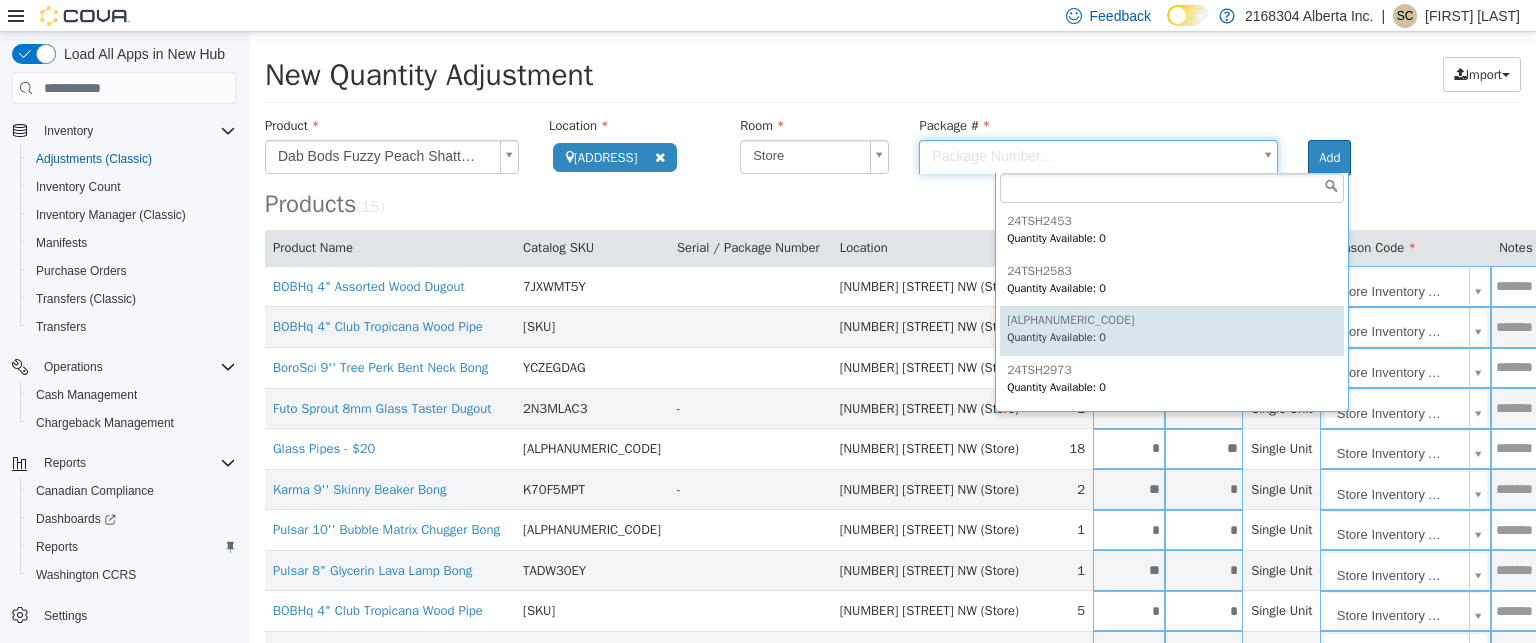 scroll, scrollTop: 48, scrollLeft: 0, axis: vertical 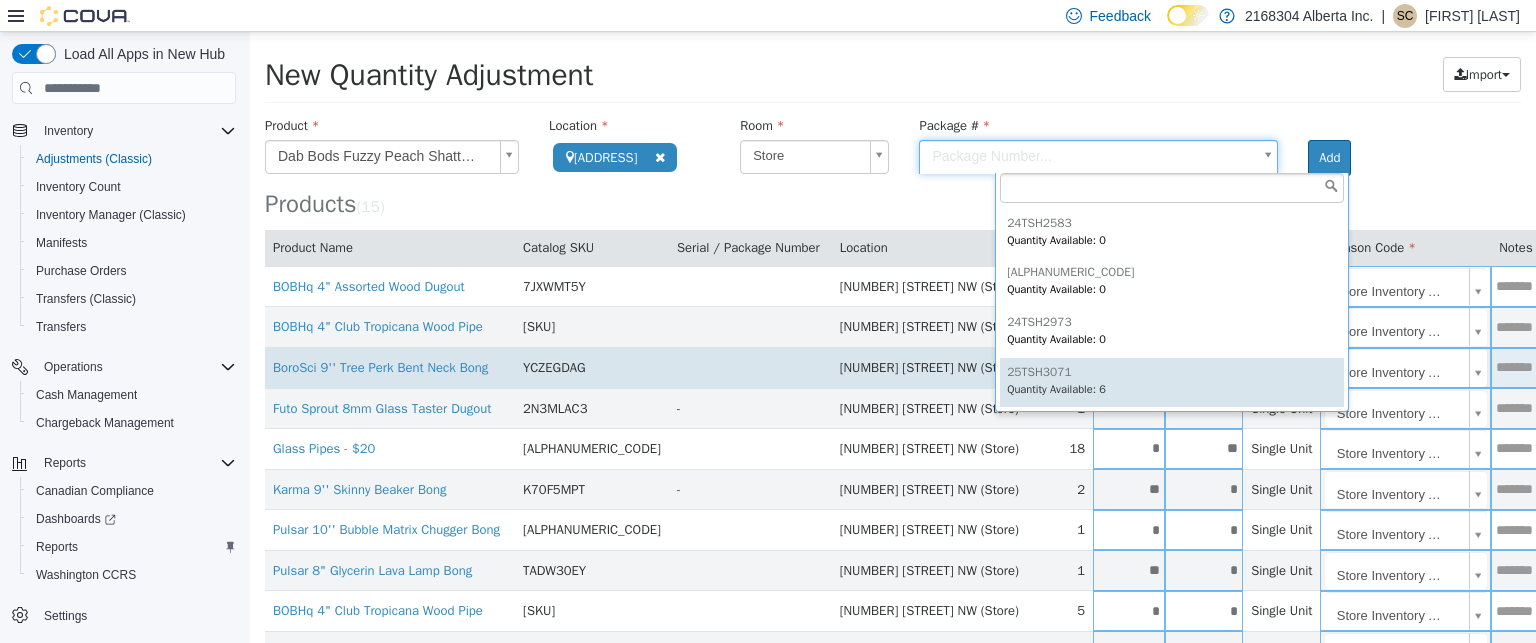 drag, startPoint x: 1092, startPoint y: 389, endPoint x: 1103, endPoint y: 383, distance: 12.529964 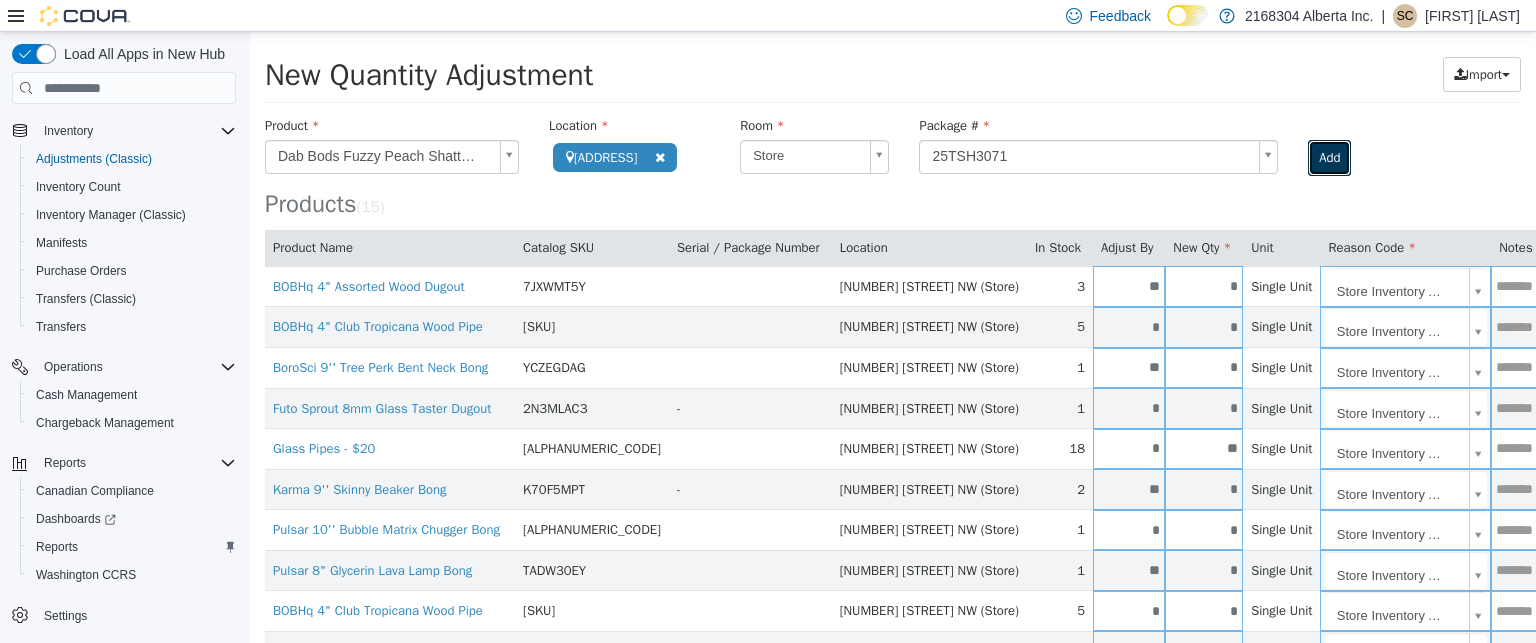 click on "Add" at bounding box center (1329, 158) 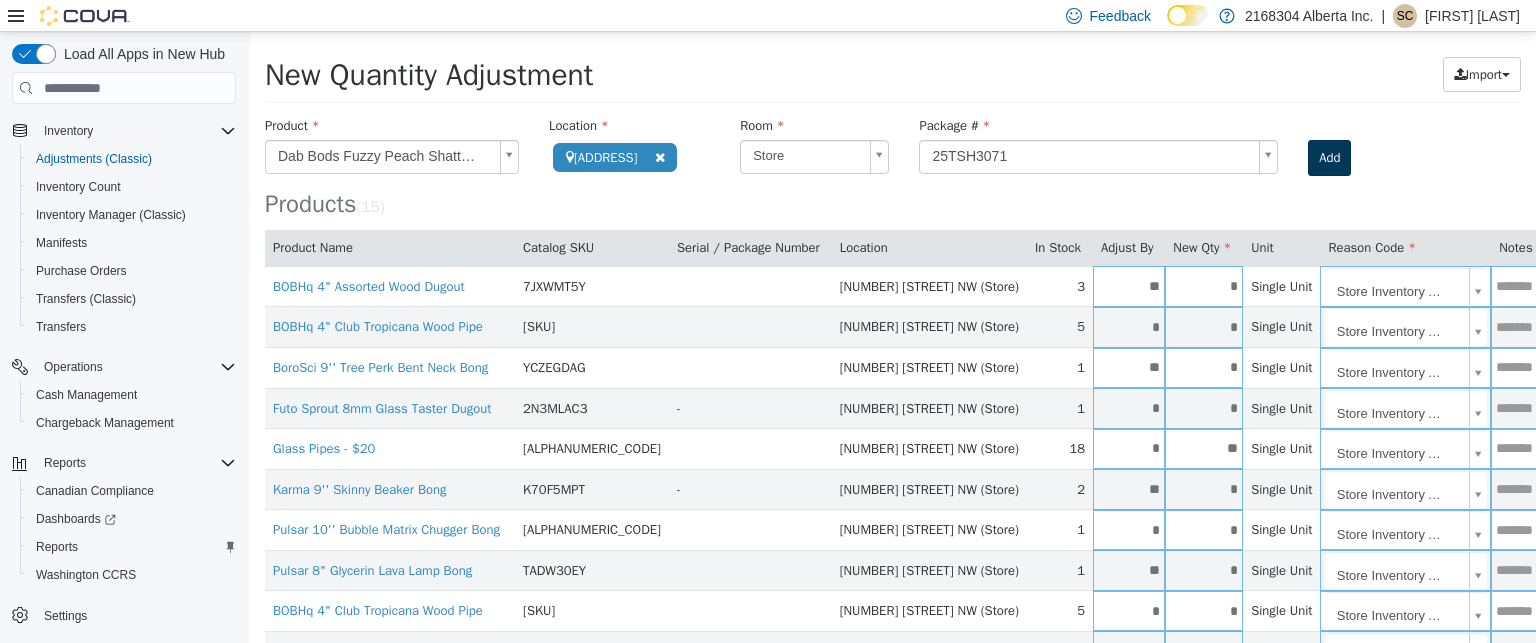 type 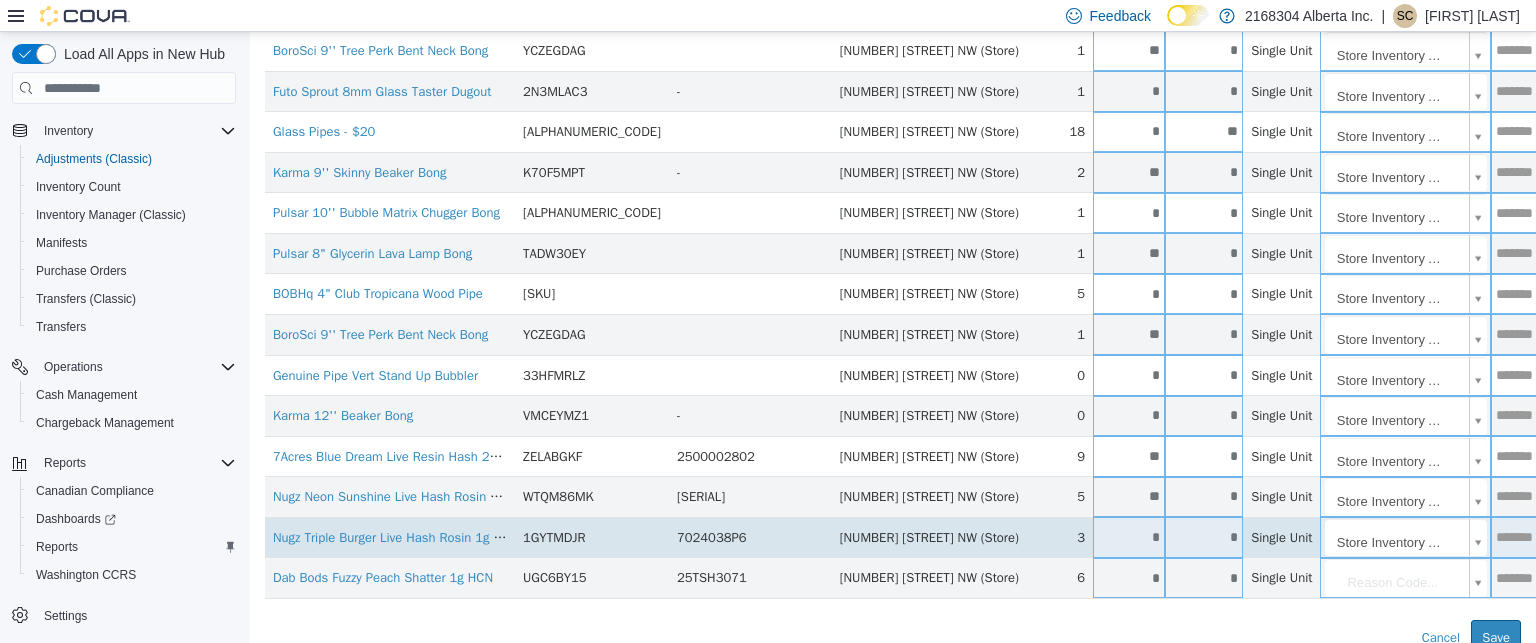 scroll, scrollTop: 364, scrollLeft: 0, axis: vertical 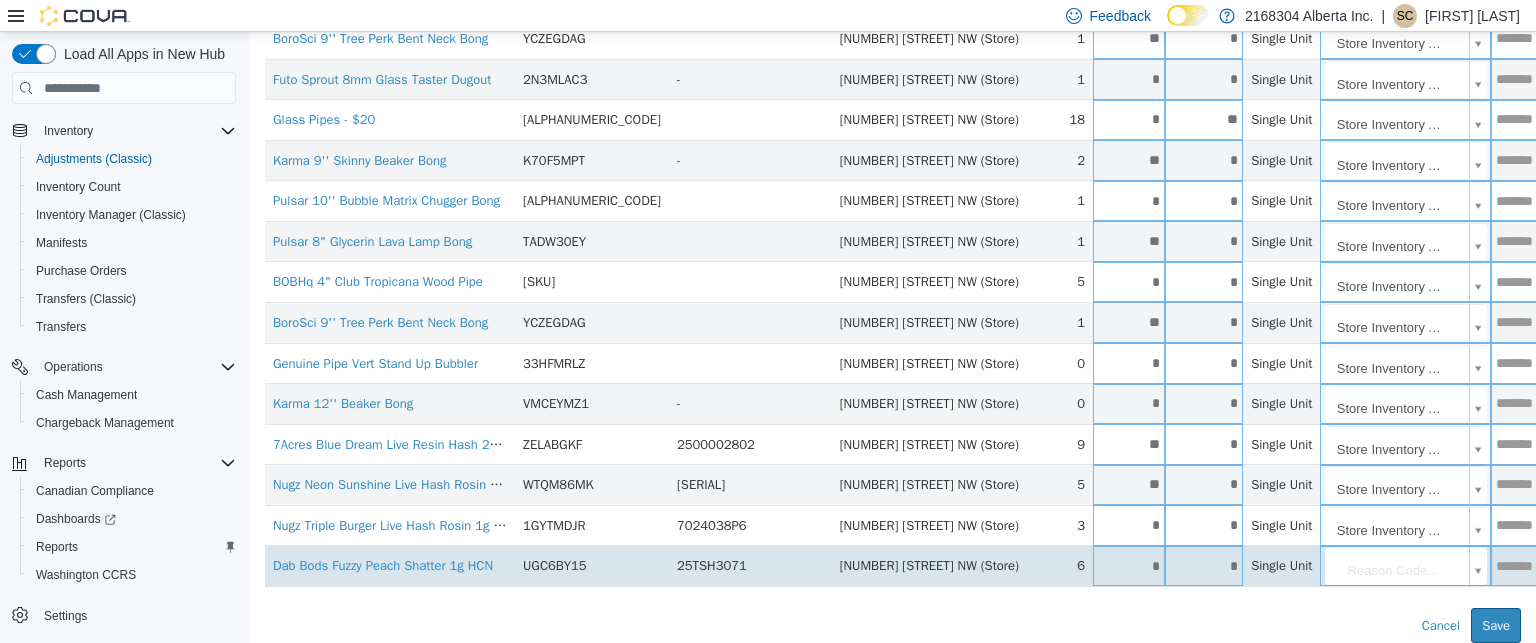 click on "*" at bounding box center (1204, 566) 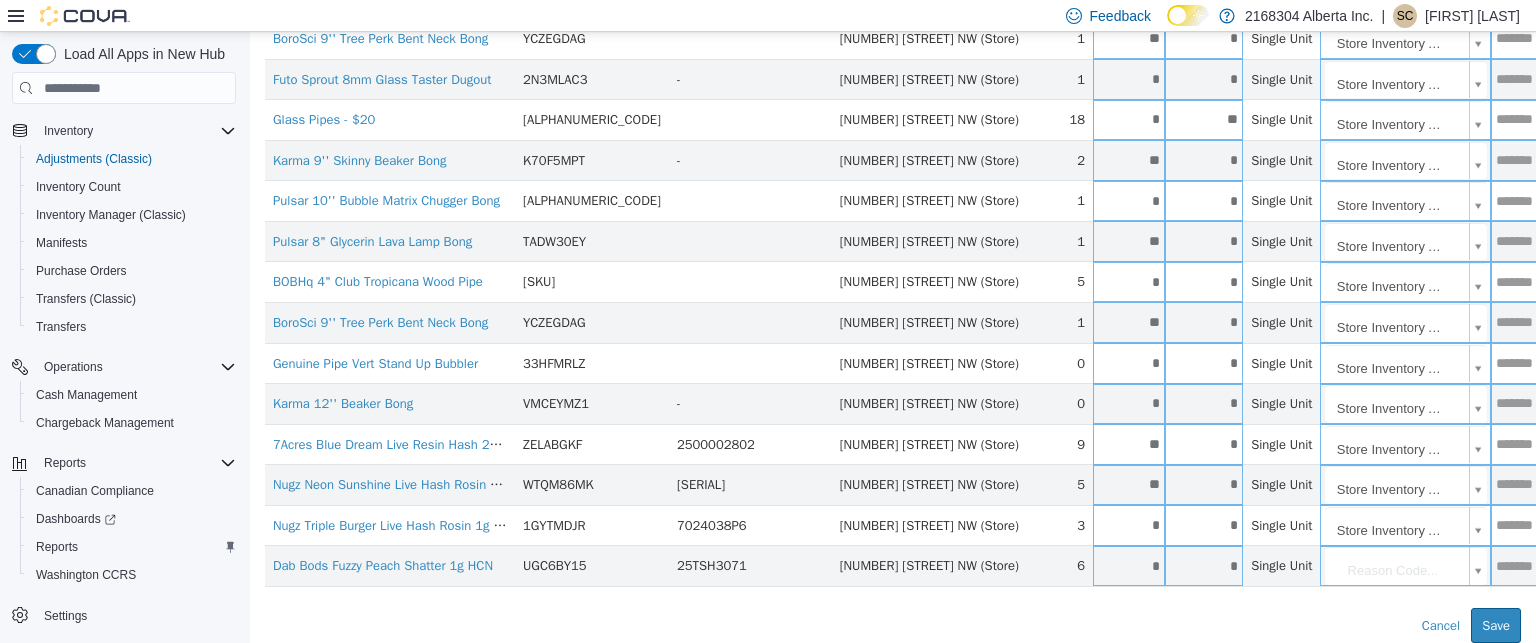 type on "*" 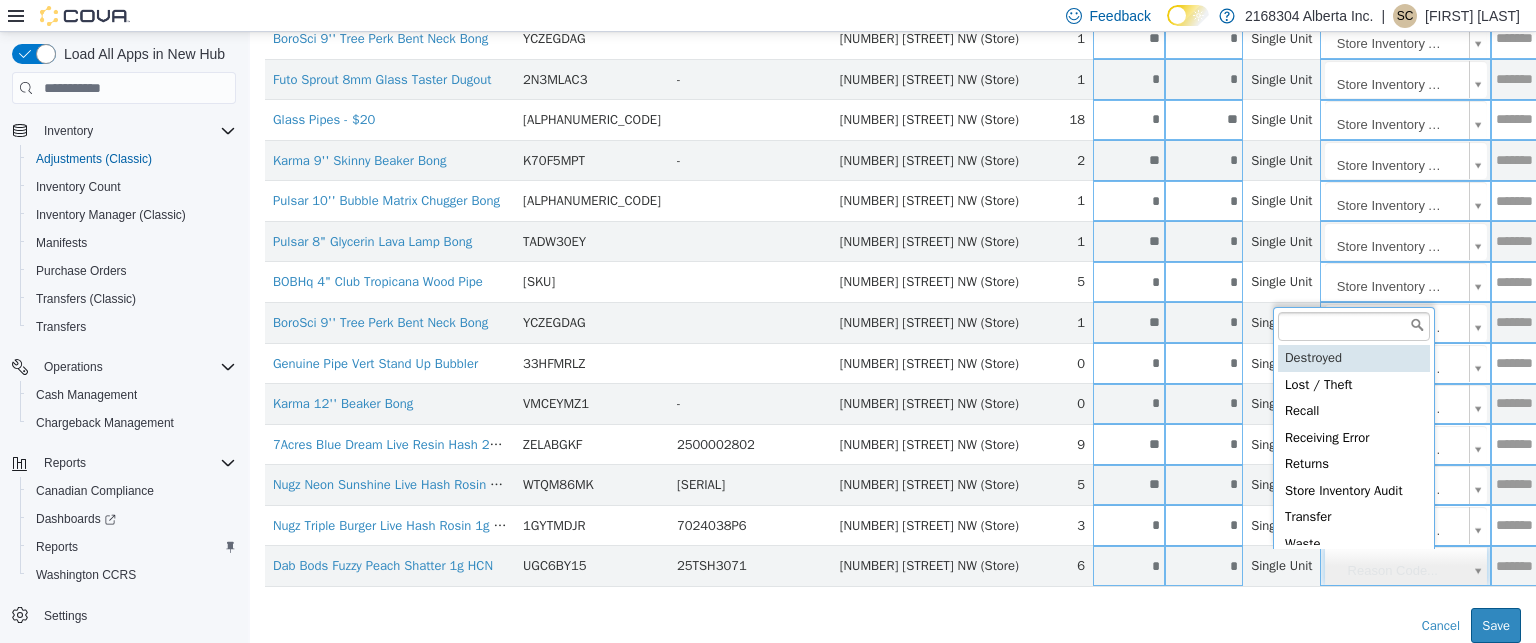 click on "**********" at bounding box center (893, 161) 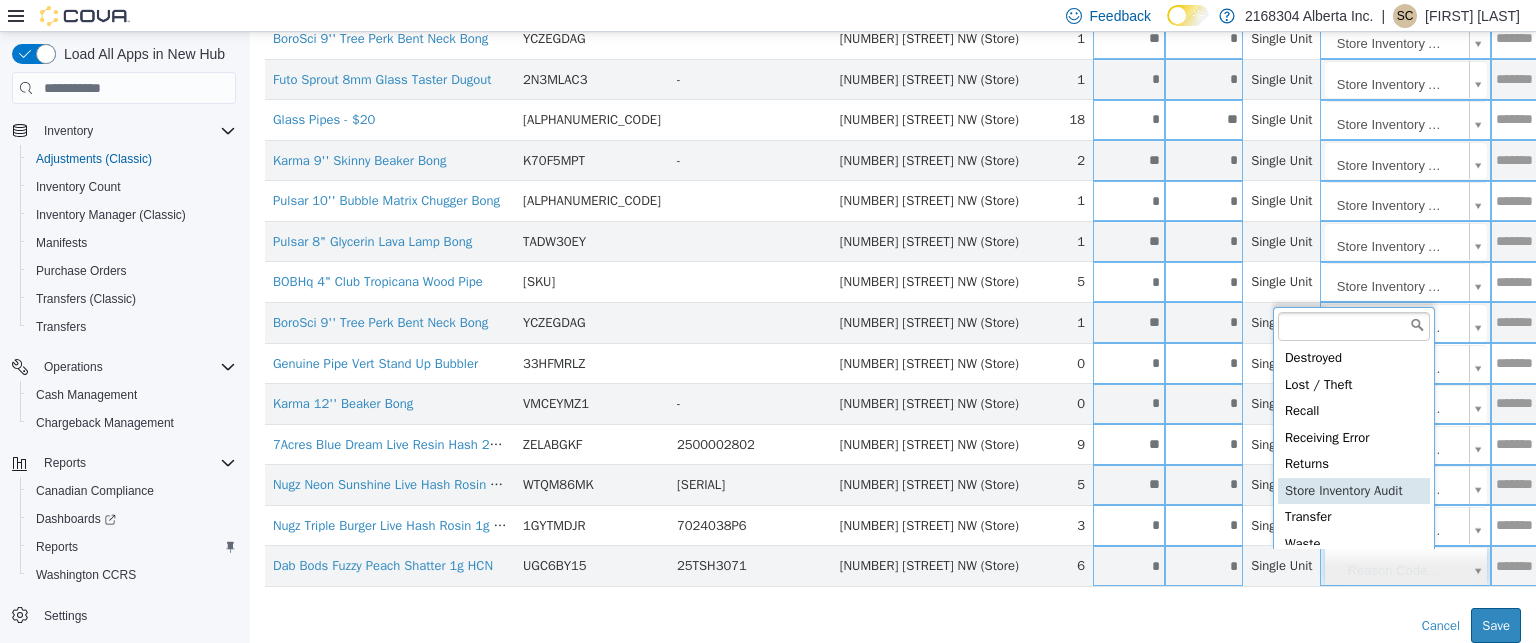 type on "**********" 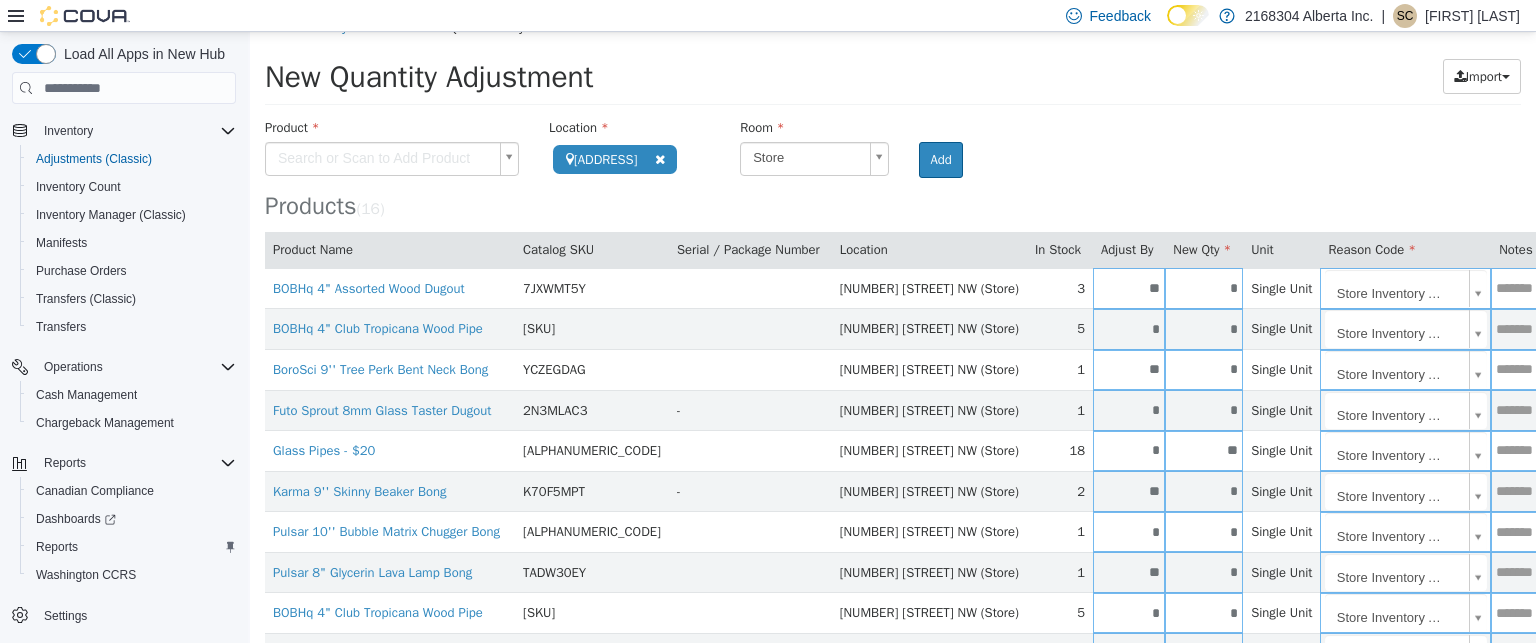 scroll, scrollTop: 0, scrollLeft: 0, axis: both 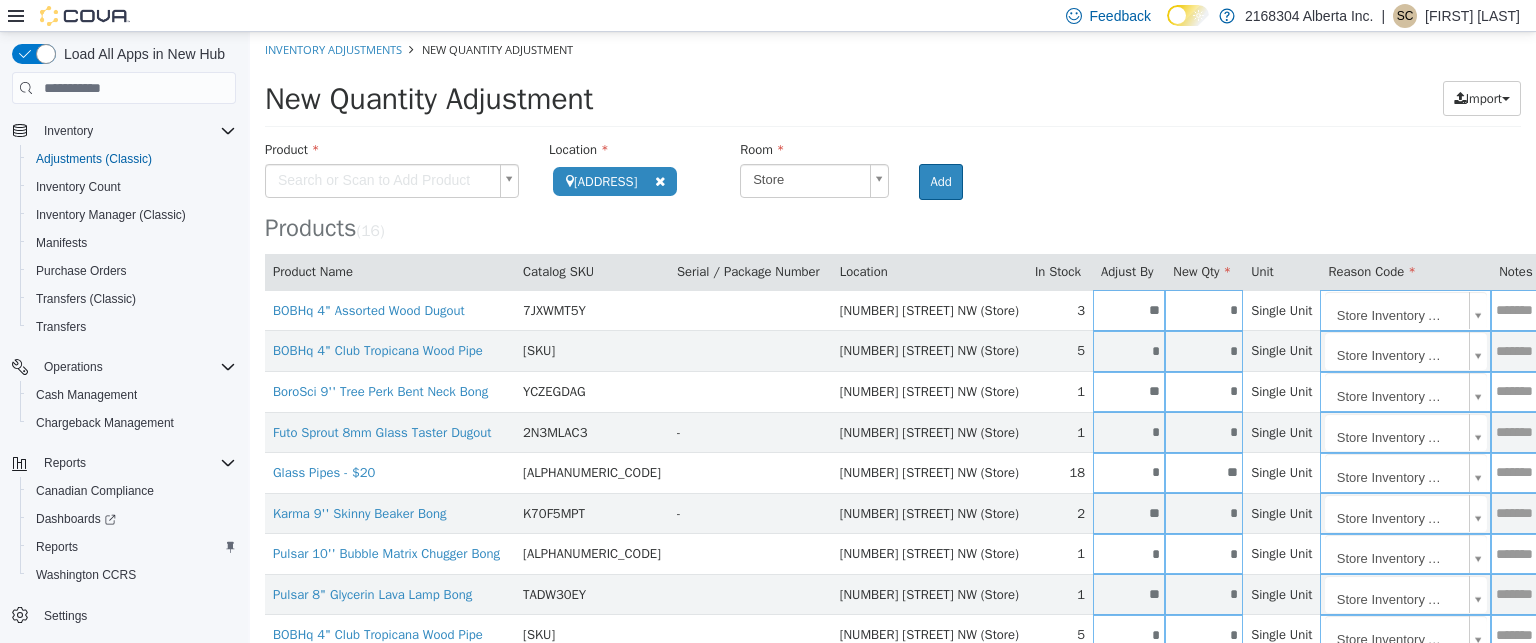 drag, startPoint x: 425, startPoint y: 175, endPoint x: 527, endPoint y: 223, distance: 112.72977 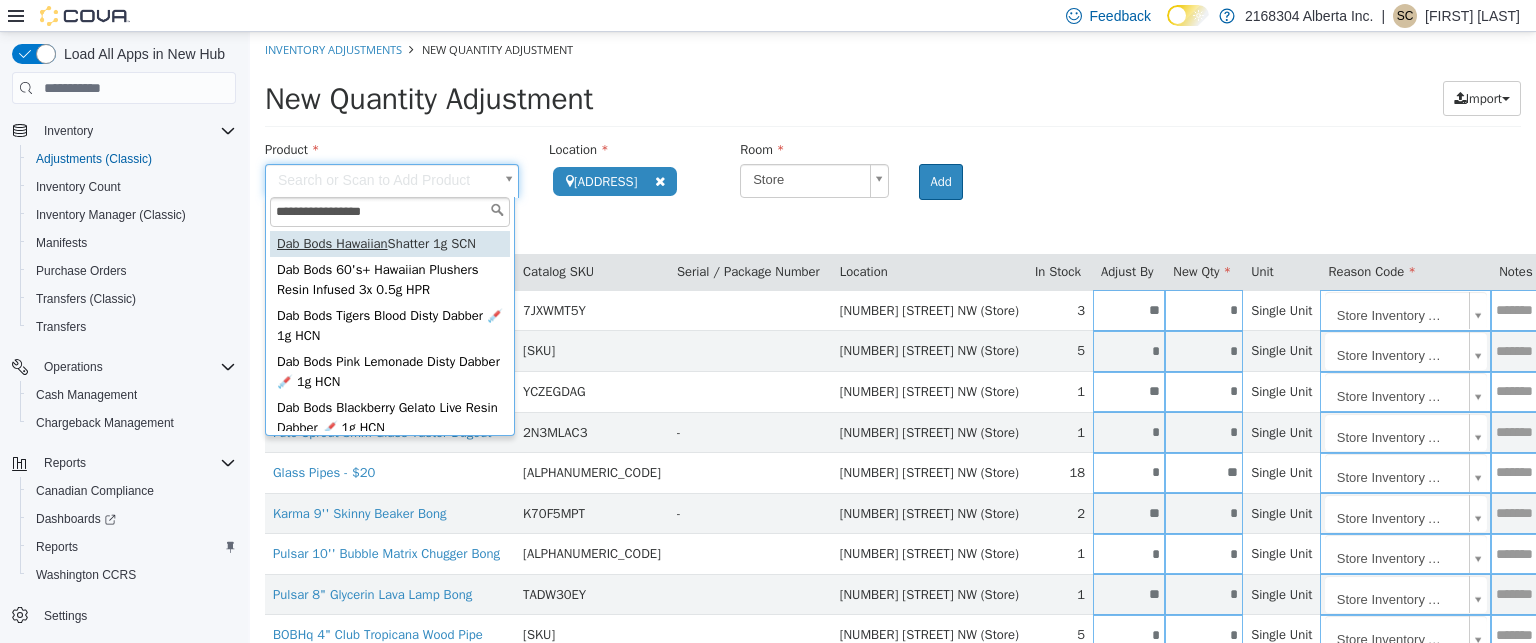 type on "**********" 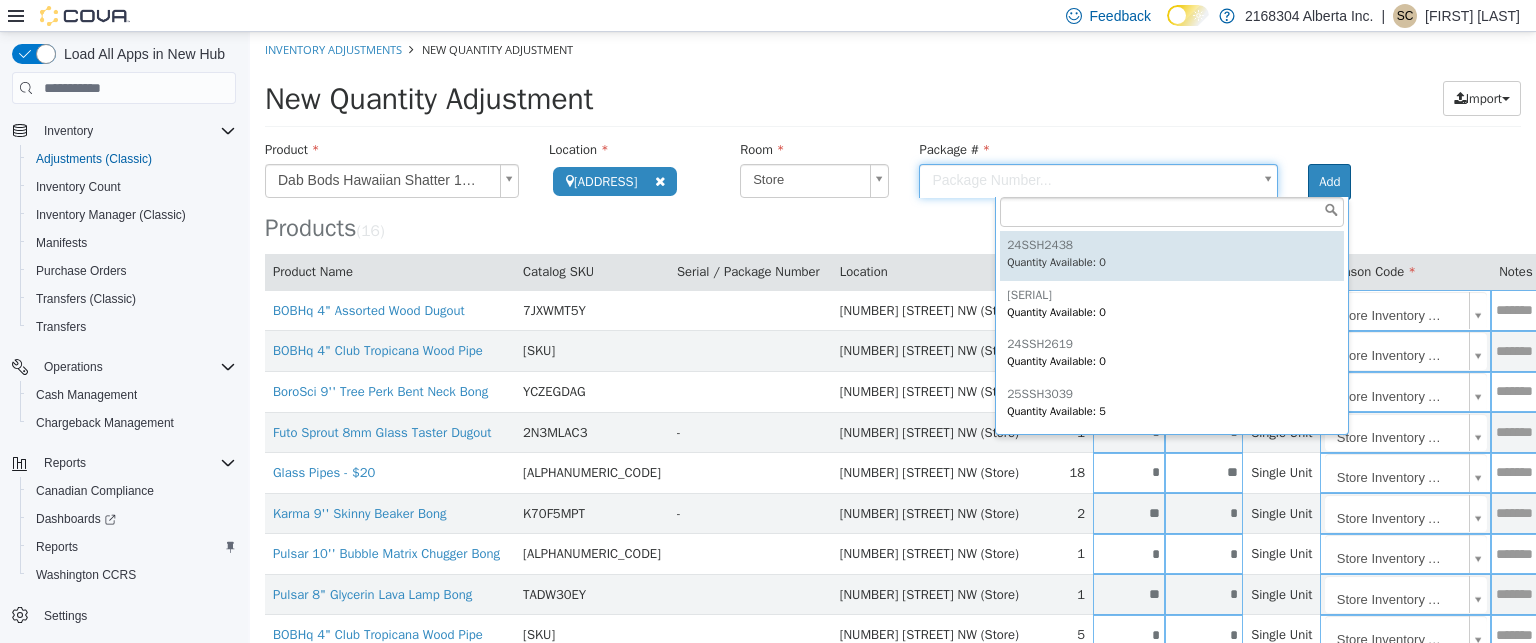 click on "**********" at bounding box center [893, 514] 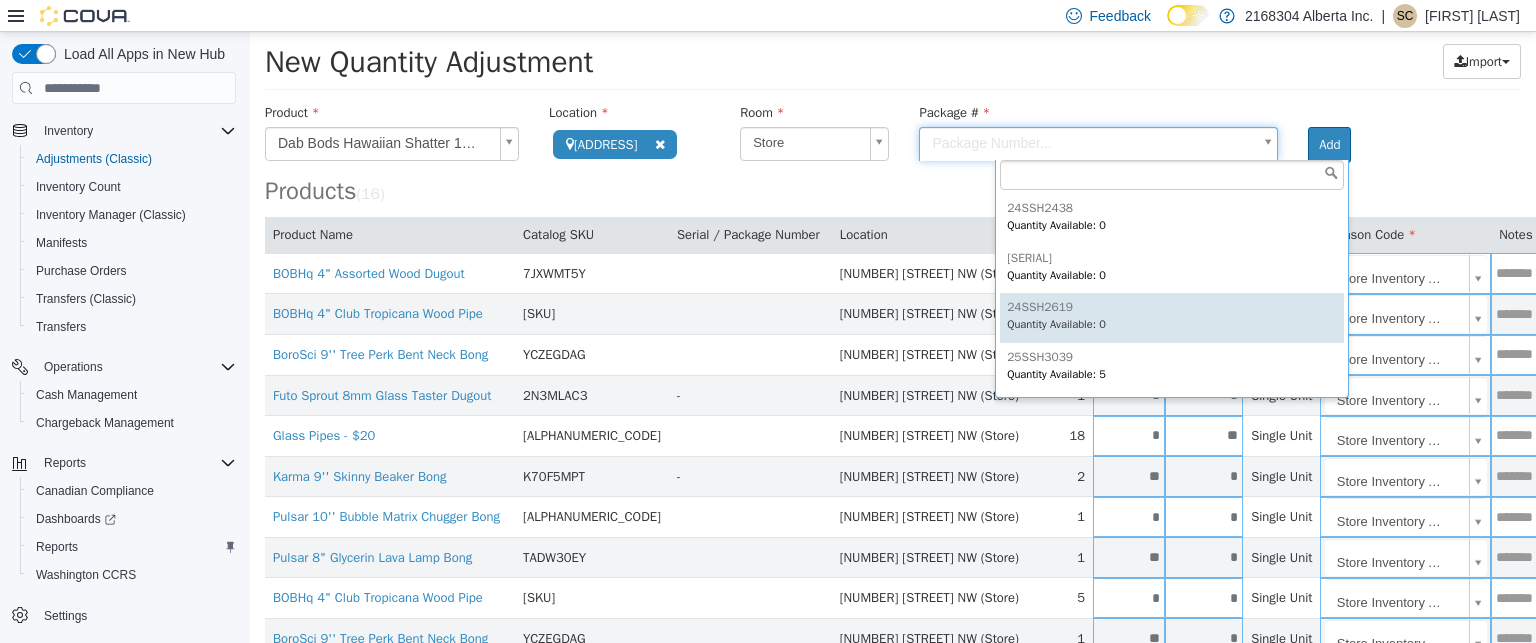 scroll, scrollTop: 100, scrollLeft: 0, axis: vertical 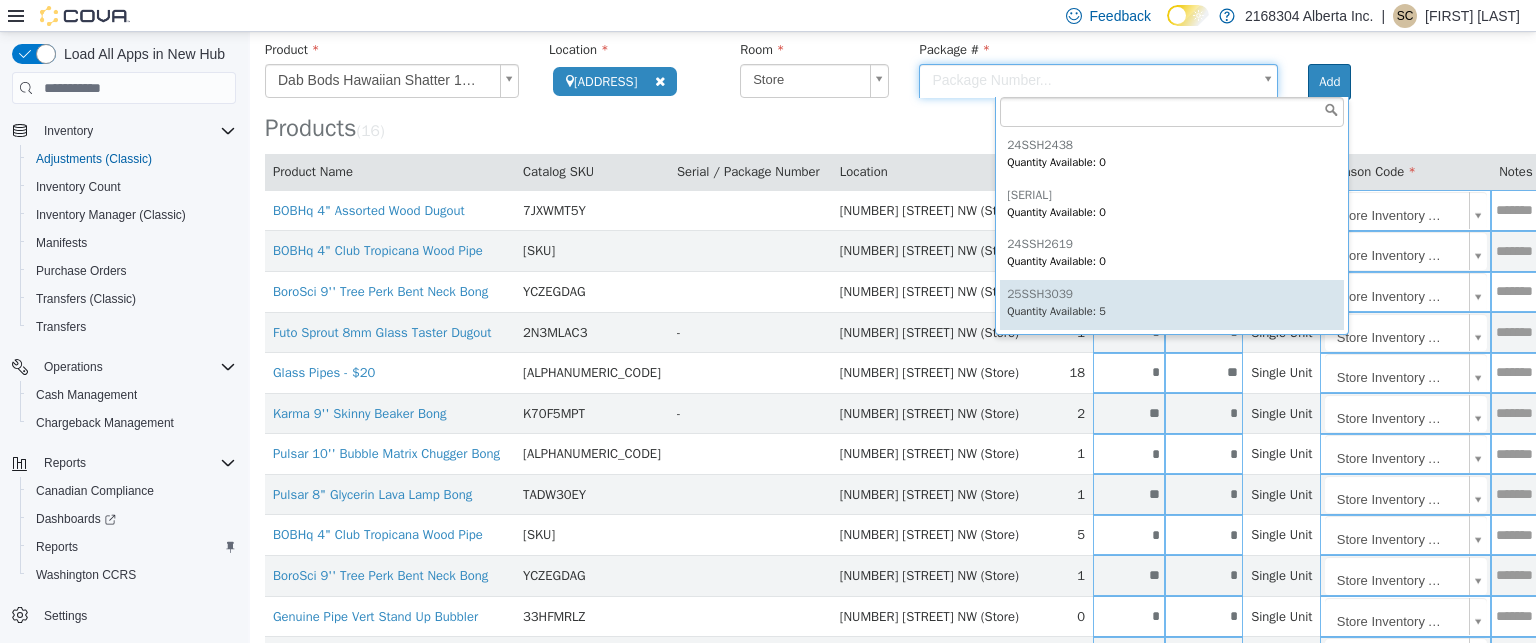 type on "*********" 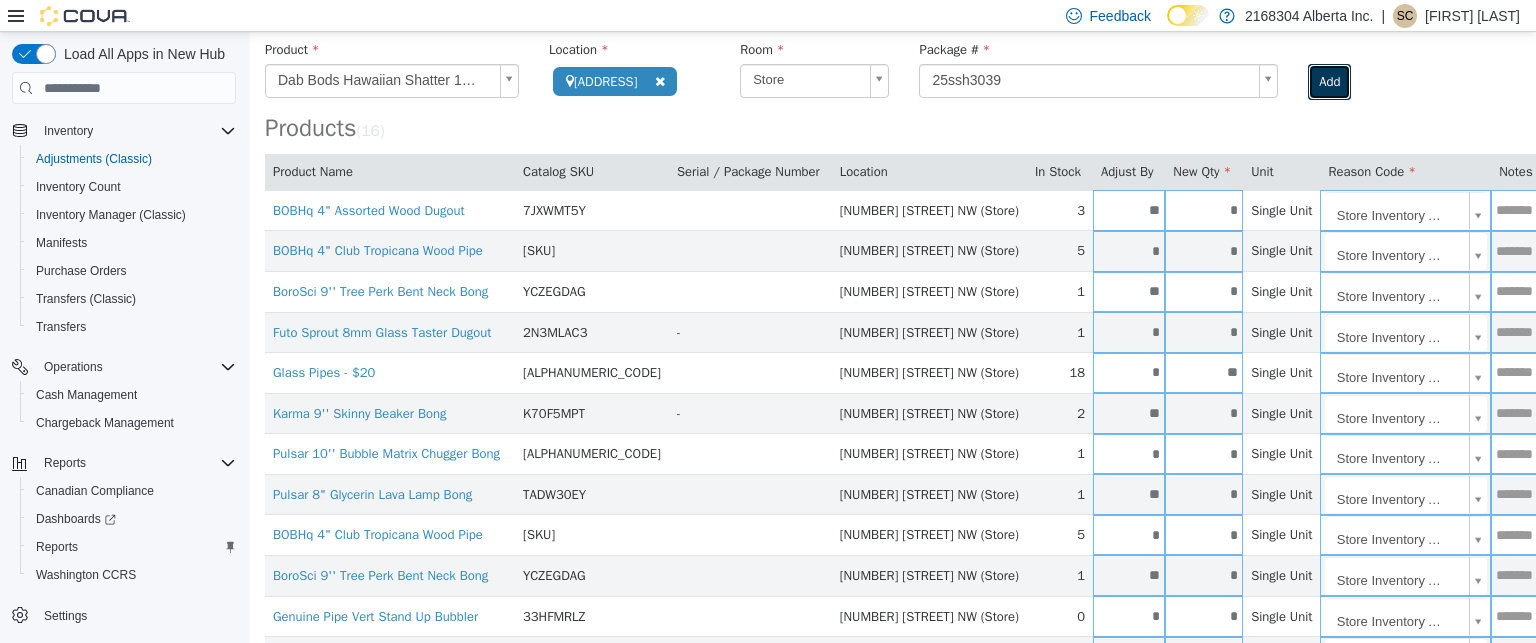 click on "Add" at bounding box center [1329, 82] 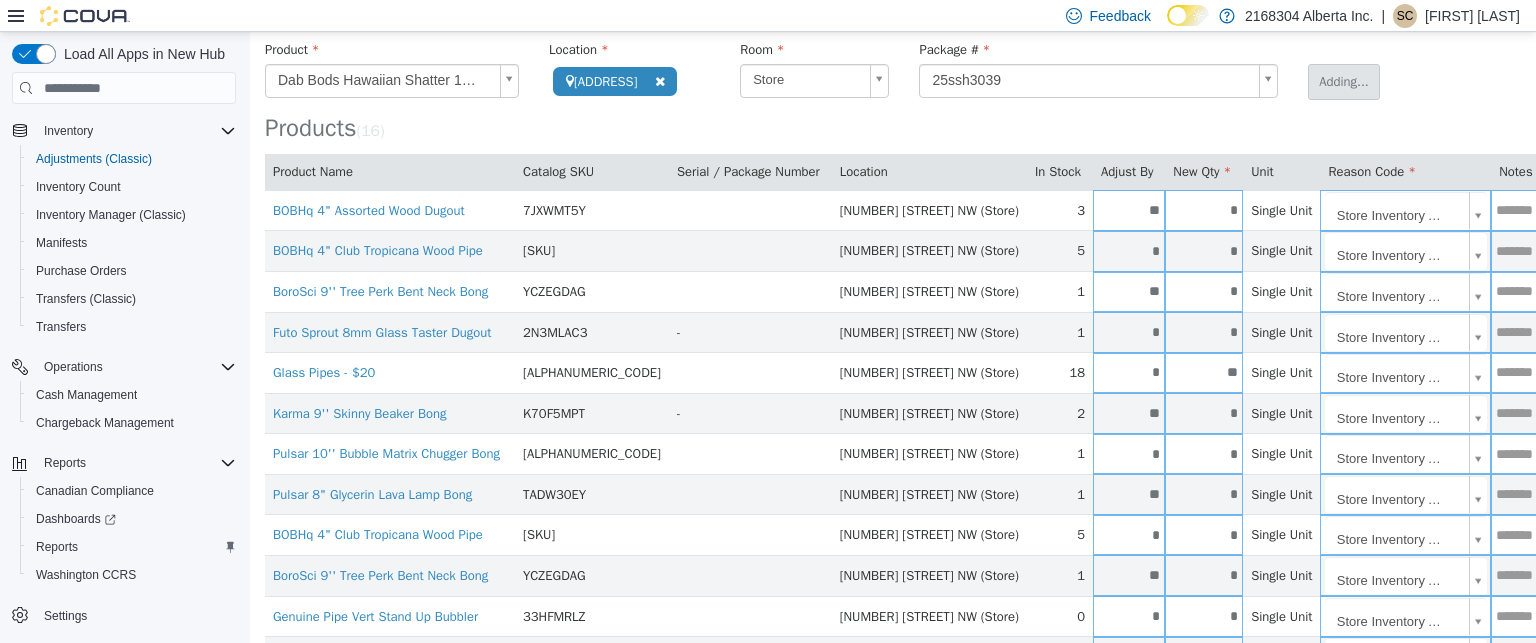 type 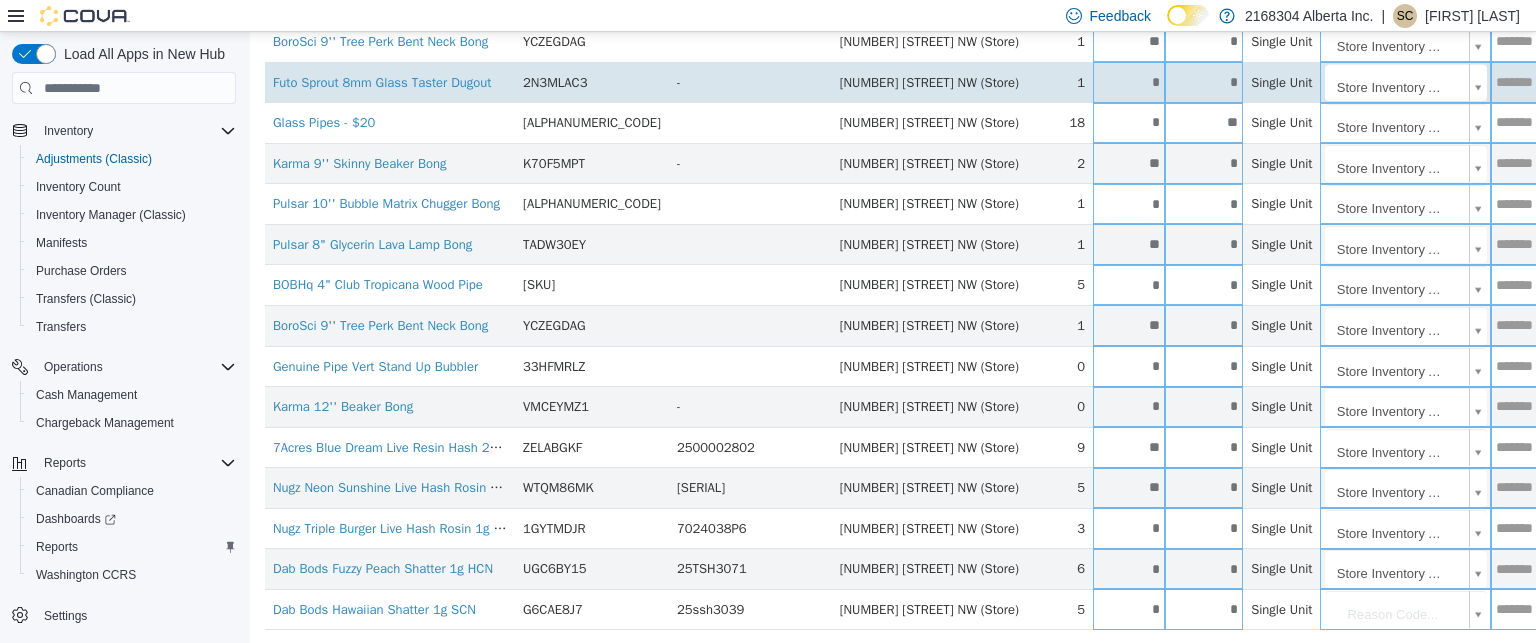 scroll, scrollTop: 404, scrollLeft: 0, axis: vertical 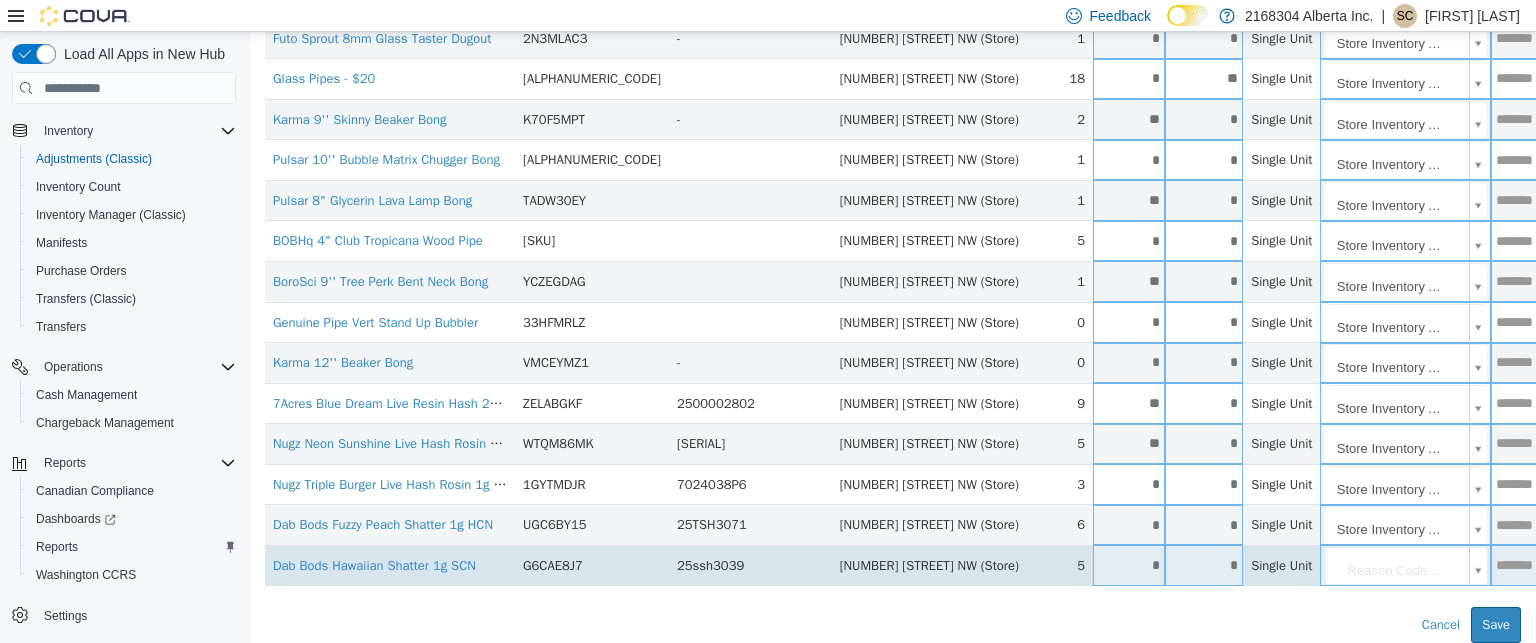 click on "*" at bounding box center (1204, 565) 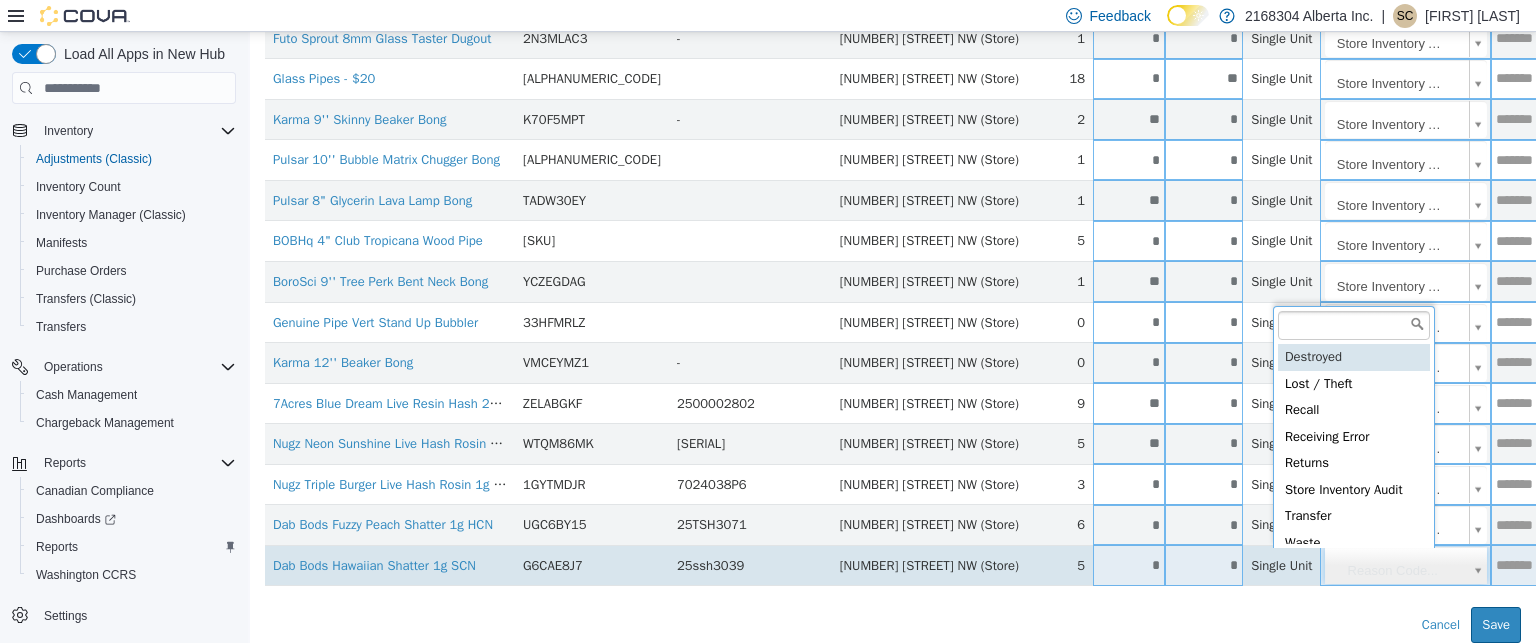 click on "**********" at bounding box center [893, 140] 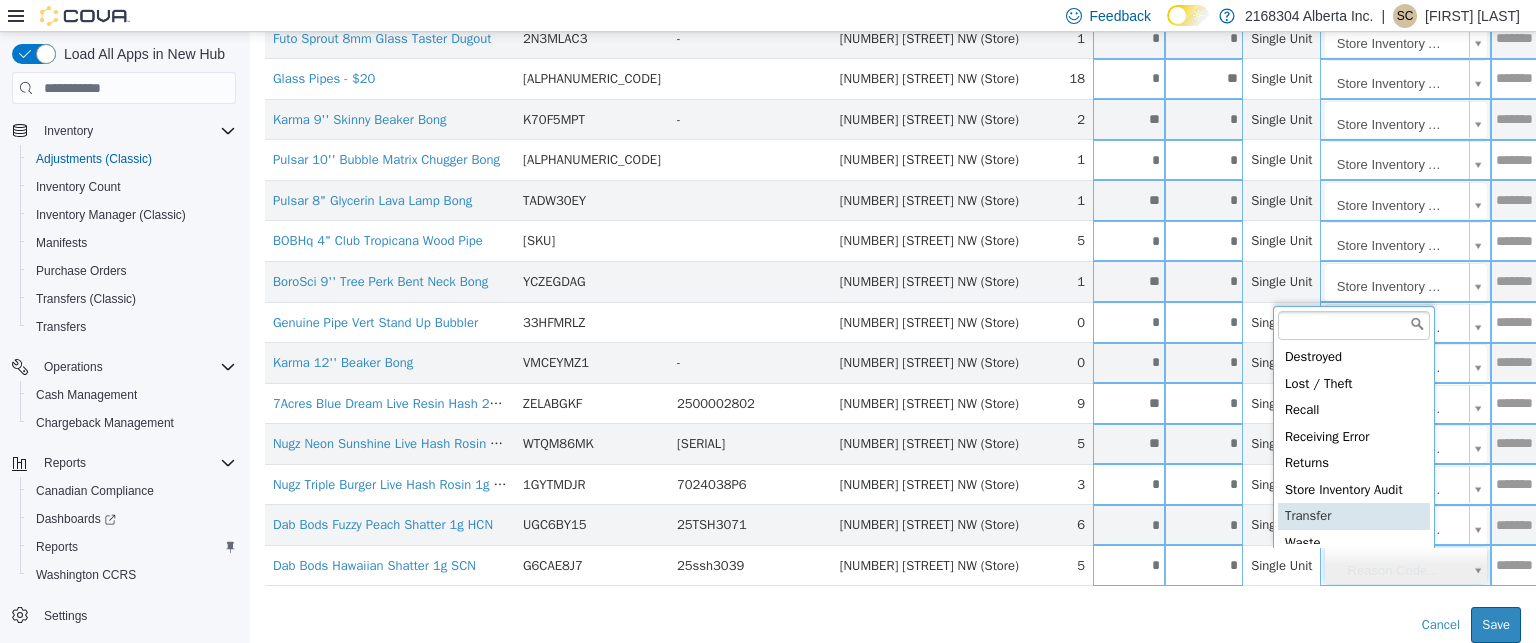 scroll, scrollTop: 4, scrollLeft: 0, axis: vertical 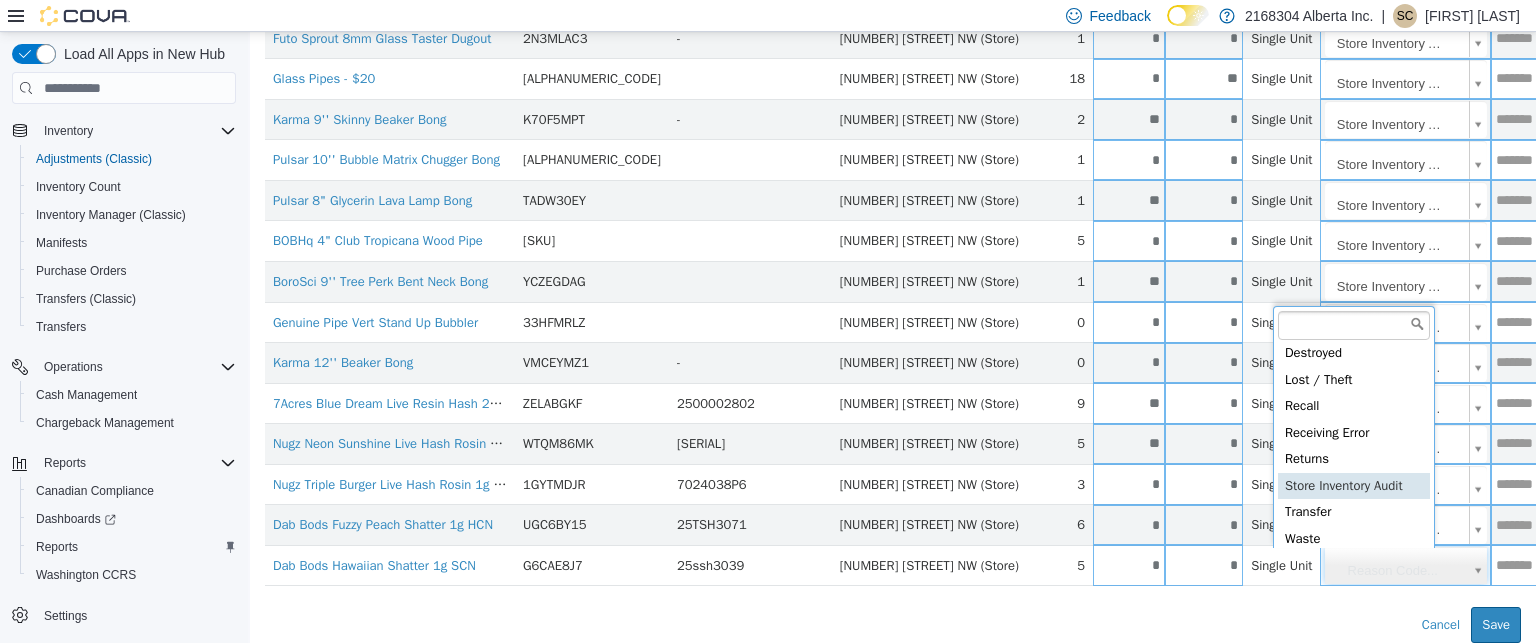 type on "**********" 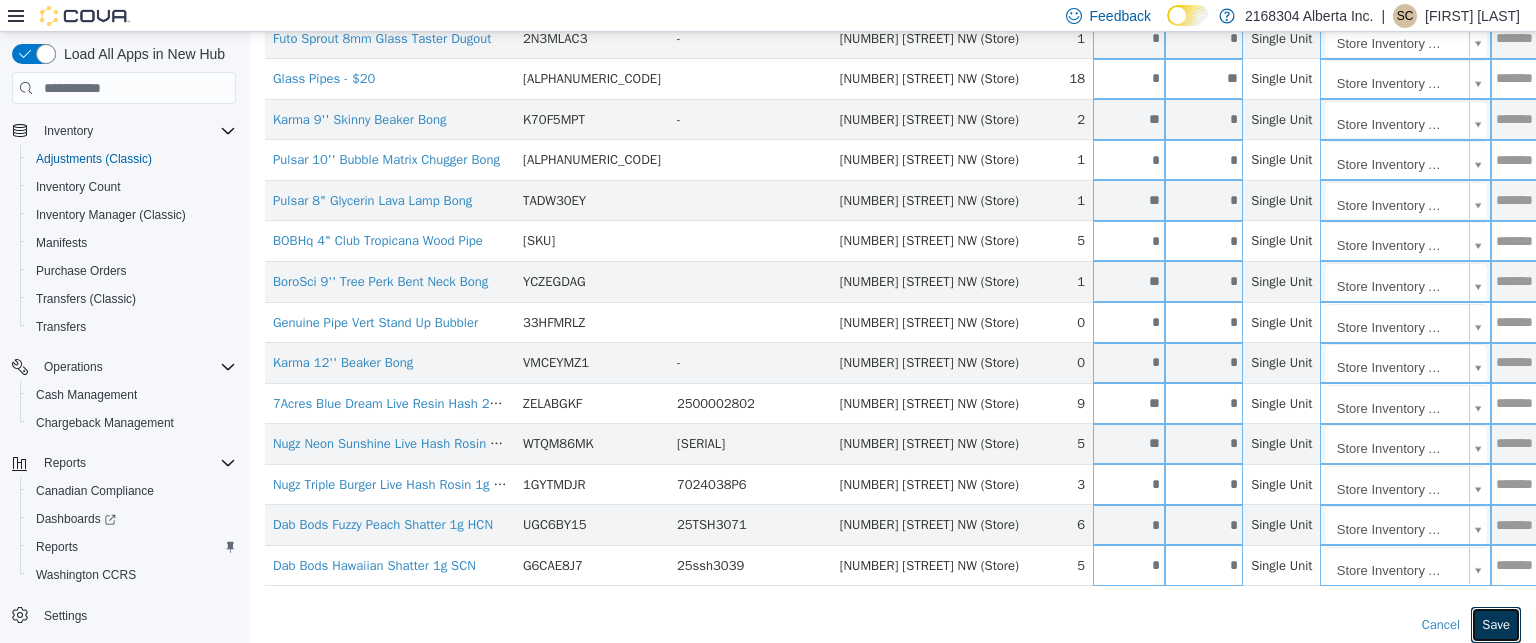 click on "Save" at bounding box center (1496, 625) 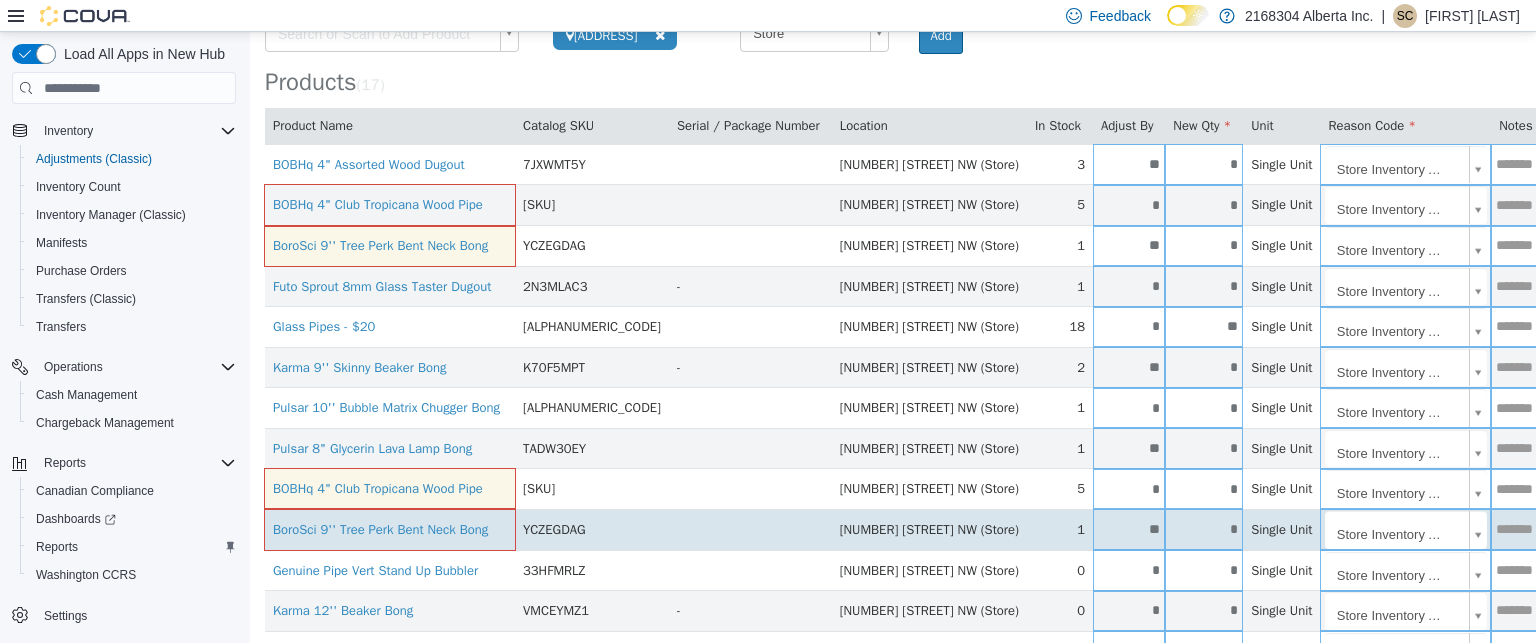 scroll, scrollTop: 104, scrollLeft: 0, axis: vertical 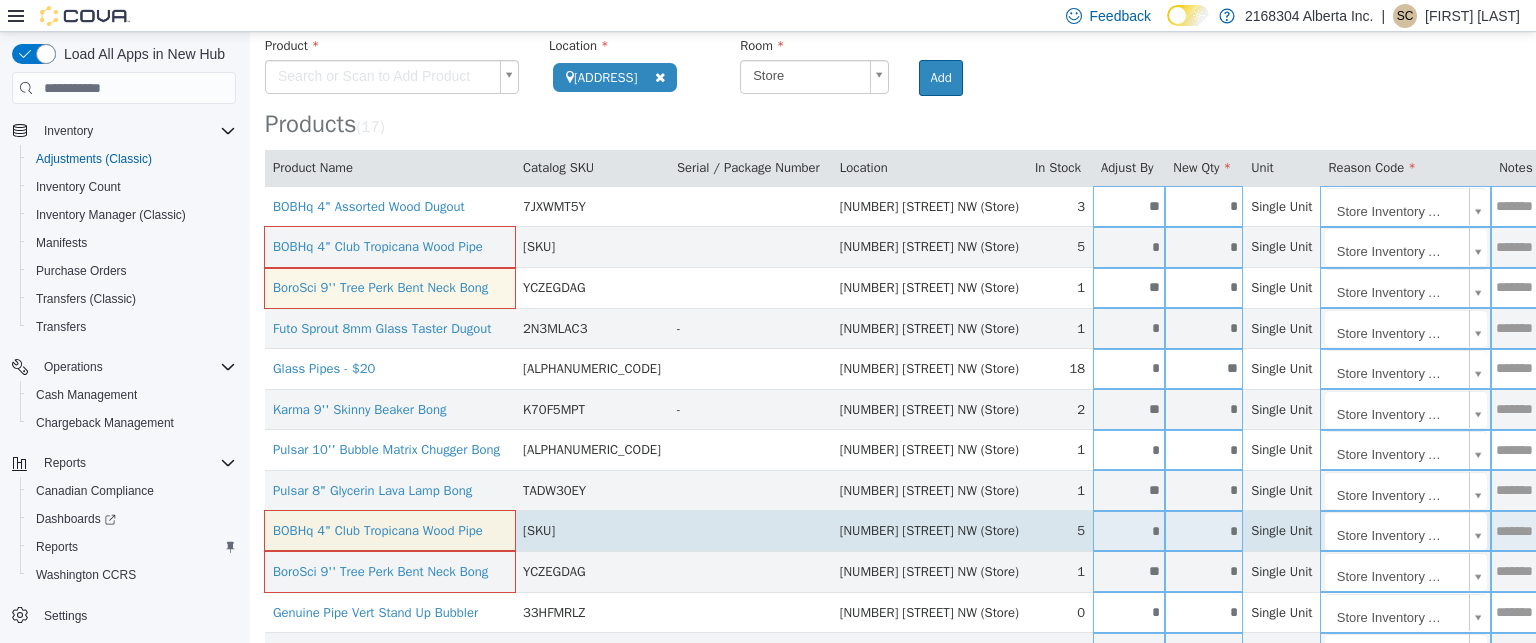 click at bounding box center (1562, 531) 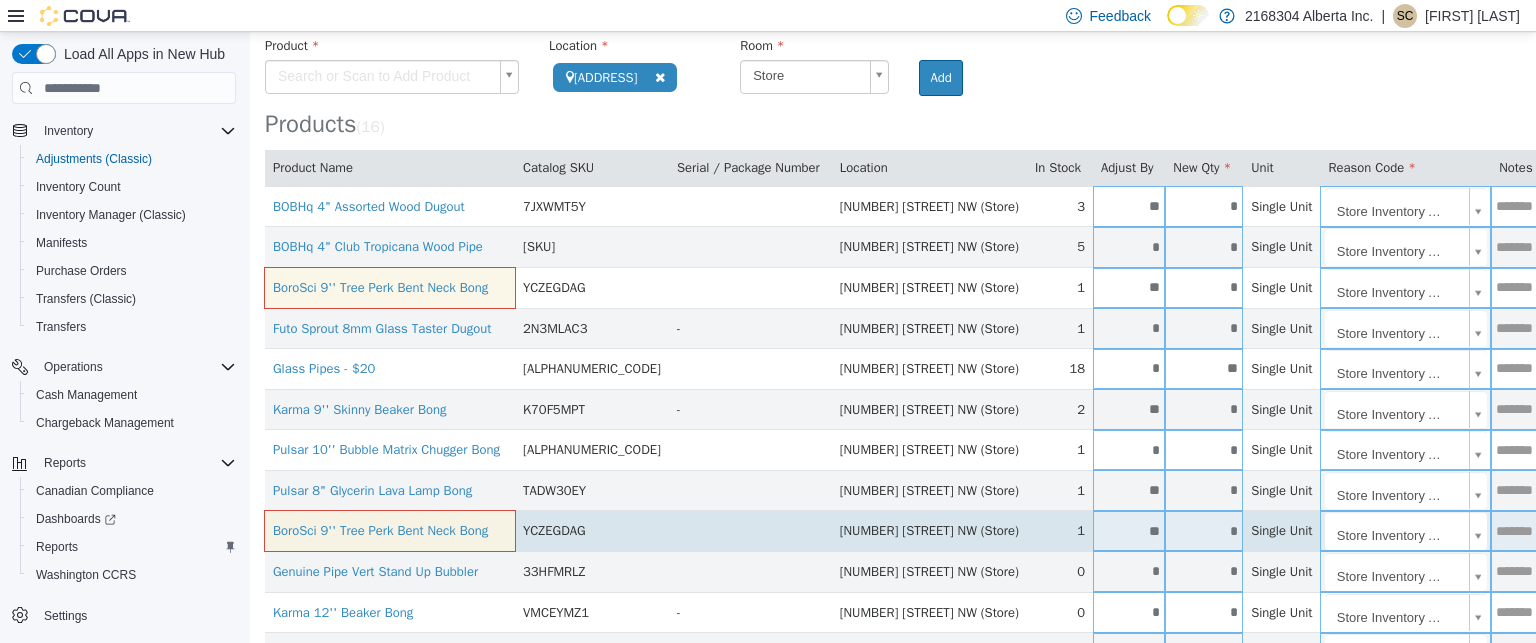 click at bounding box center (1562, 531) 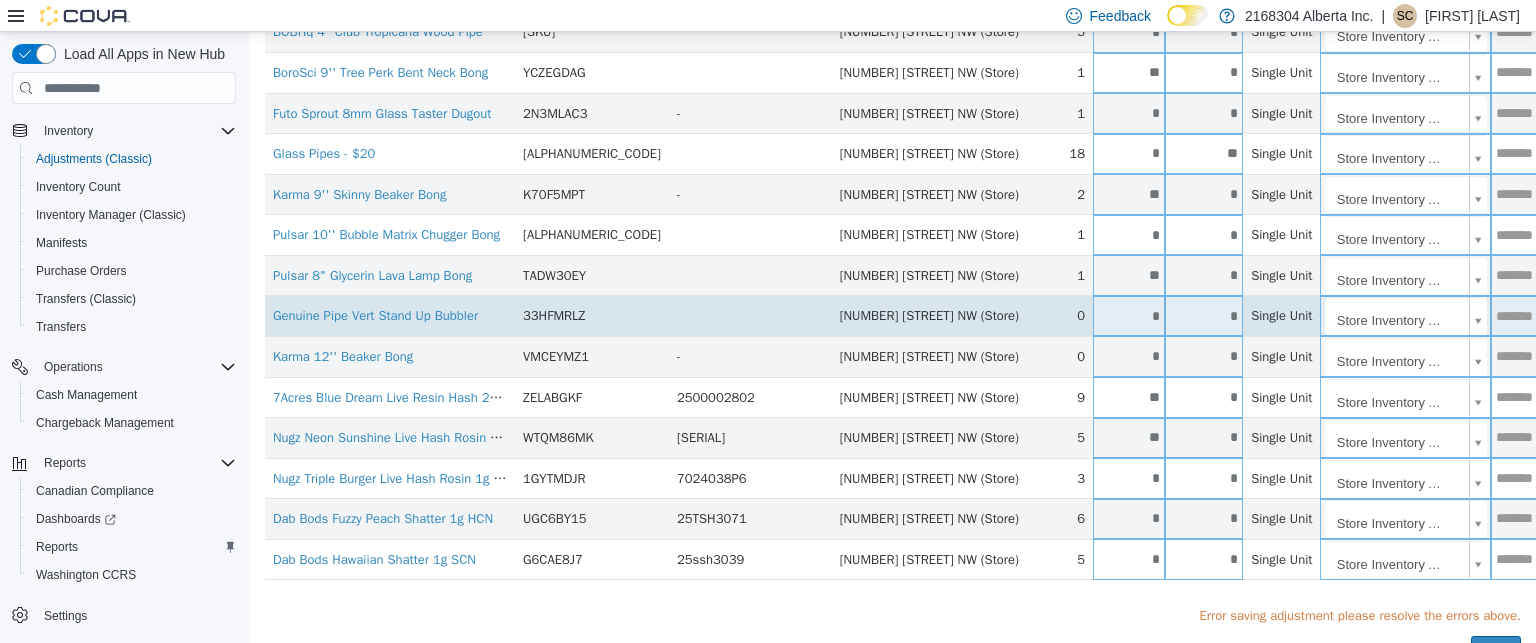 scroll, scrollTop: 358, scrollLeft: 0, axis: vertical 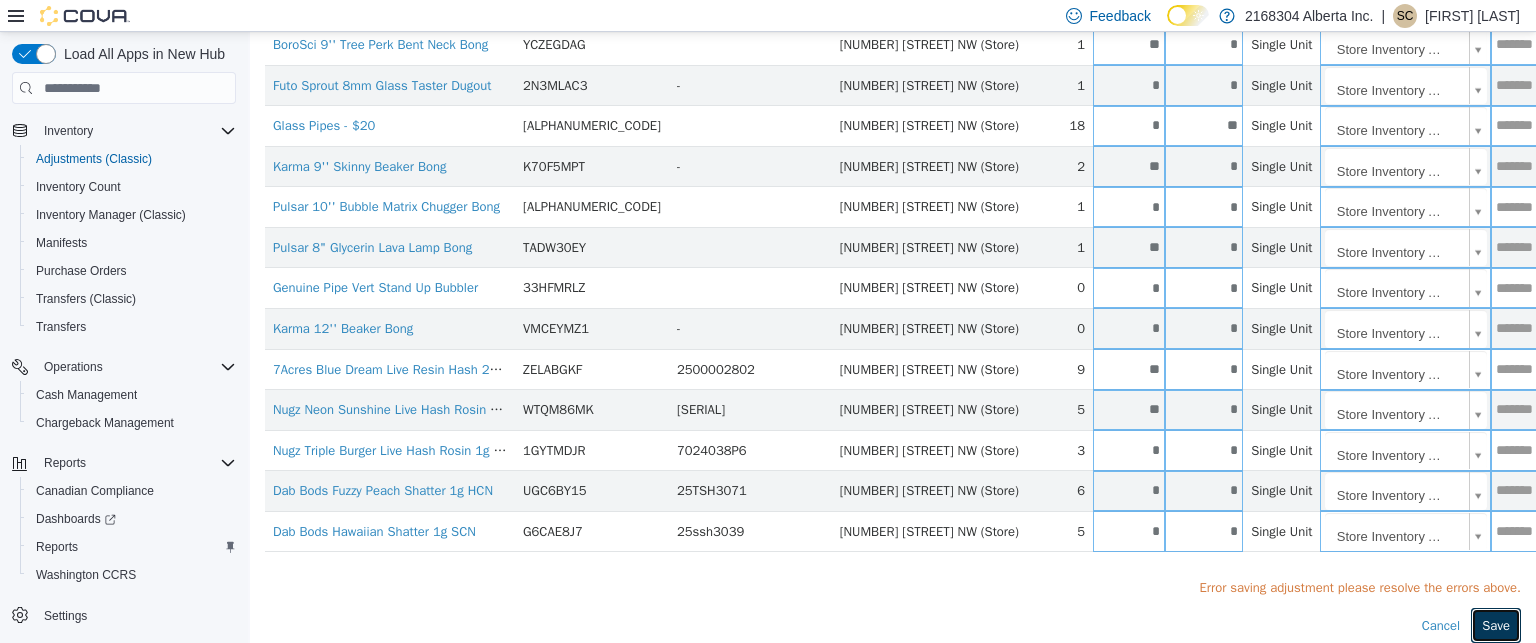 click on "Save" at bounding box center [1496, 626] 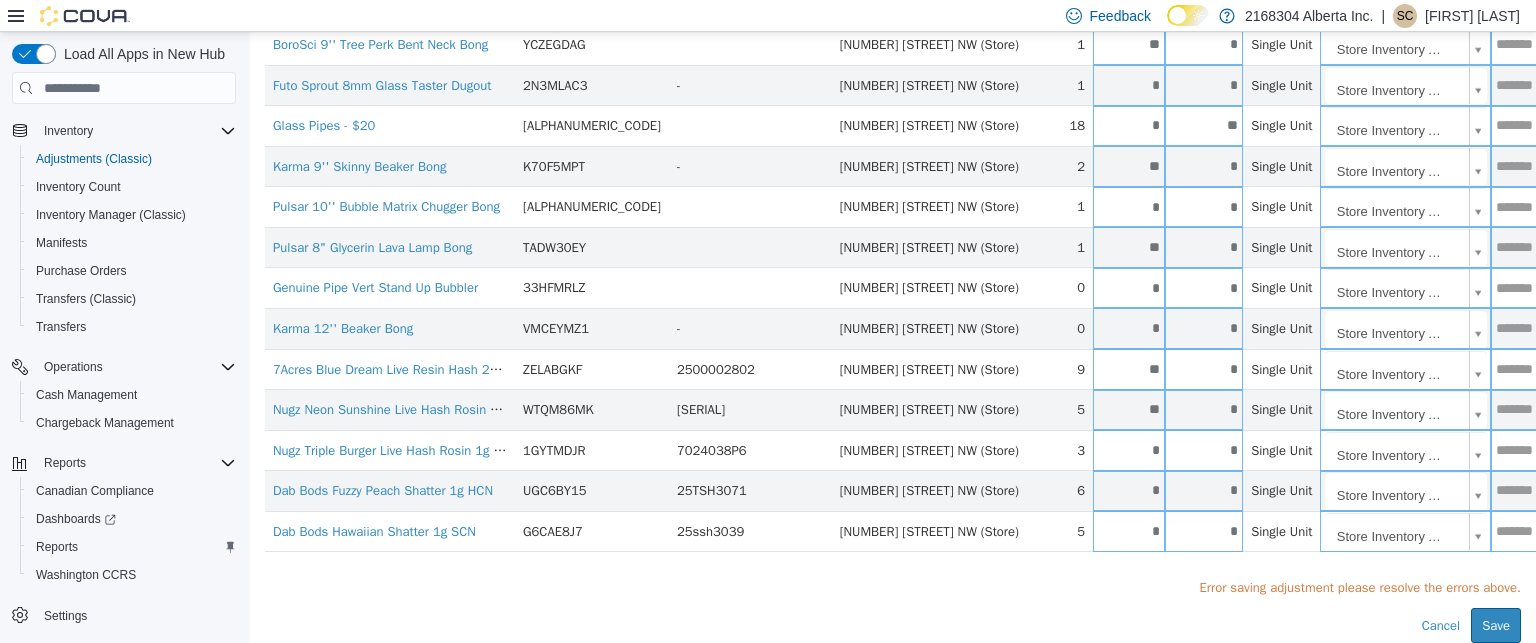 scroll, scrollTop: 308, scrollLeft: 0, axis: vertical 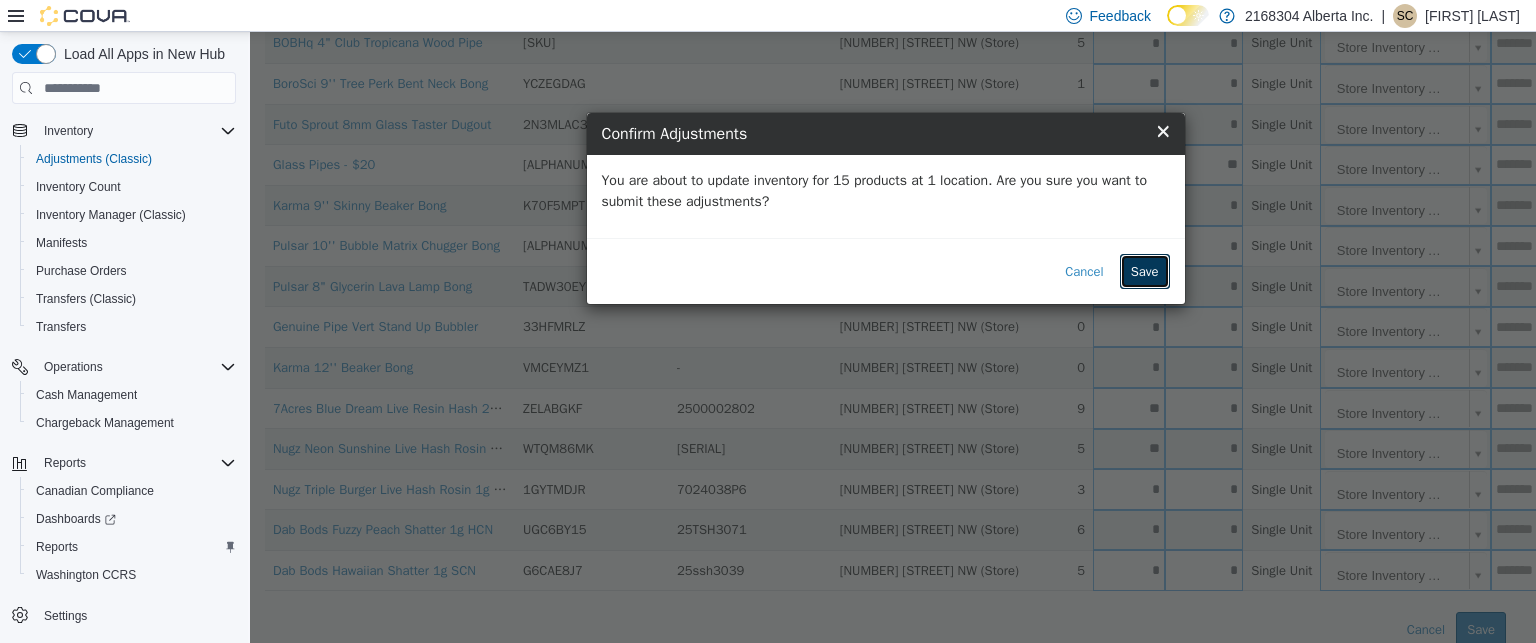 click on "Save" at bounding box center (1145, 272) 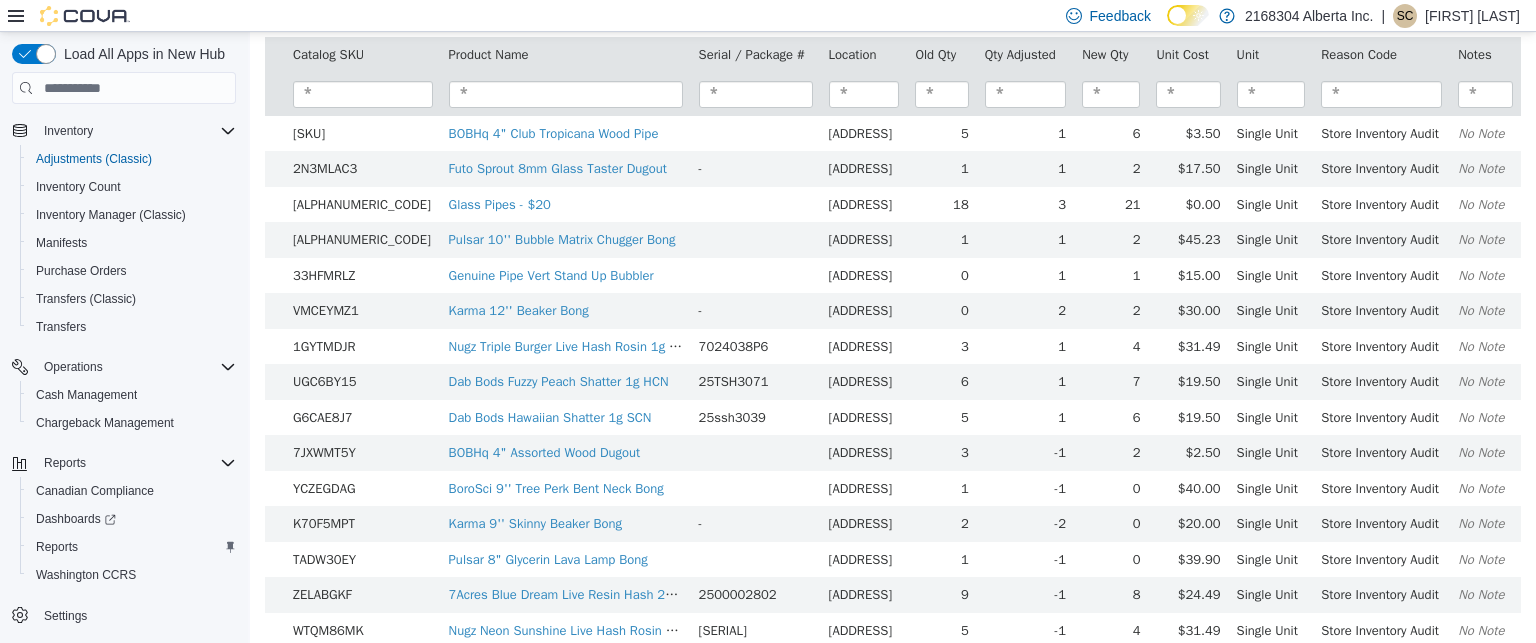 scroll, scrollTop: 380, scrollLeft: 0, axis: vertical 